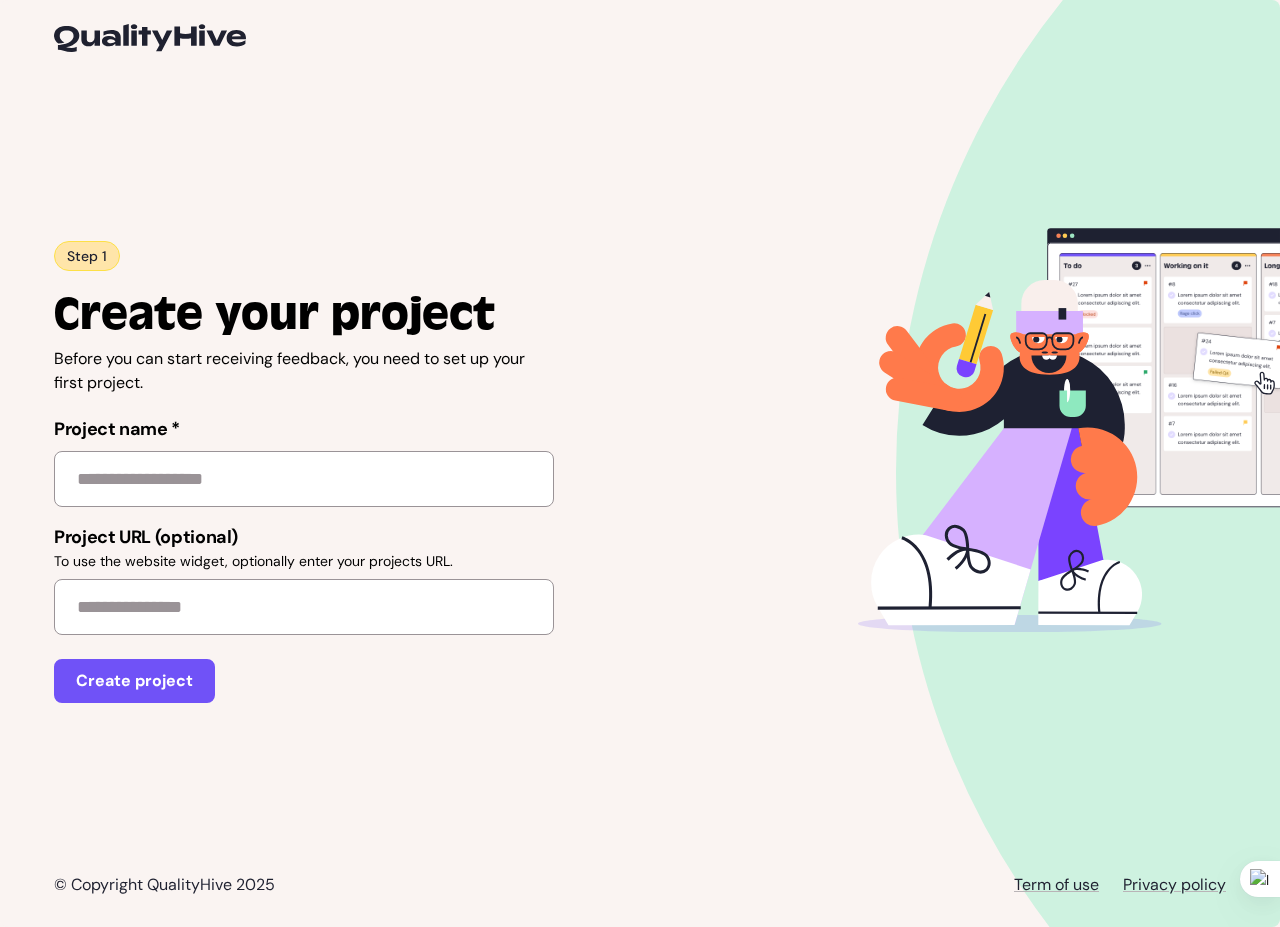 scroll, scrollTop: 0, scrollLeft: 0, axis: both 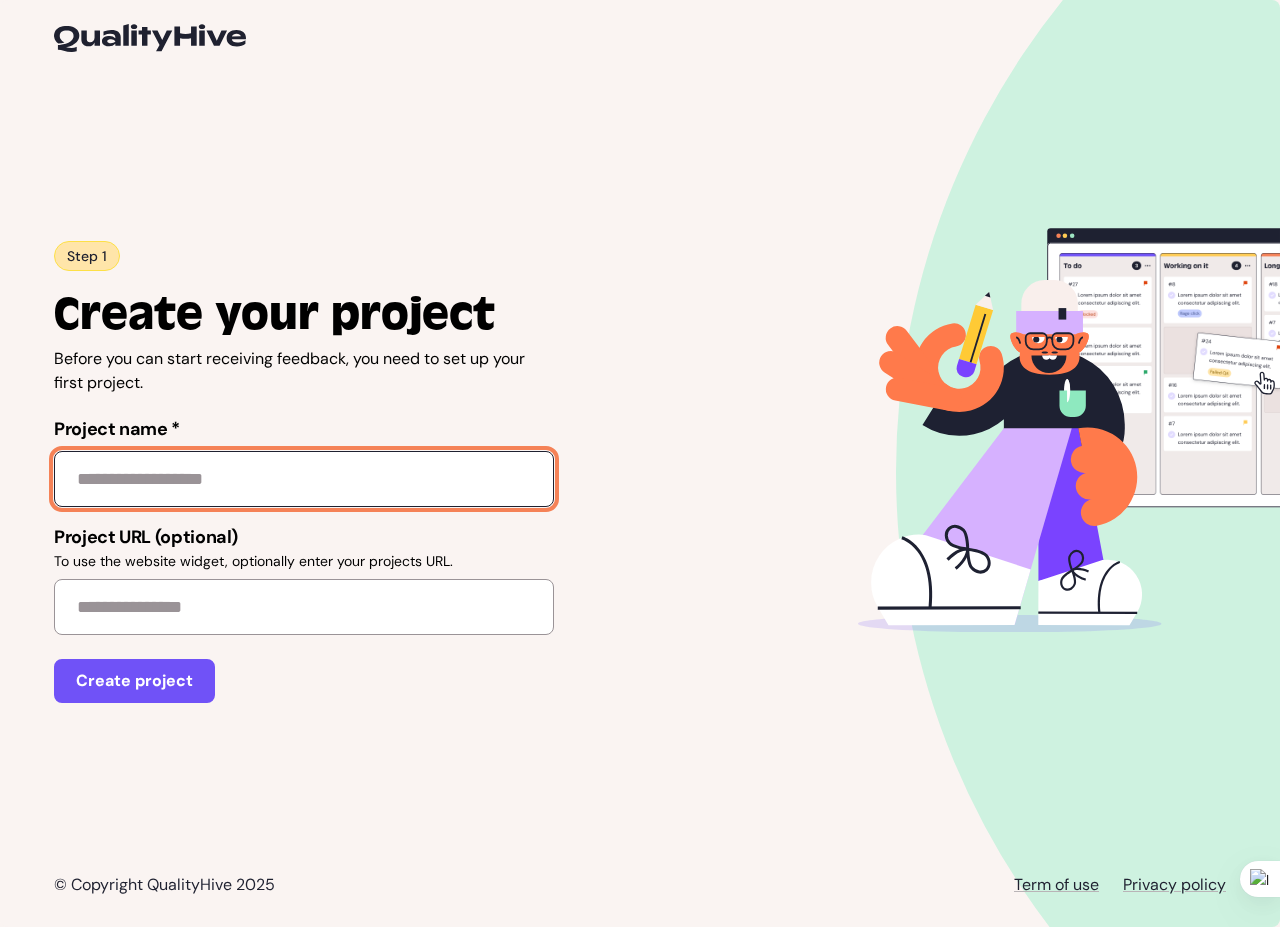 click on "Project name *" 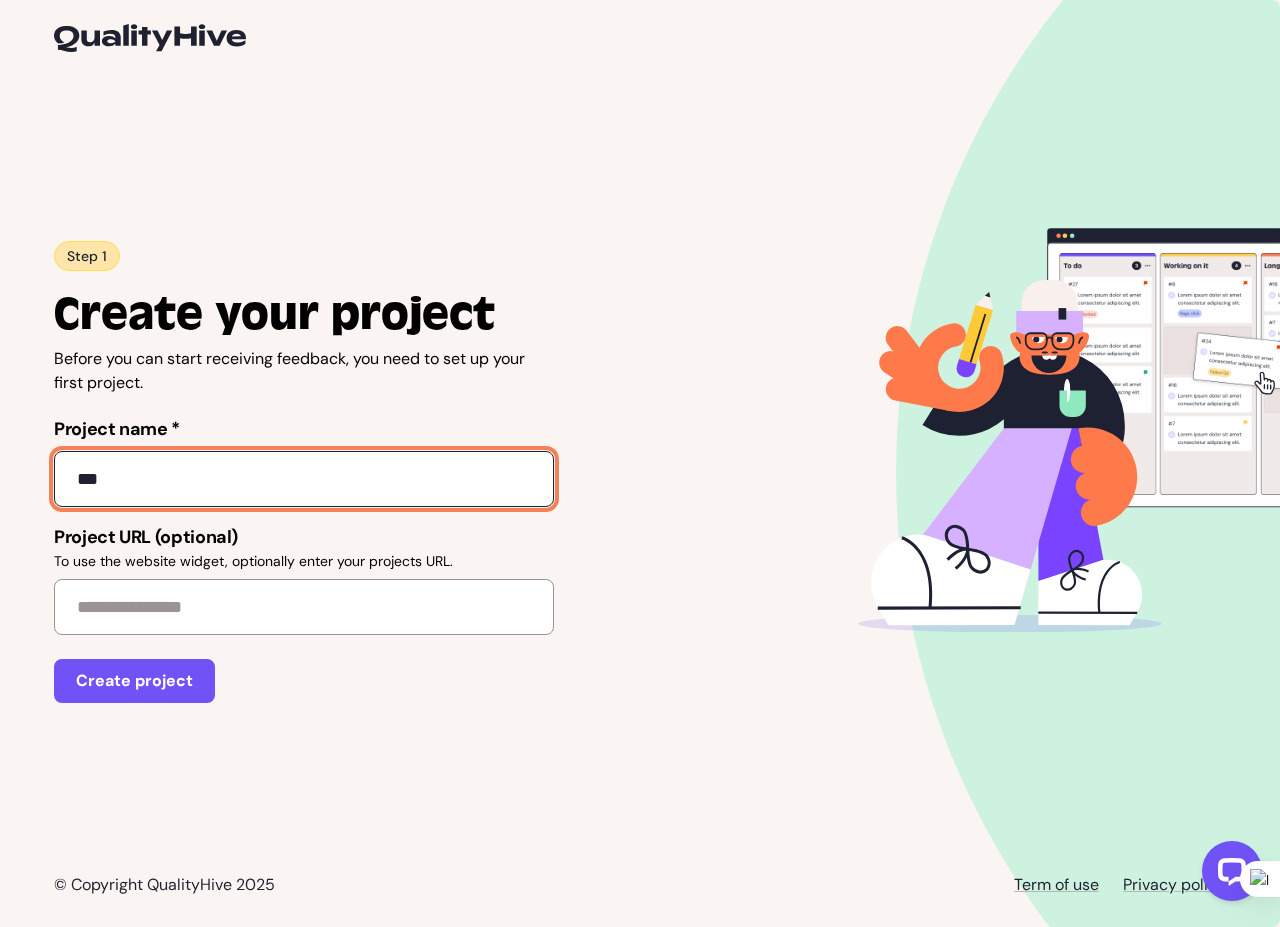 scroll, scrollTop: 0, scrollLeft: 0, axis: both 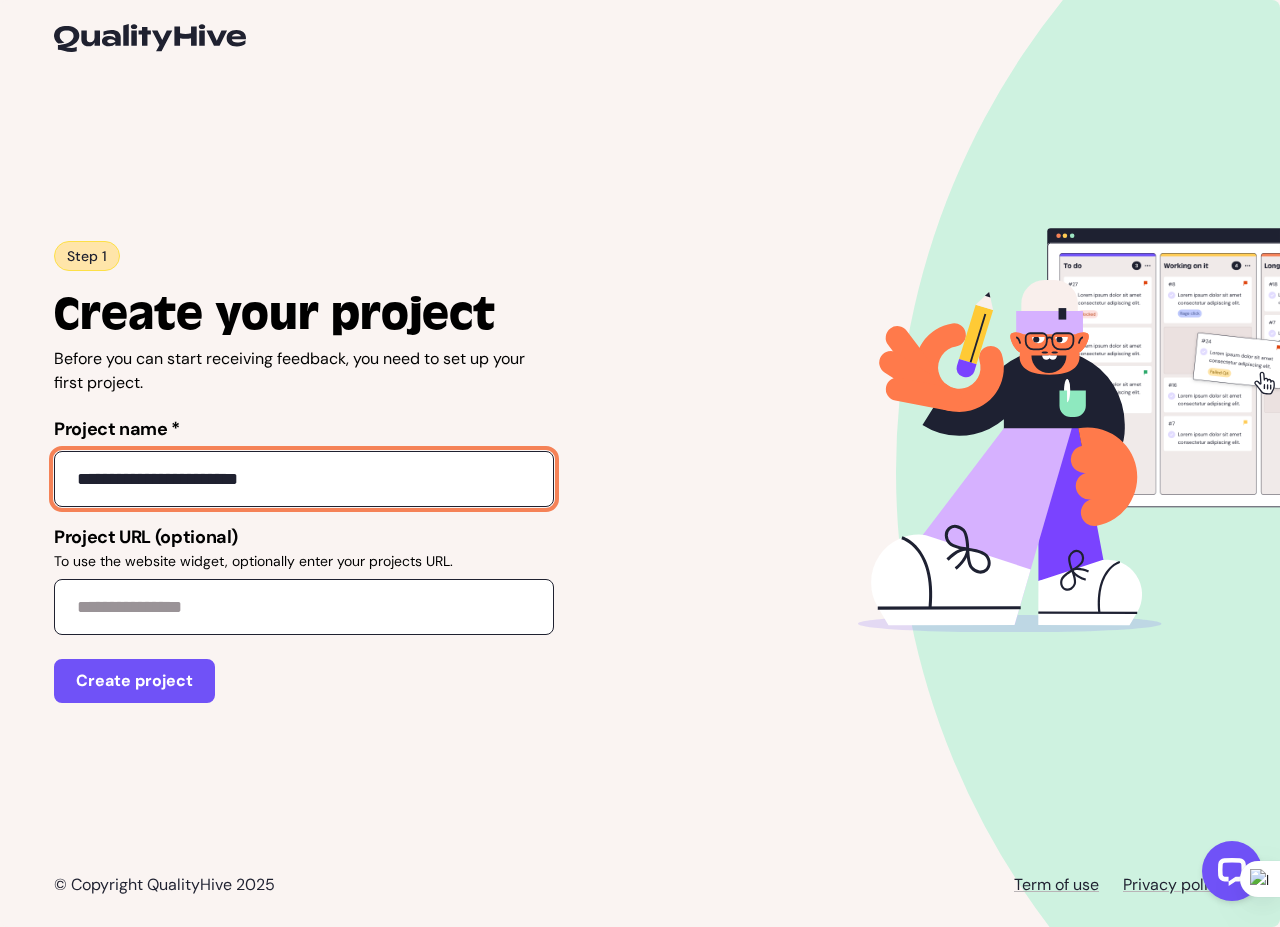 type on "**********" 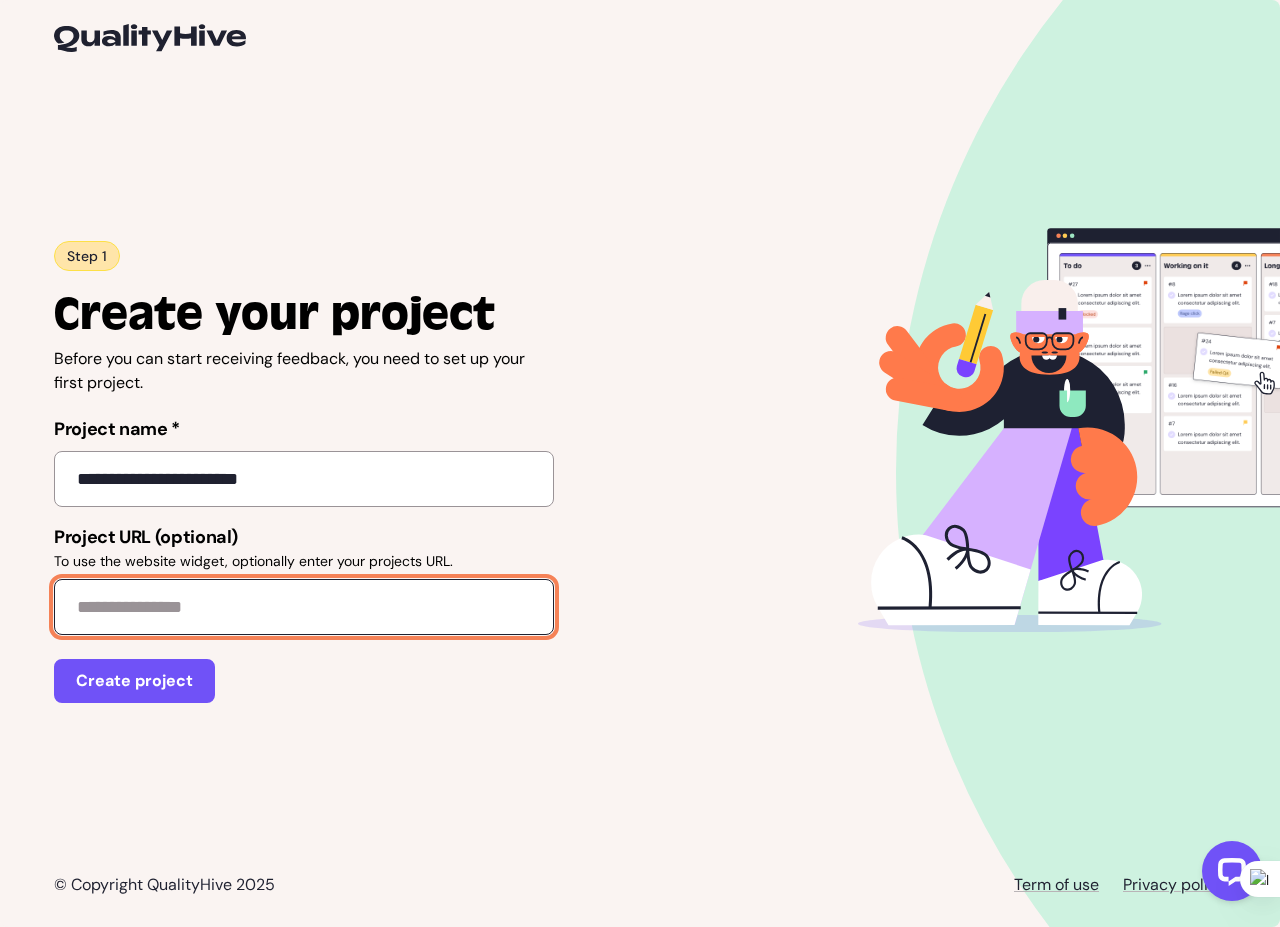 click on "Project URL (optional)   To use the website widget, optionally enter your projects URL." 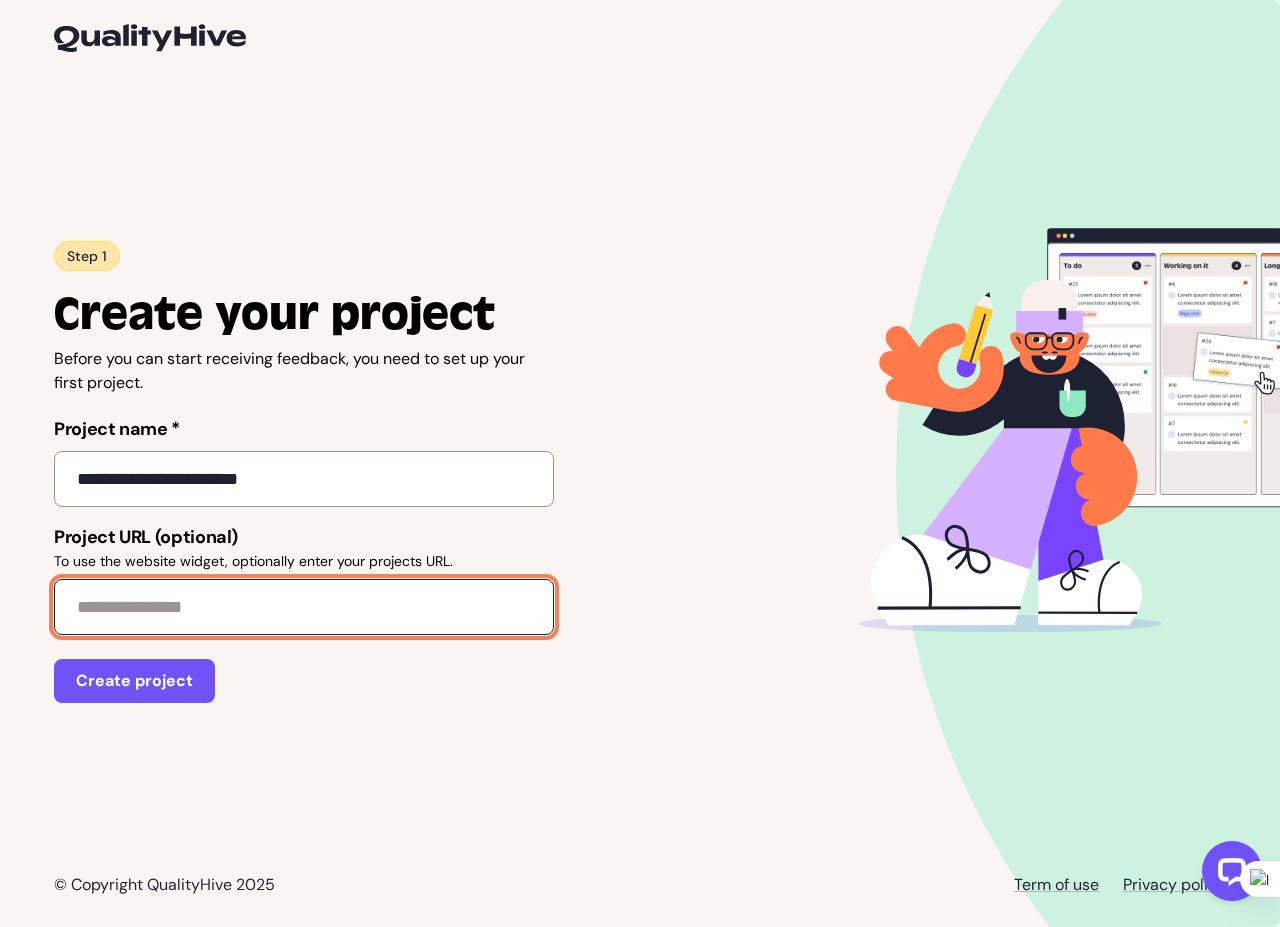 click on "Project URL (optional)   To use the website widget, optionally enter your projects URL." 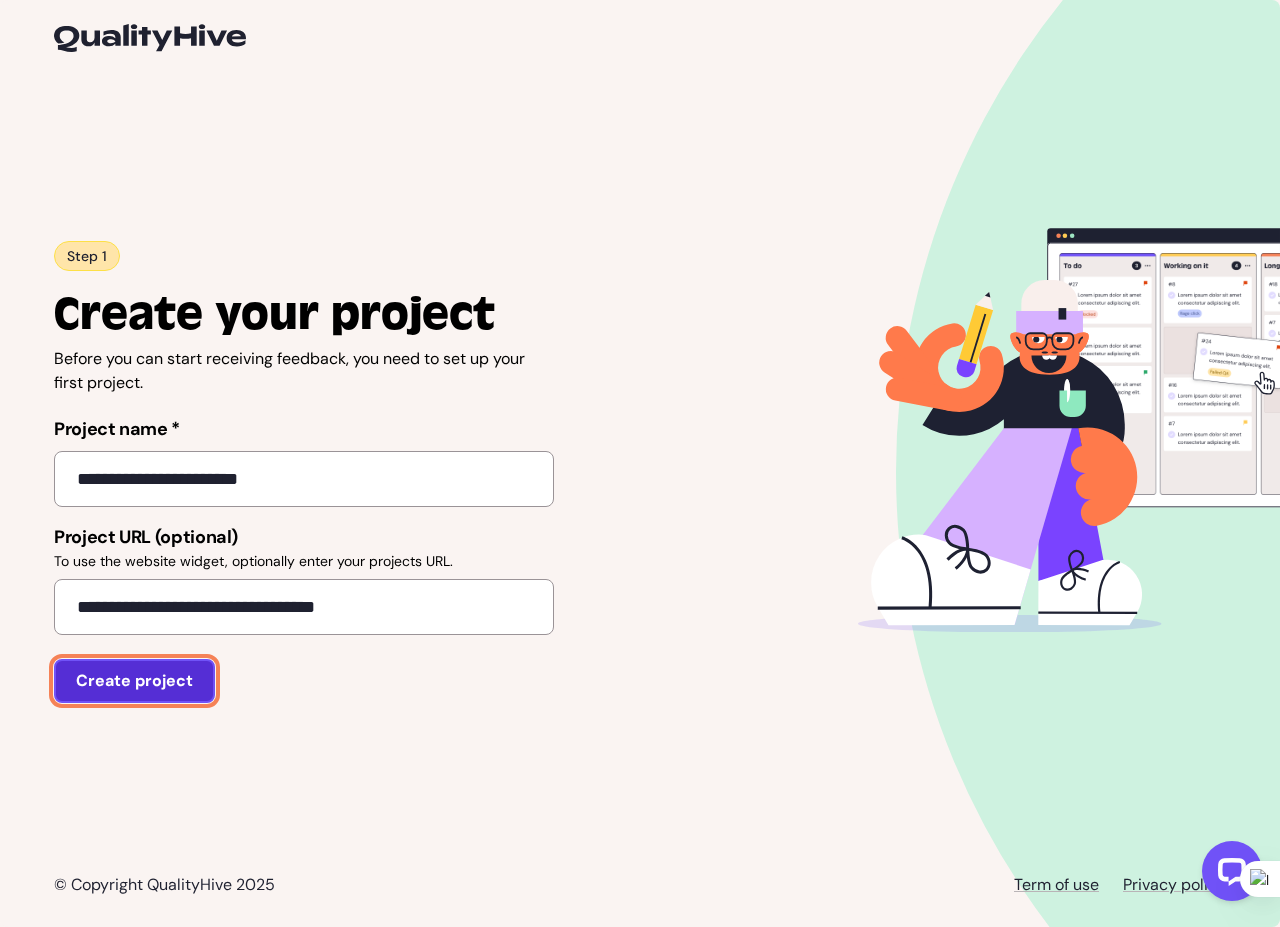 click on "Create project" 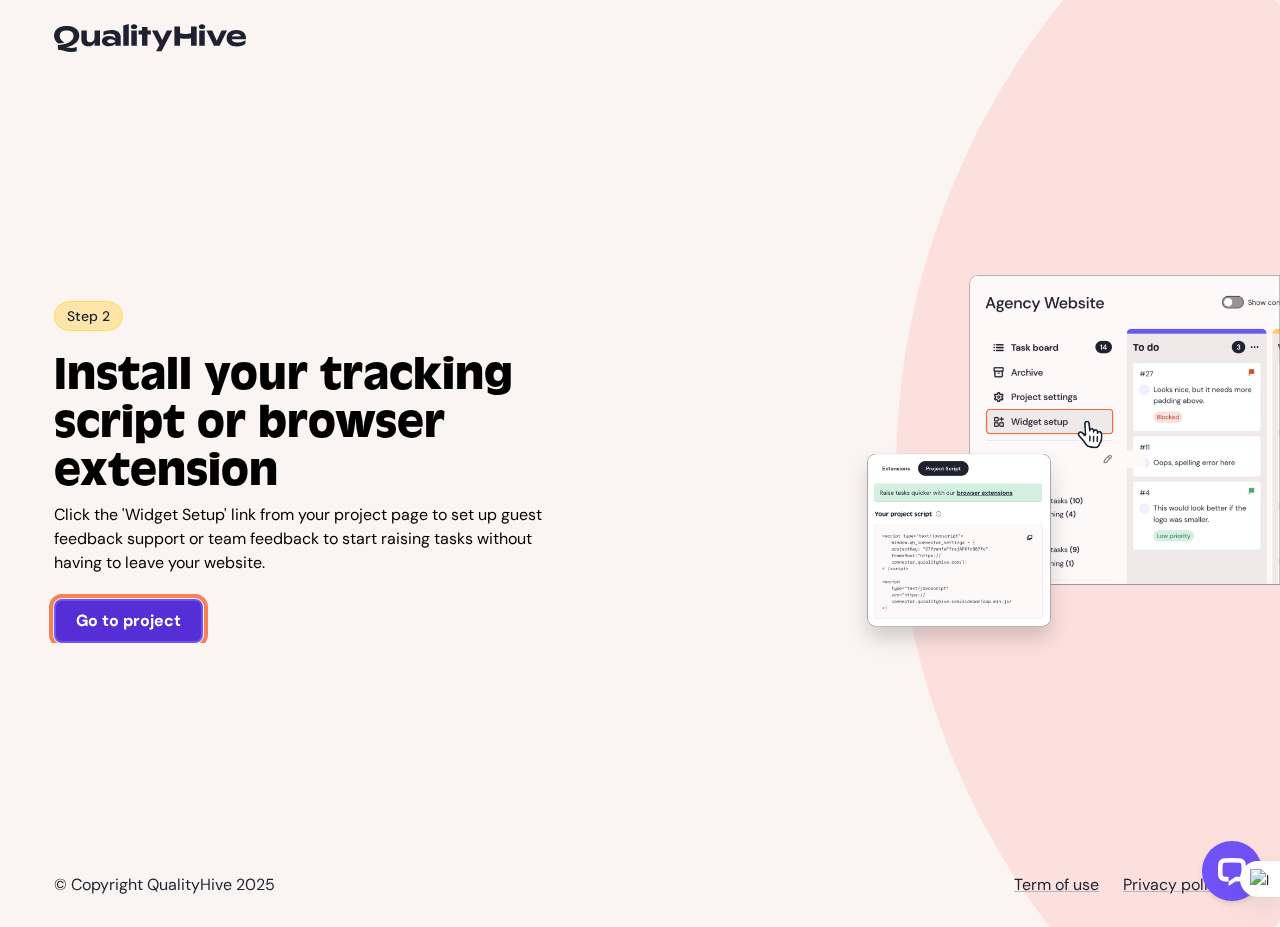 click on "Go to project" 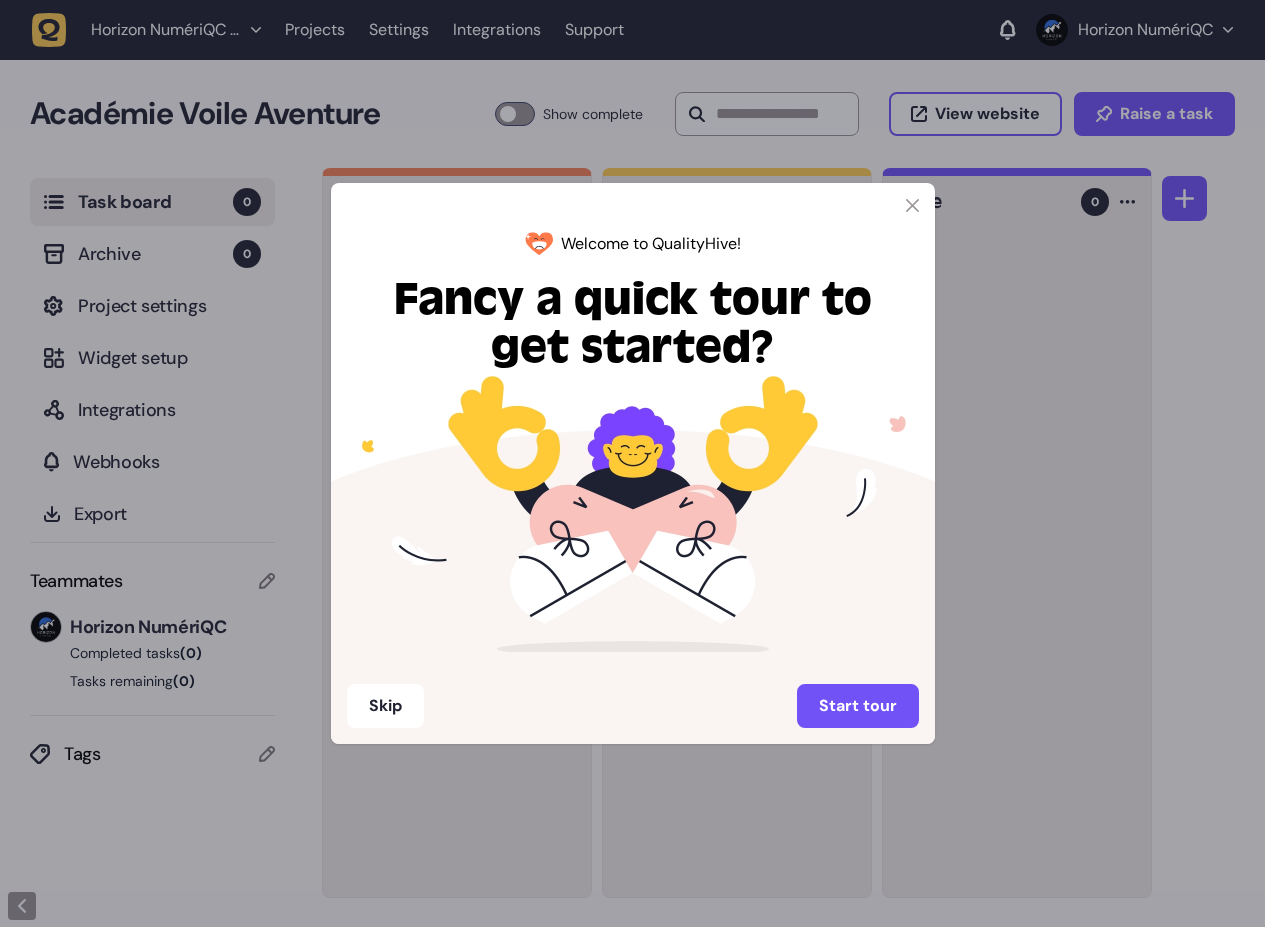 scroll, scrollTop: 0, scrollLeft: 0, axis: both 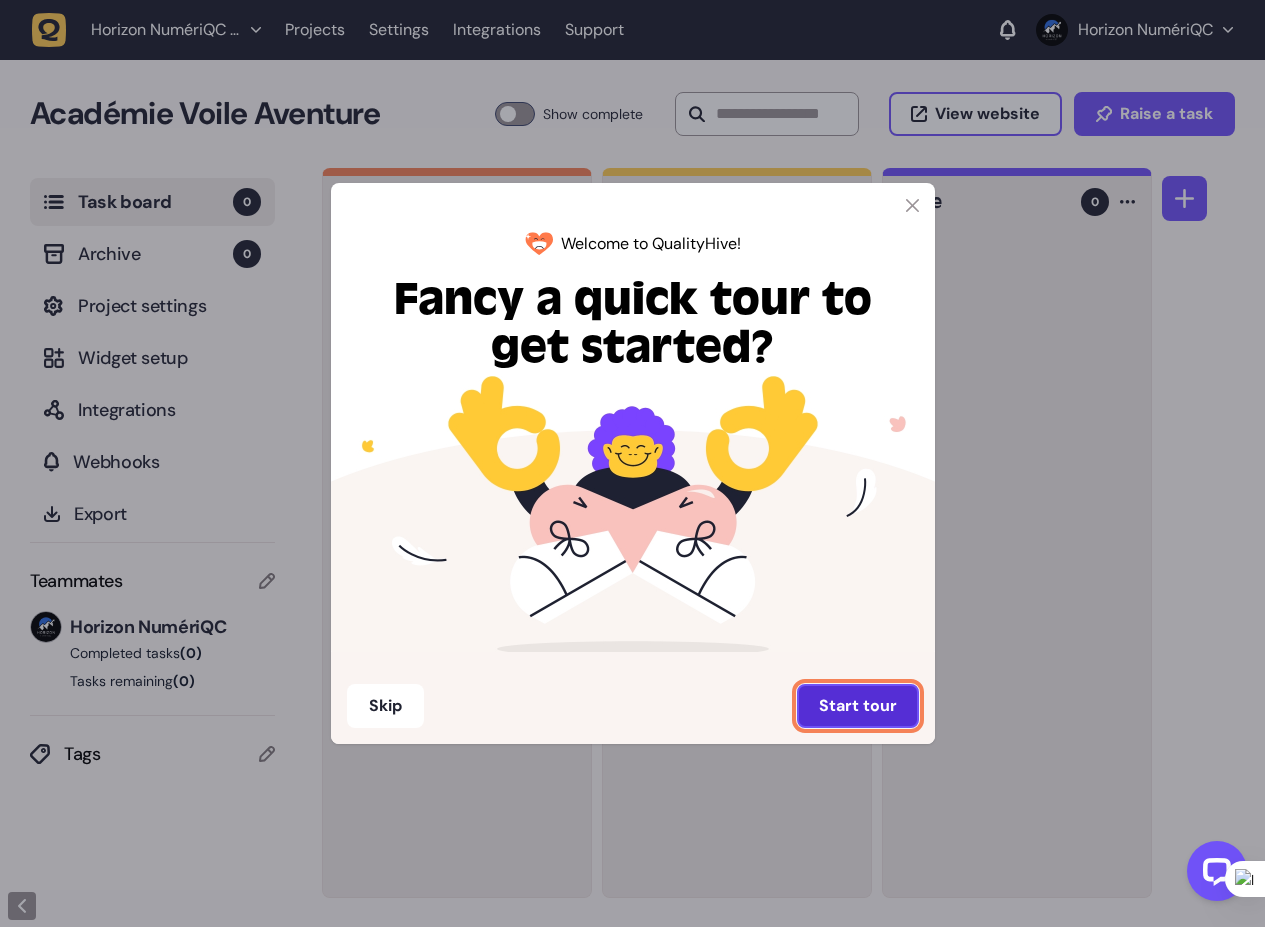click on "Start tour" 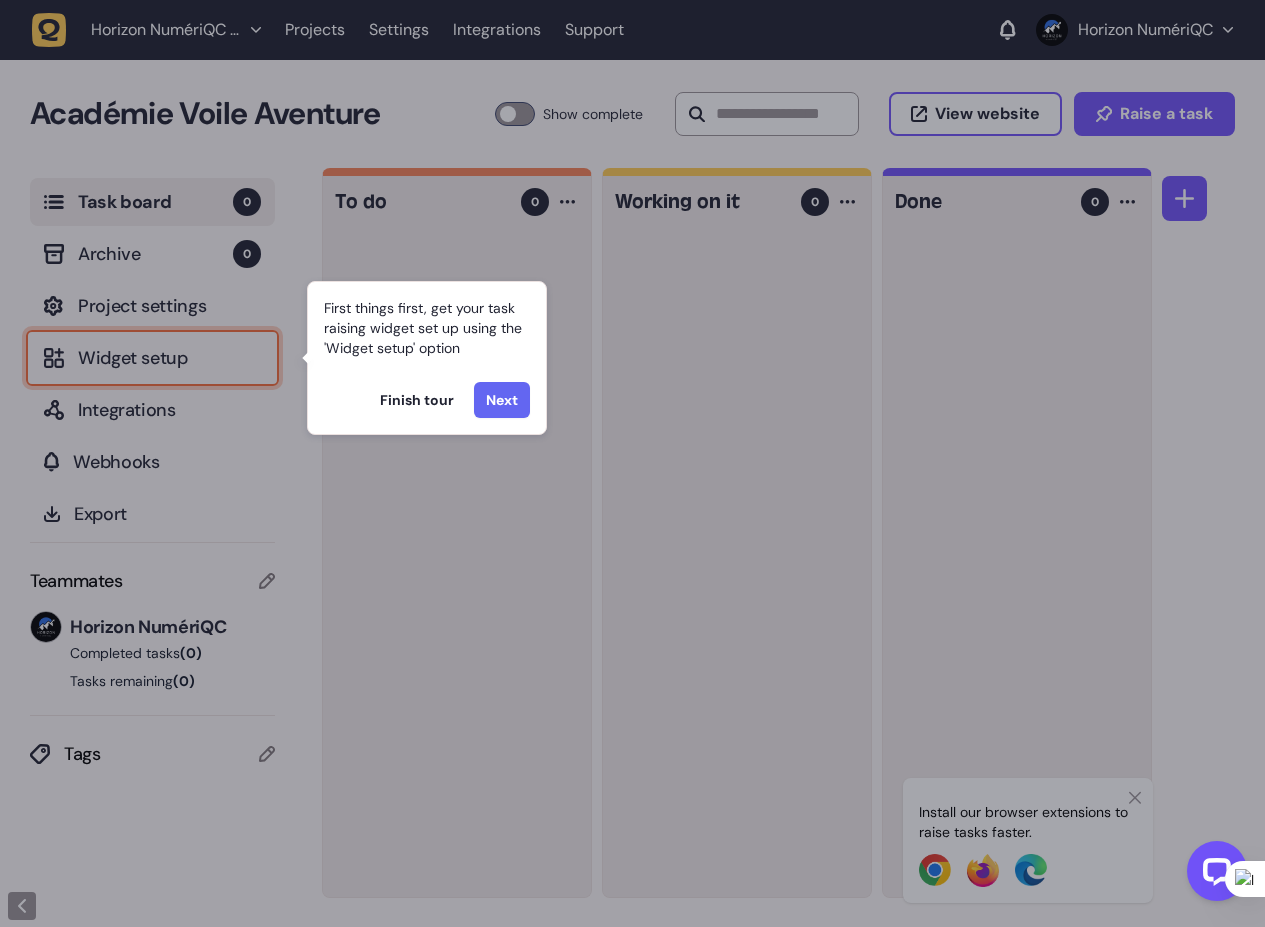 click on "Next" 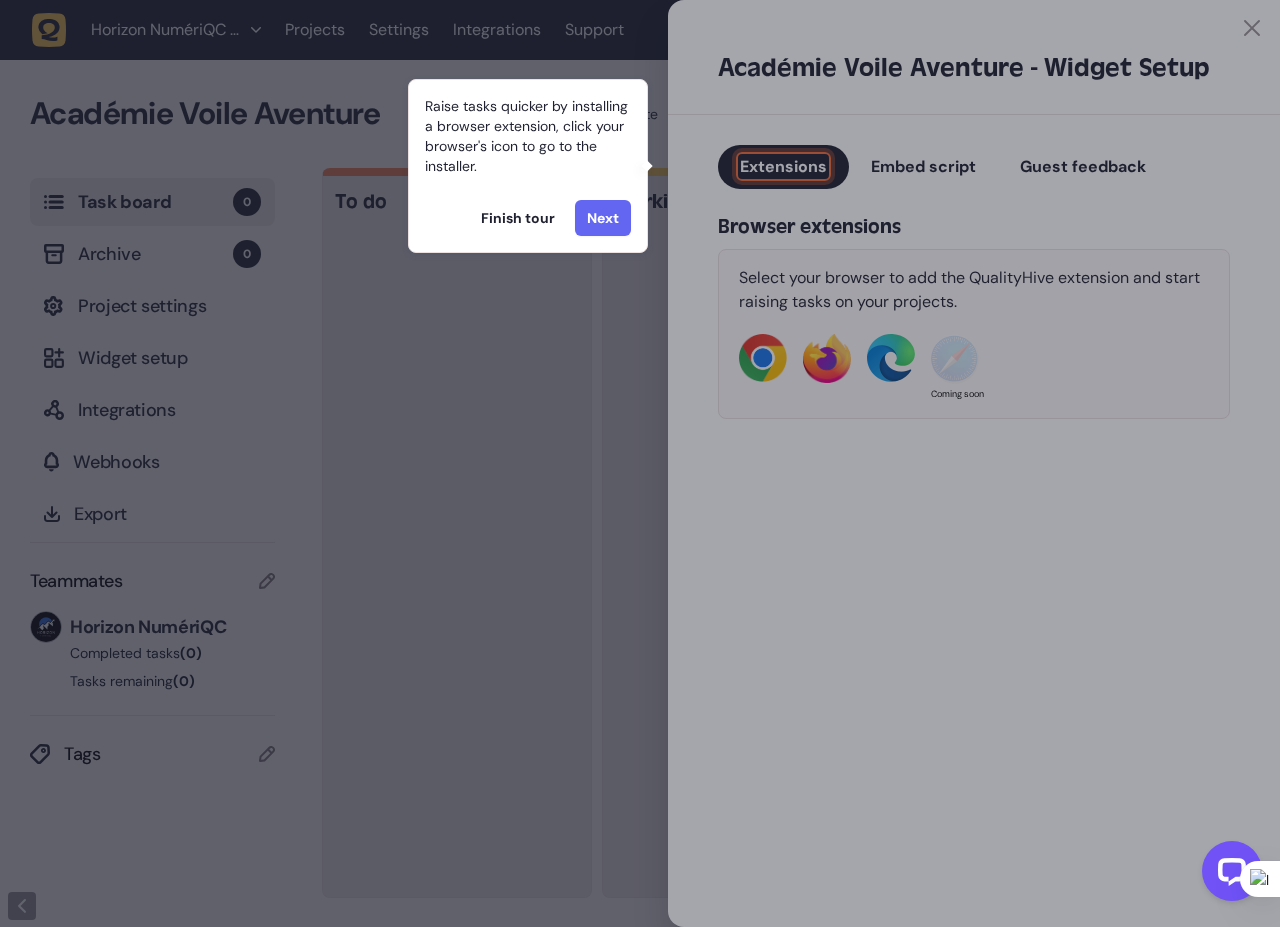 click on "Next" 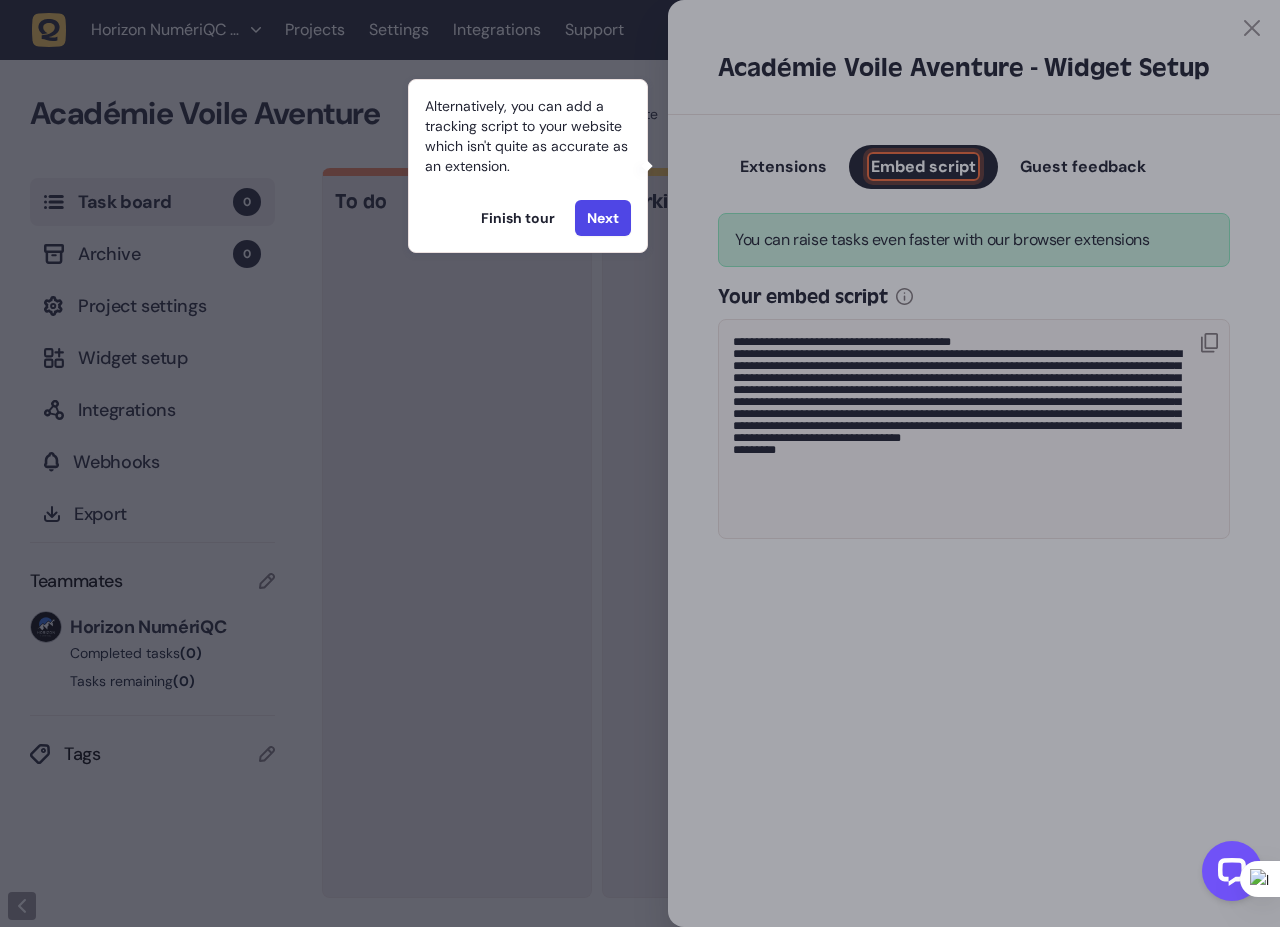 click on "Next" 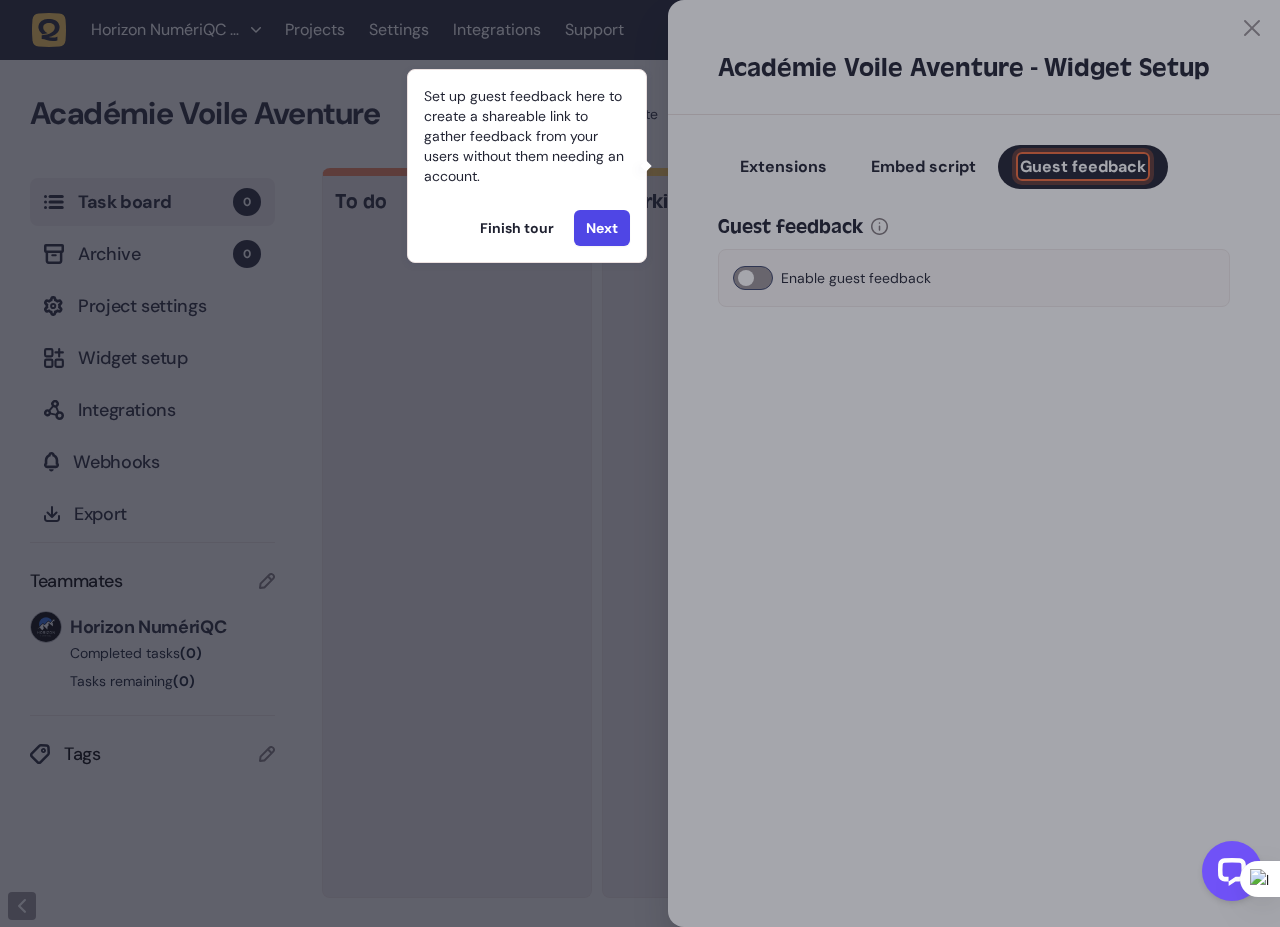 click 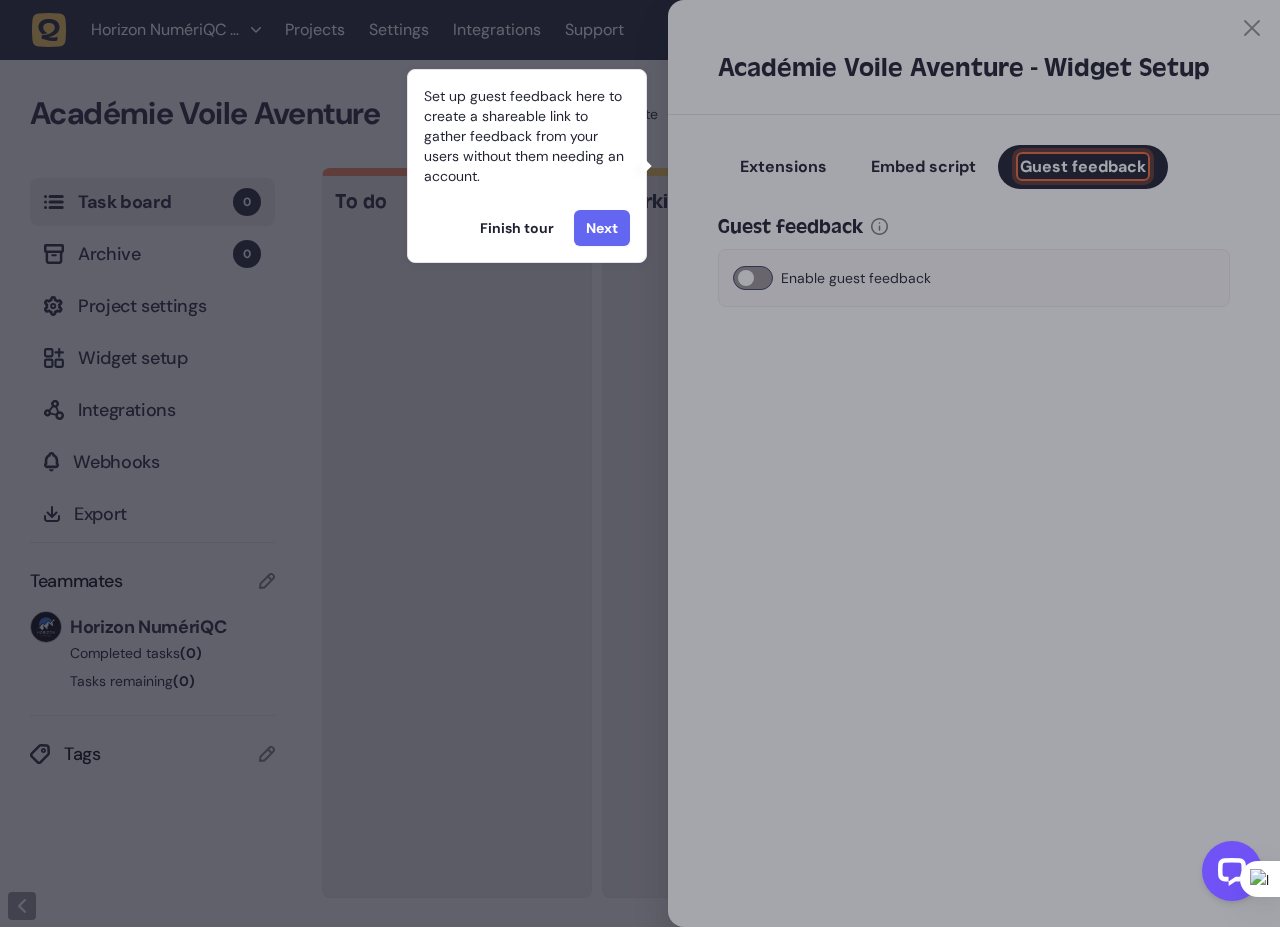 click on "Next" 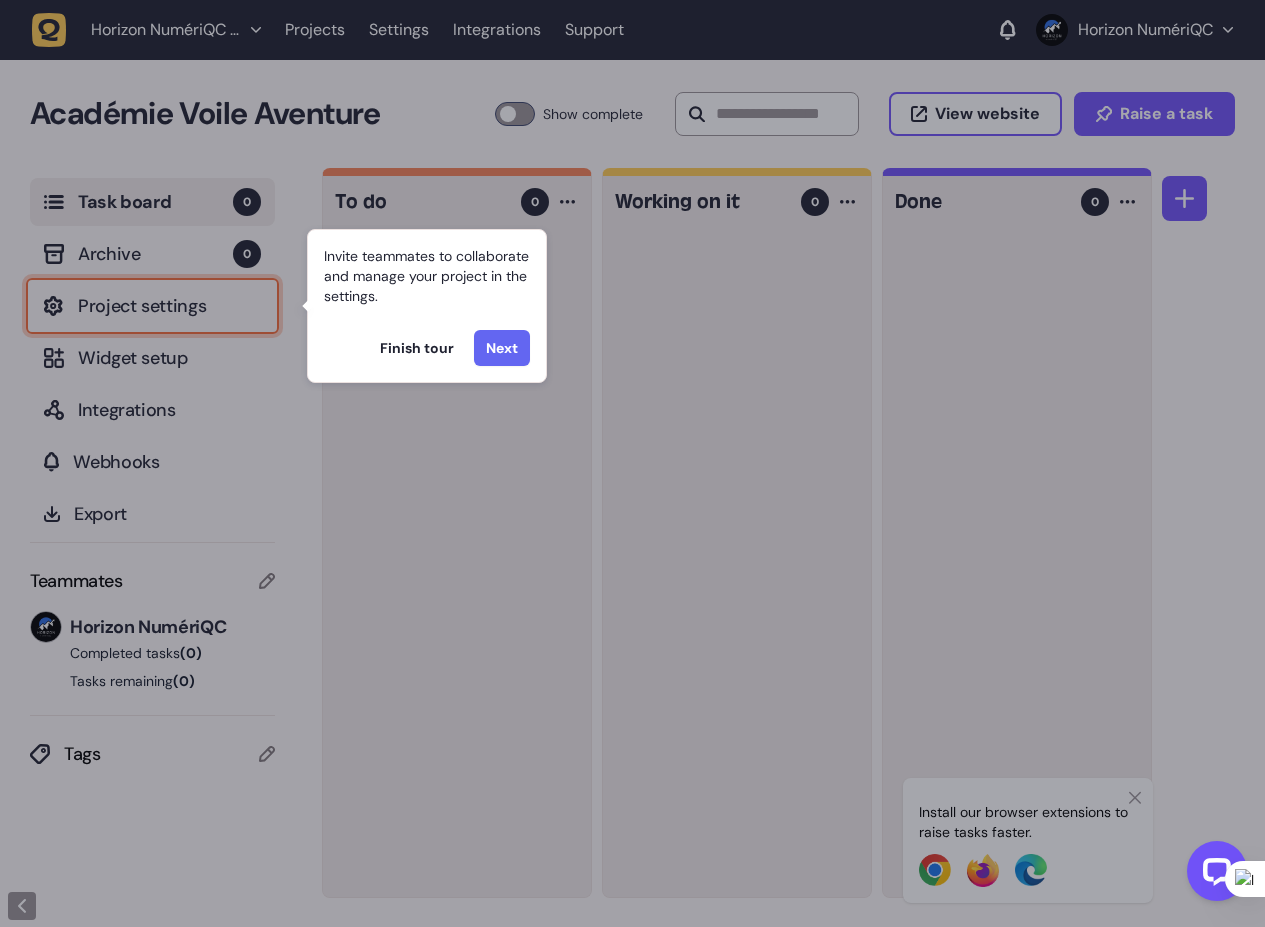 click on "Next" 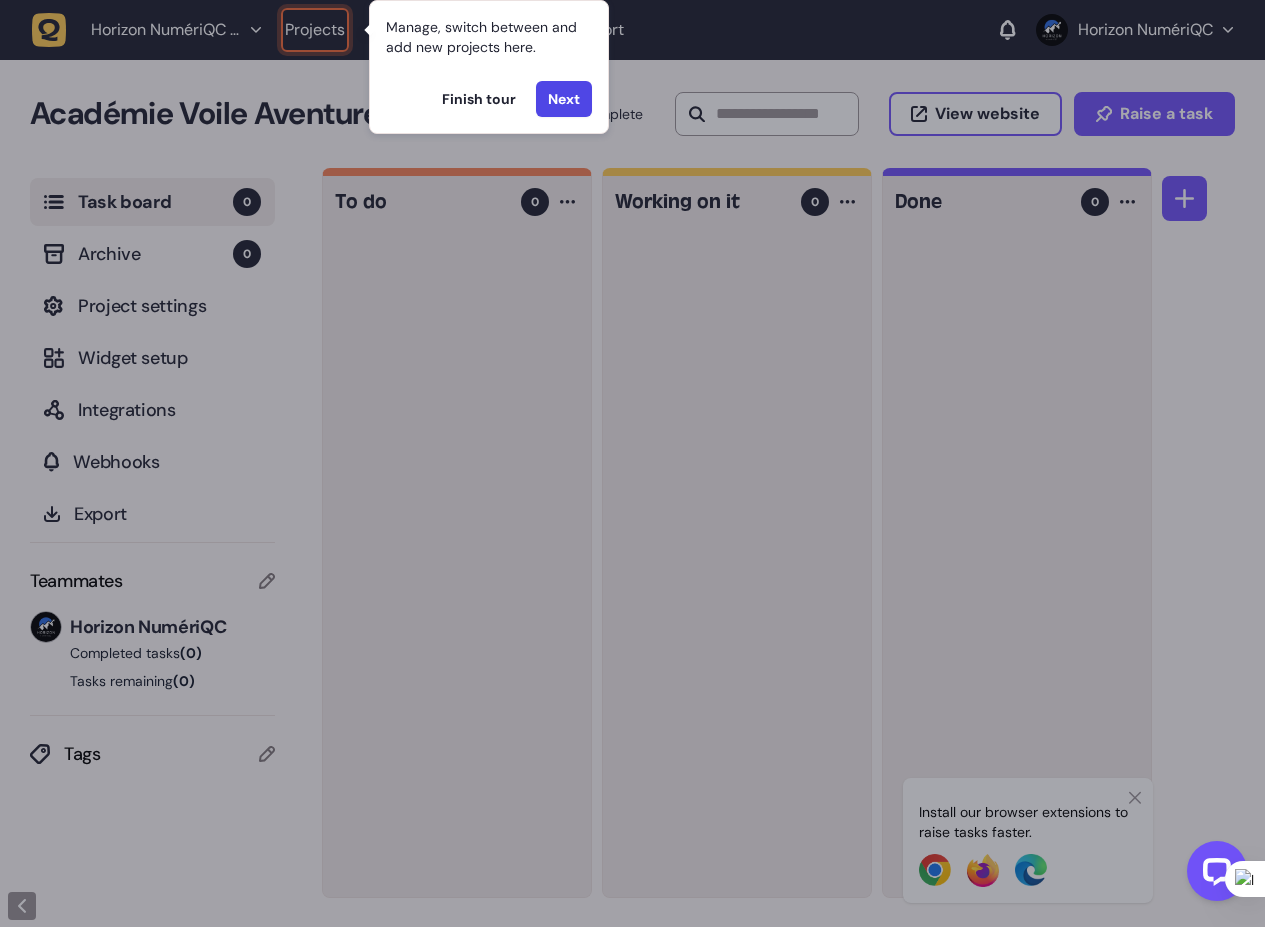 click on "Finish tour" 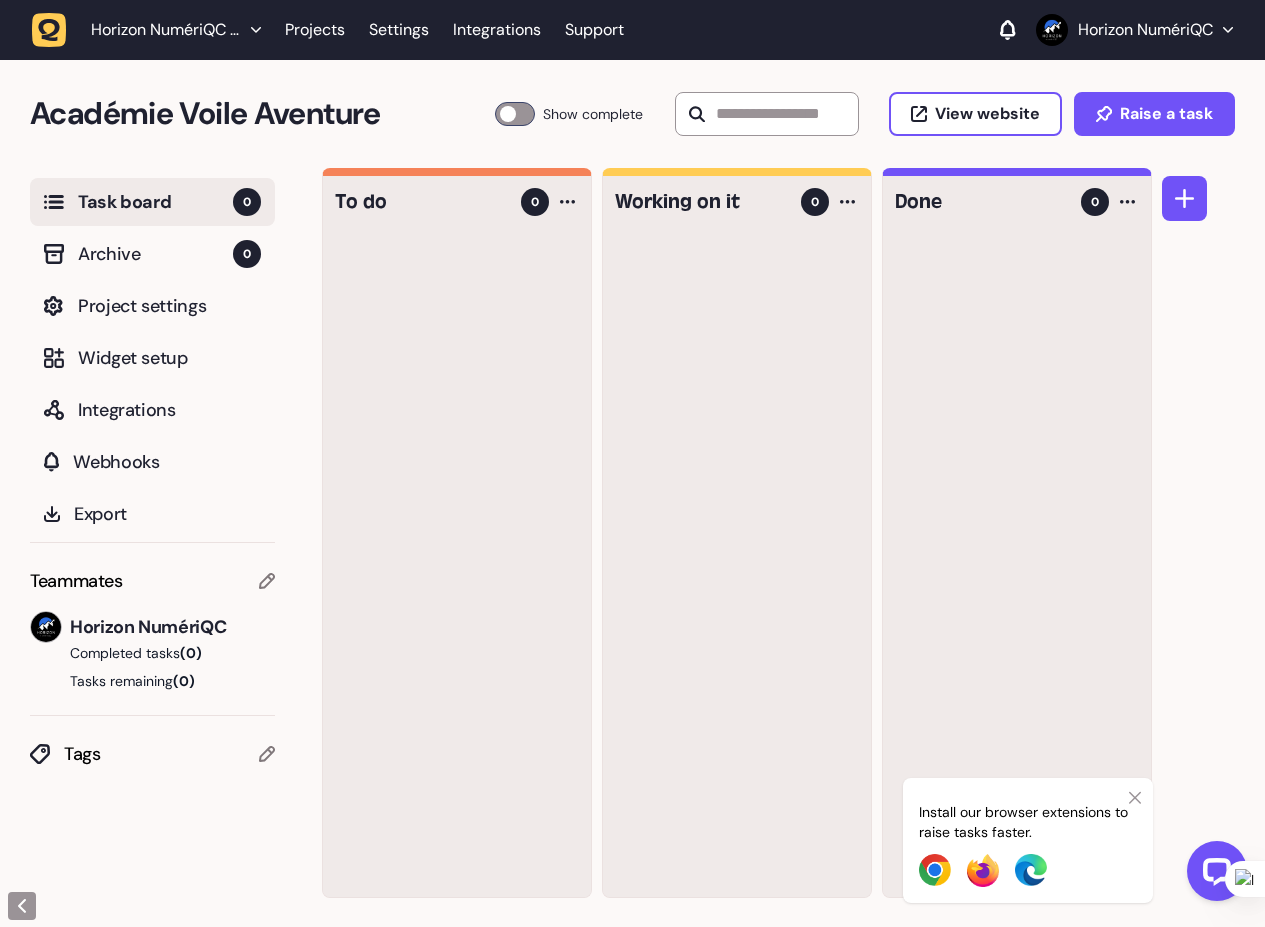 click on "Horizon NumériQC Team" 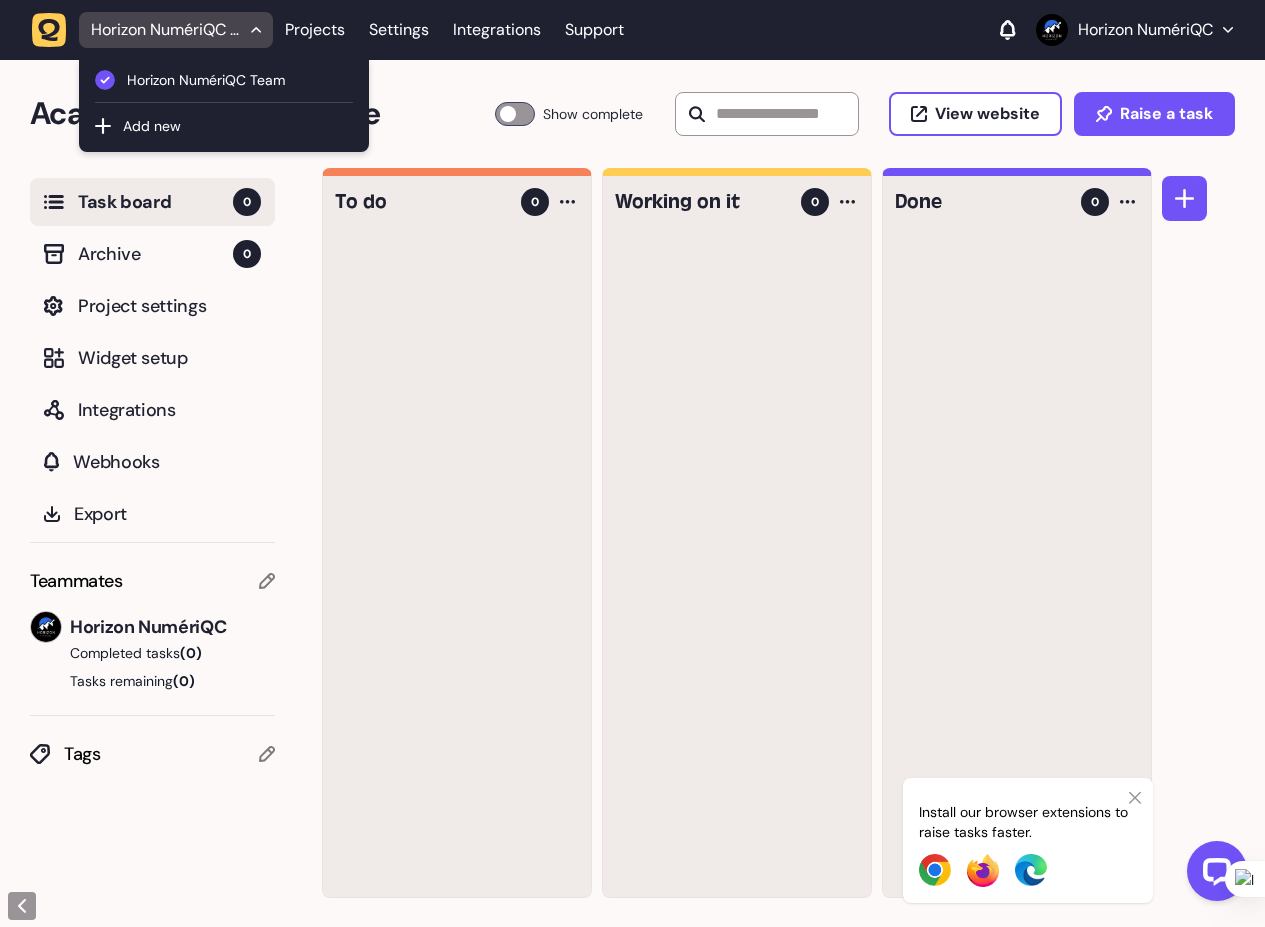 click on "Horizon NumériQC Team" 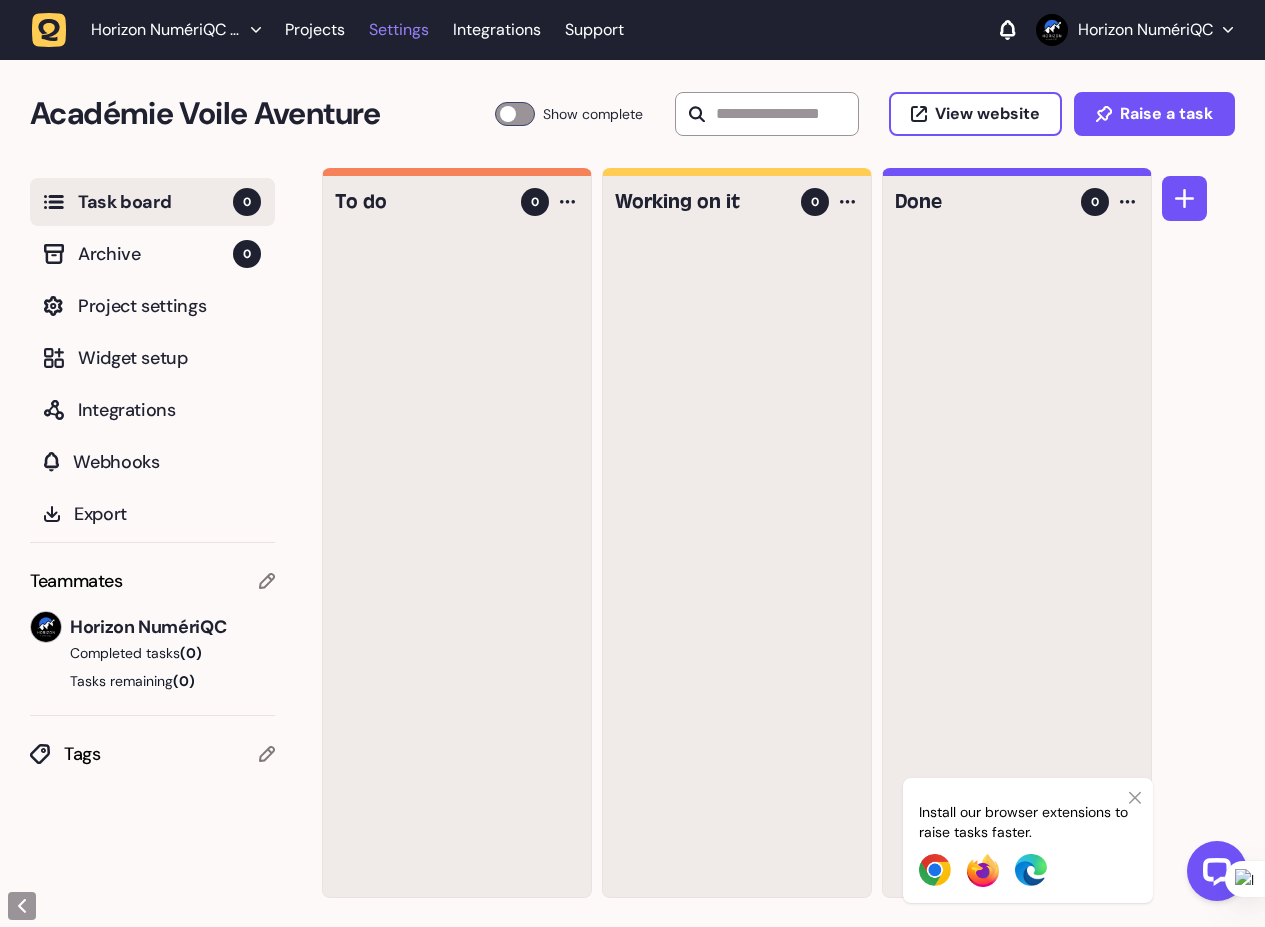 click on "Settings" 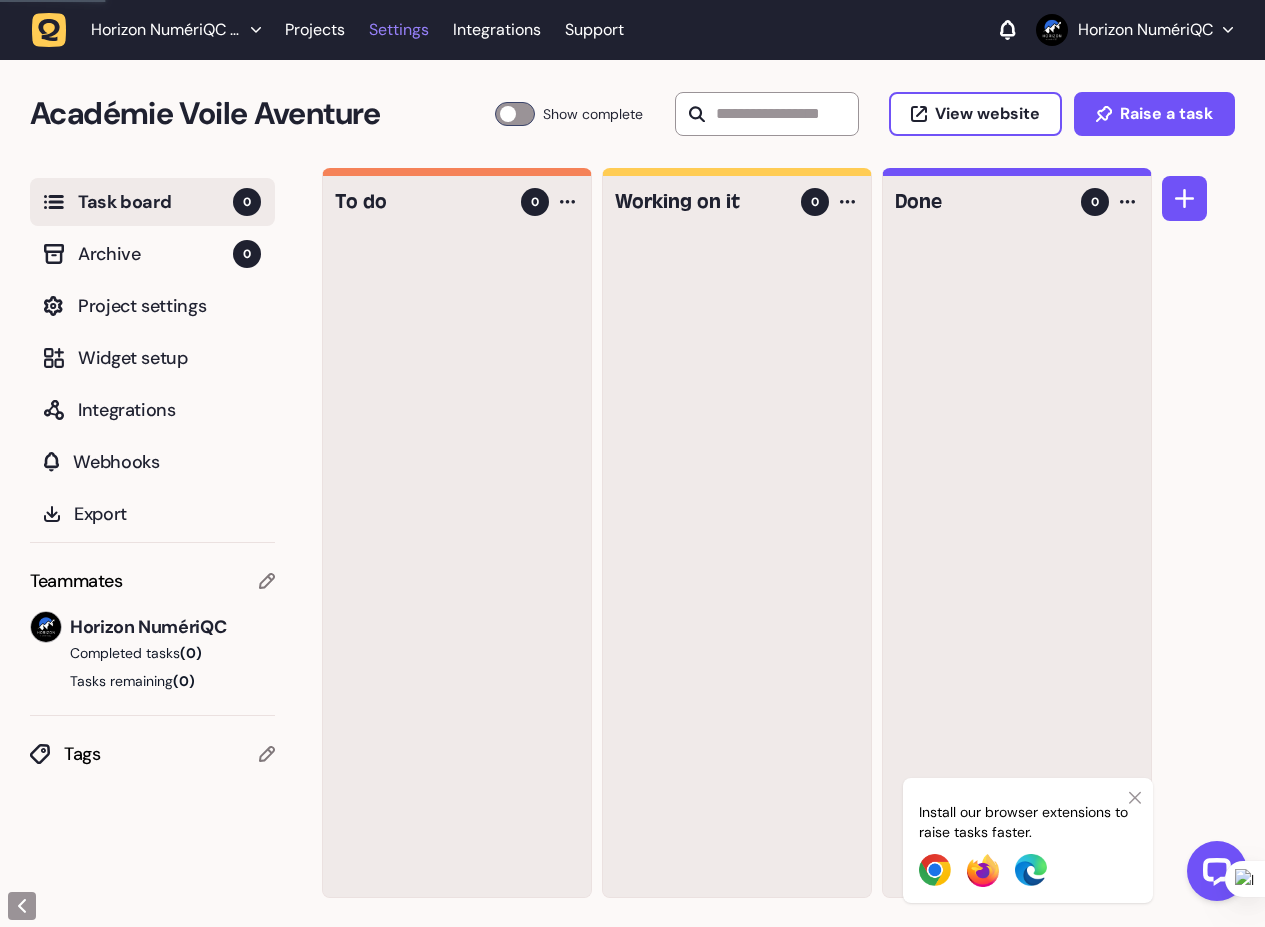 click on "Settings" 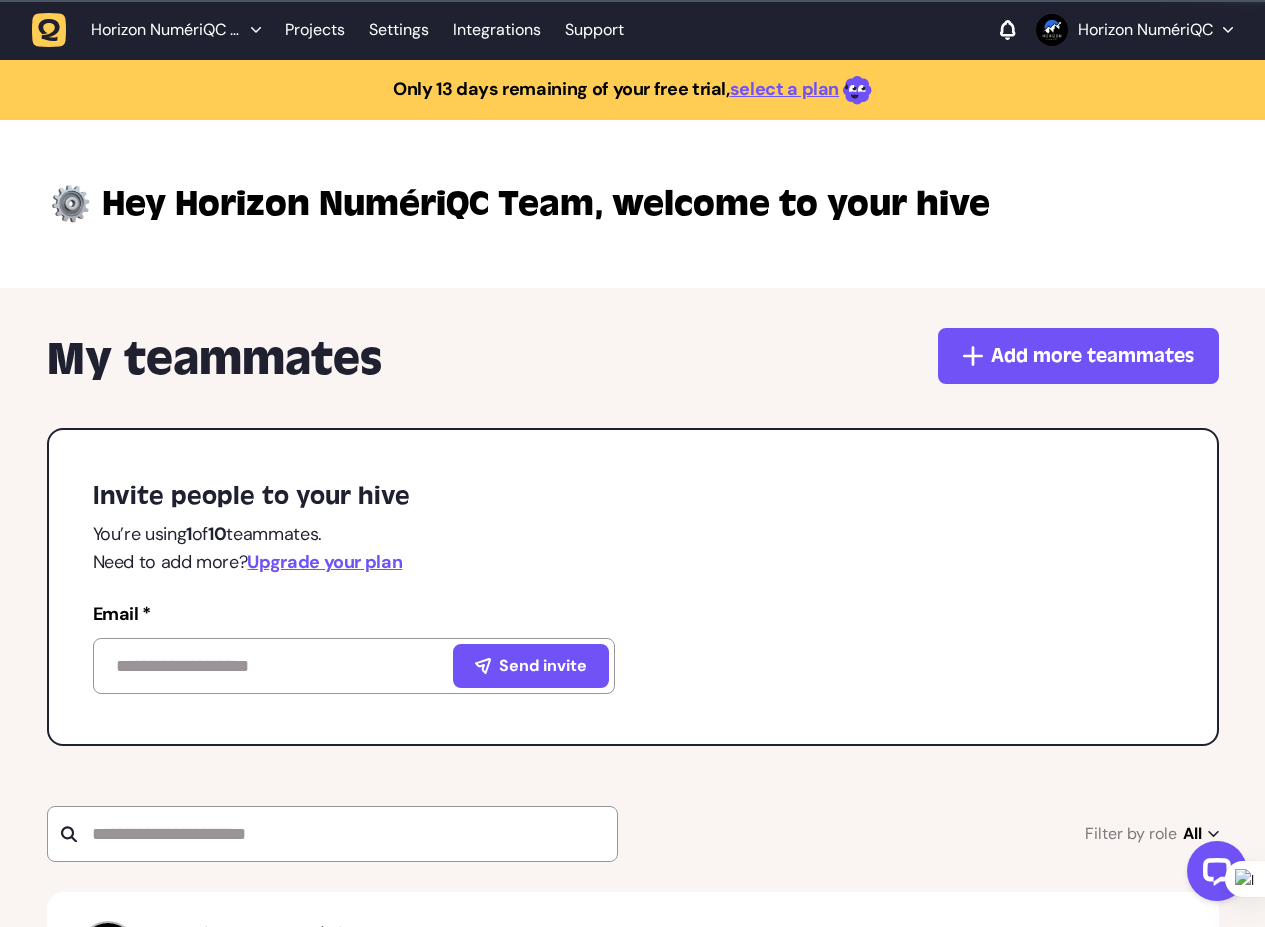 click on "Settings" 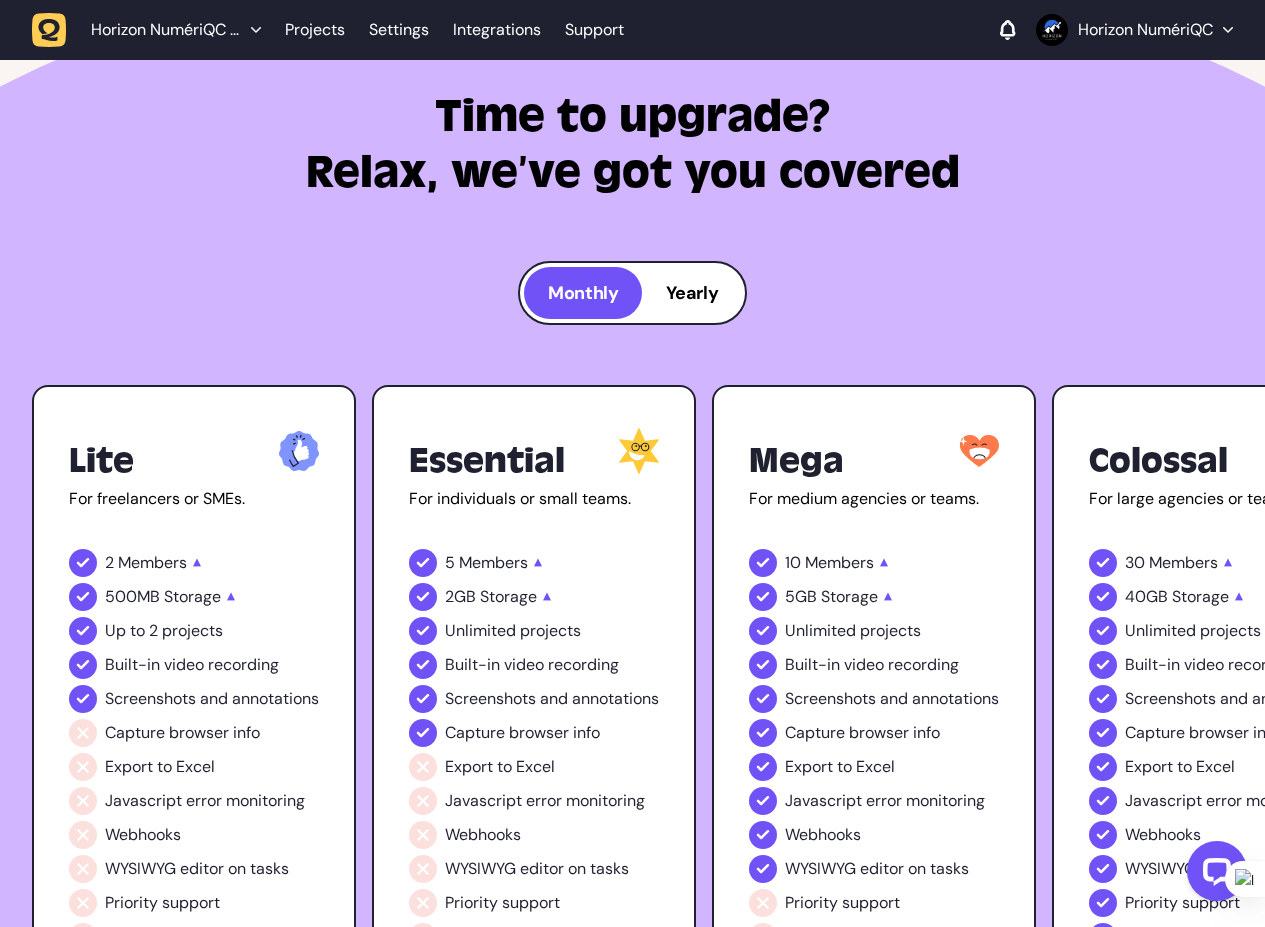 scroll, scrollTop: 1080, scrollLeft: 0, axis: vertical 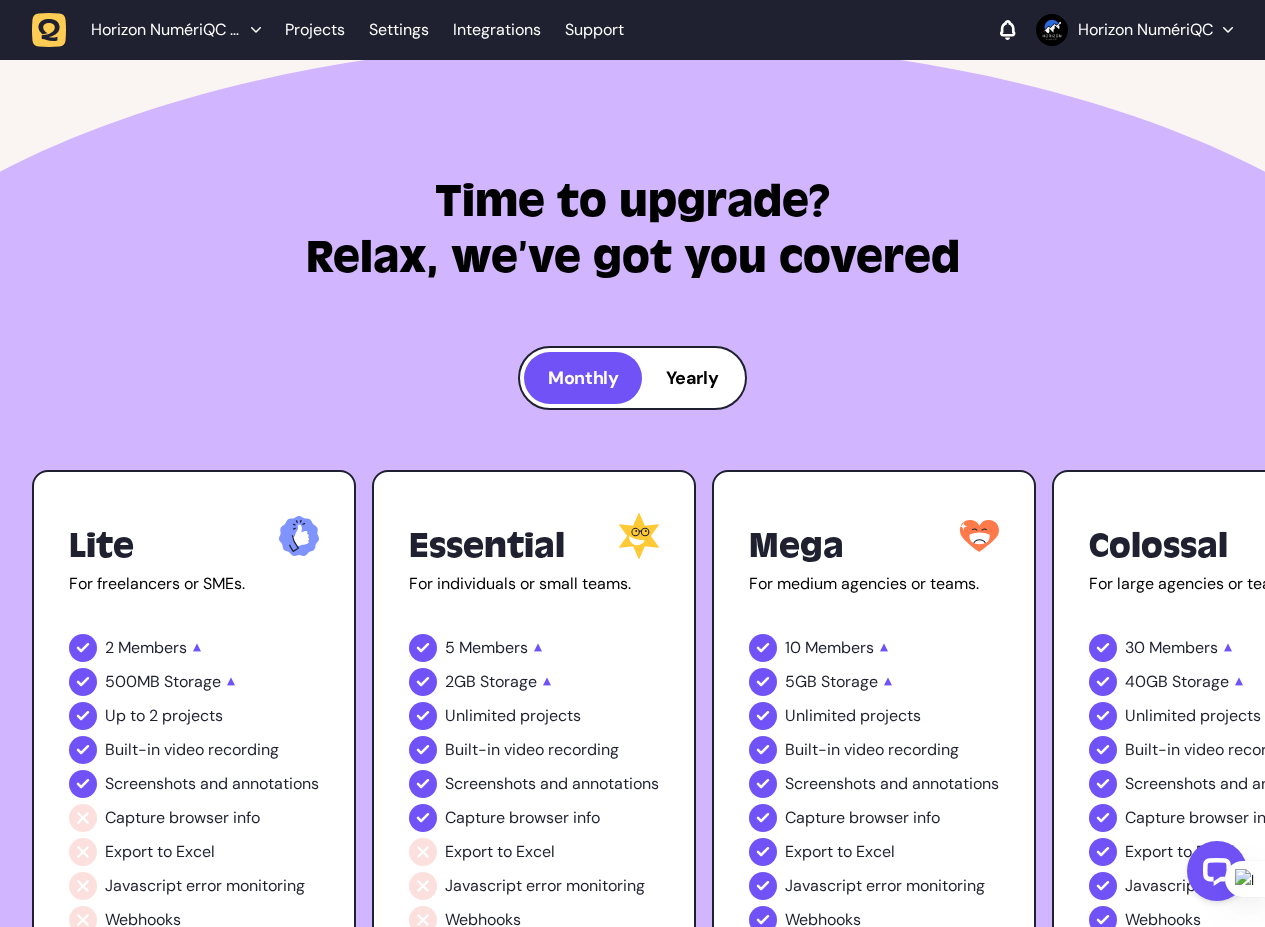 click on "Yearly" 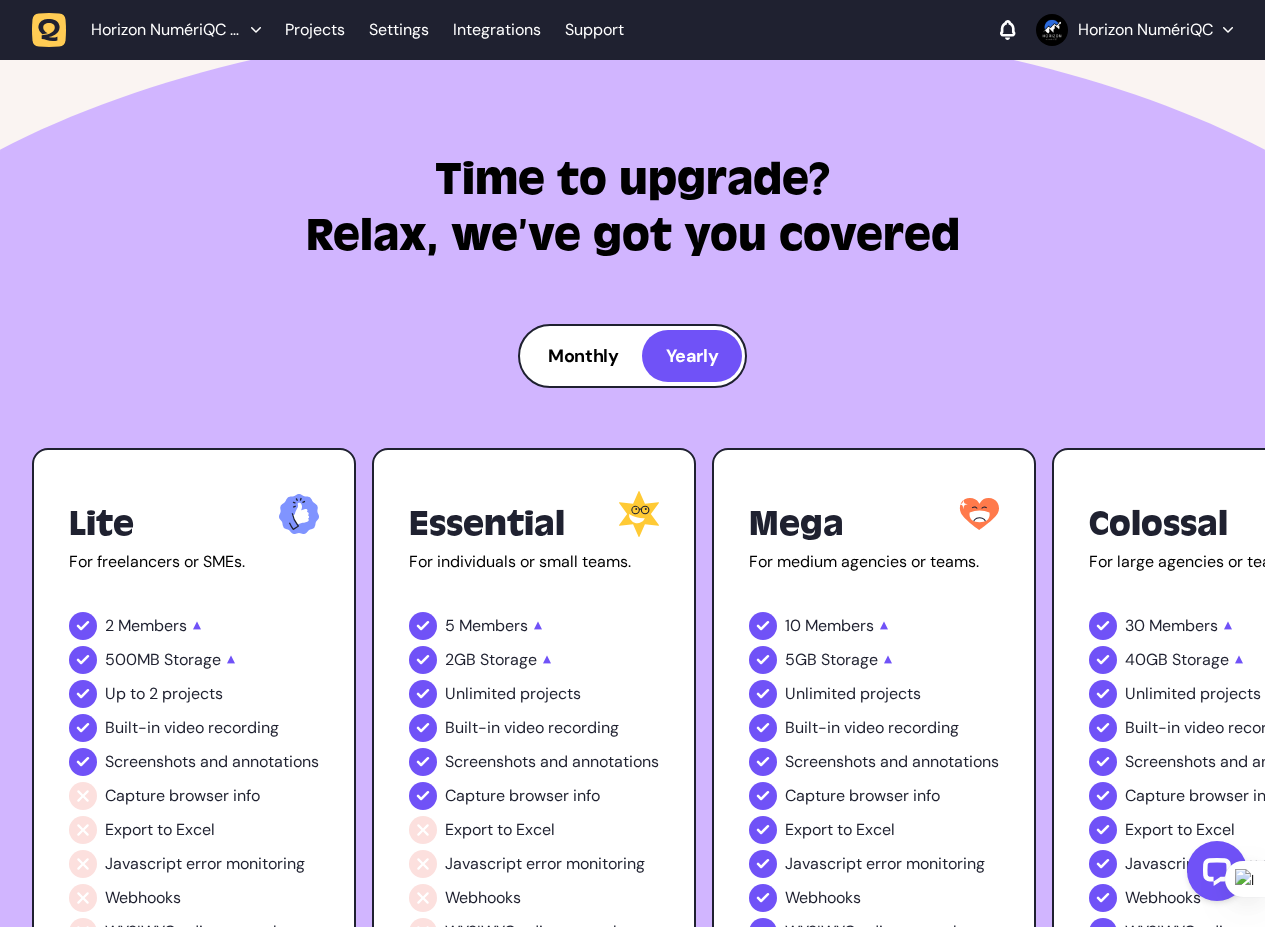 scroll, scrollTop: 960, scrollLeft: 0, axis: vertical 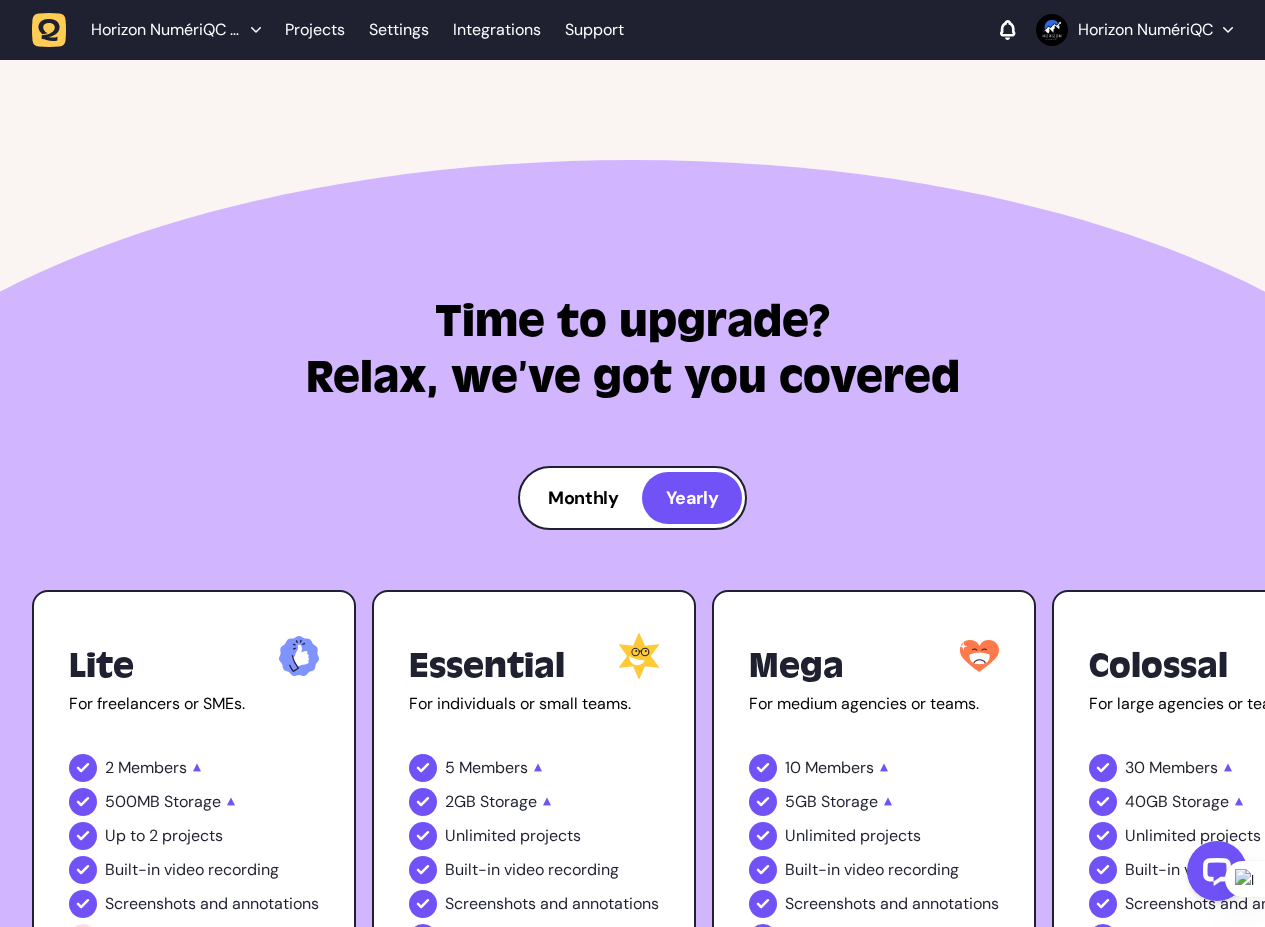 click on "Monthly" 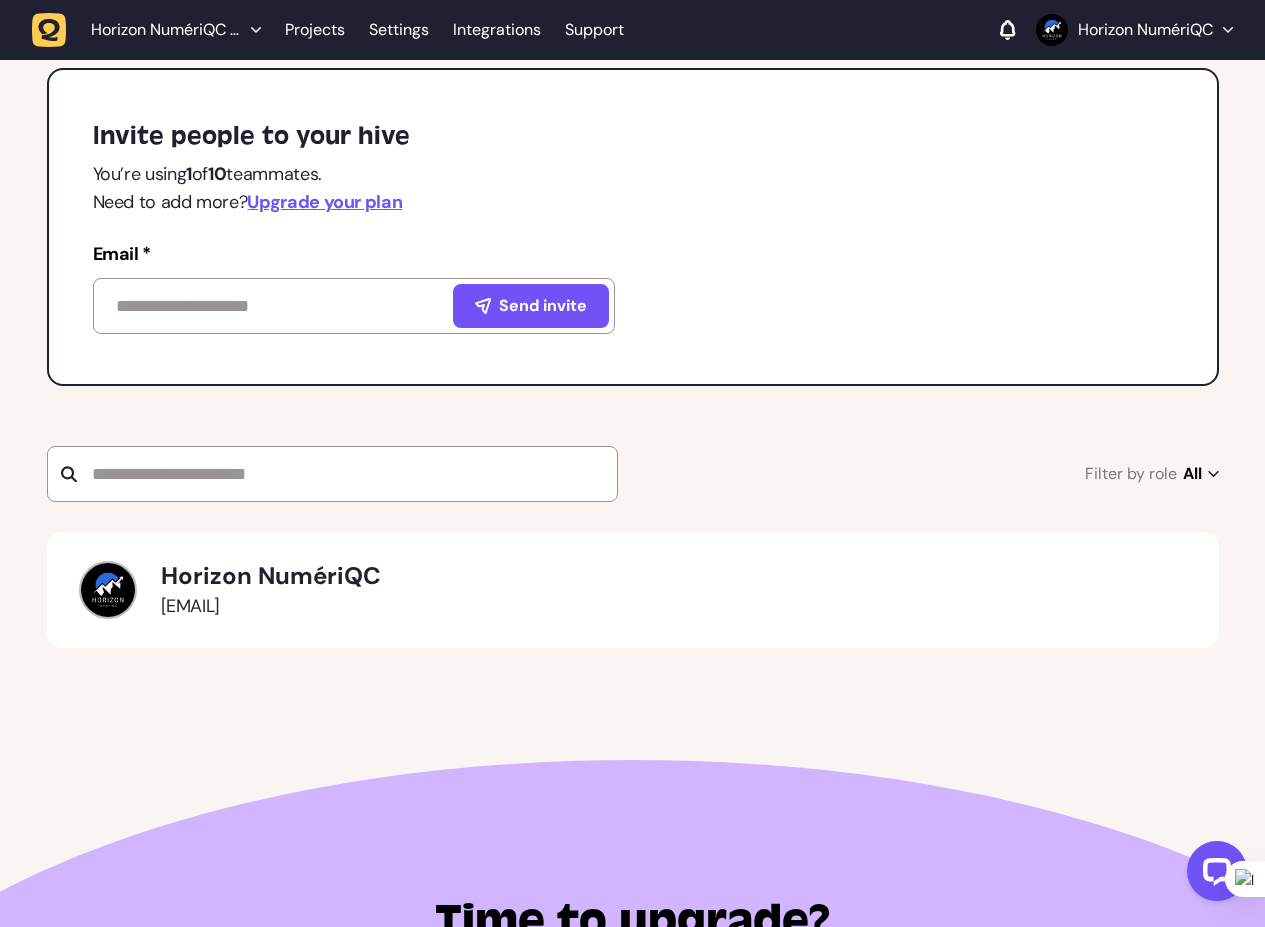 scroll, scrollTop: 0, scrollLeft: 0, axis: both 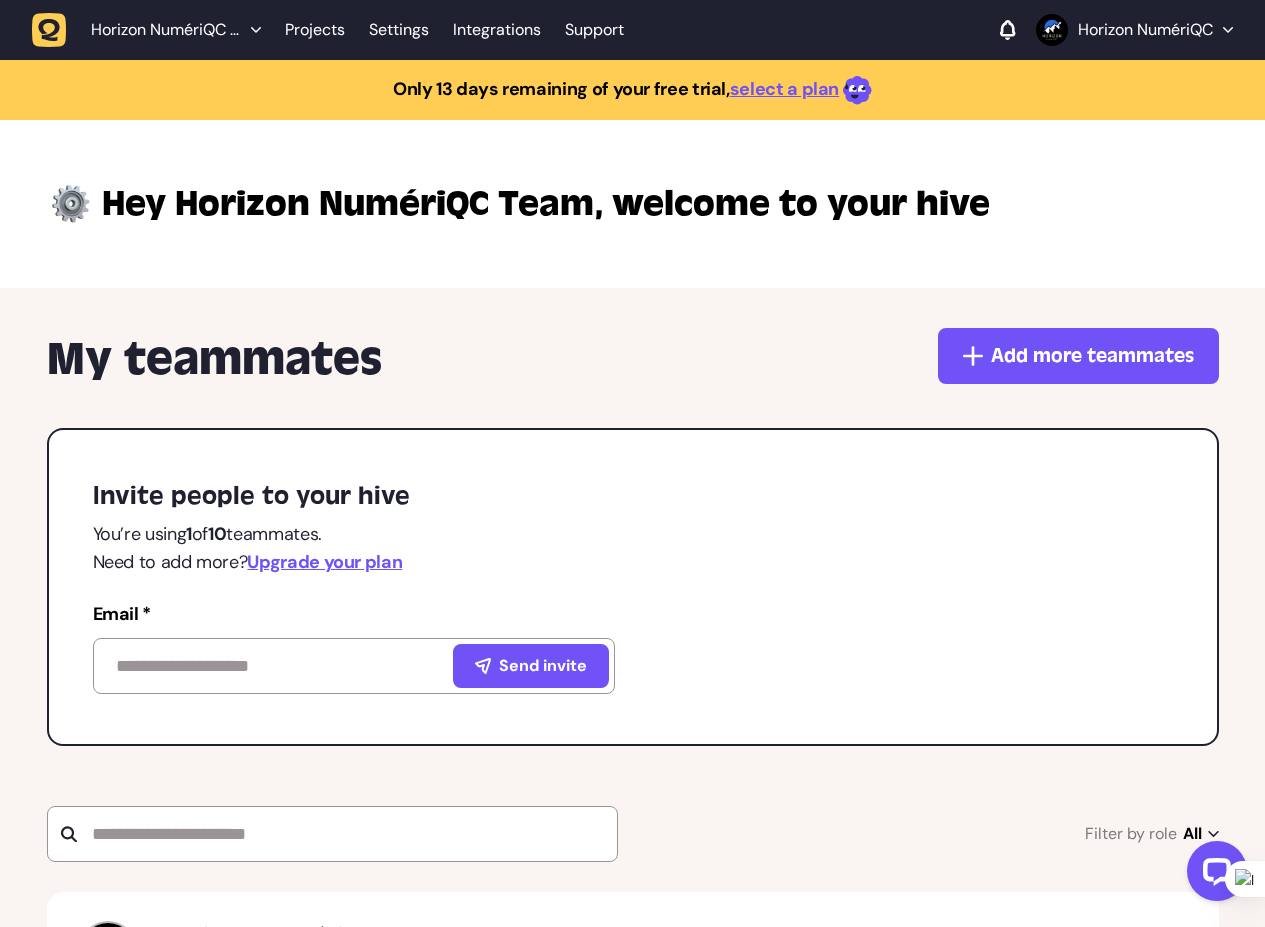 click on "Horizon NumériQC" 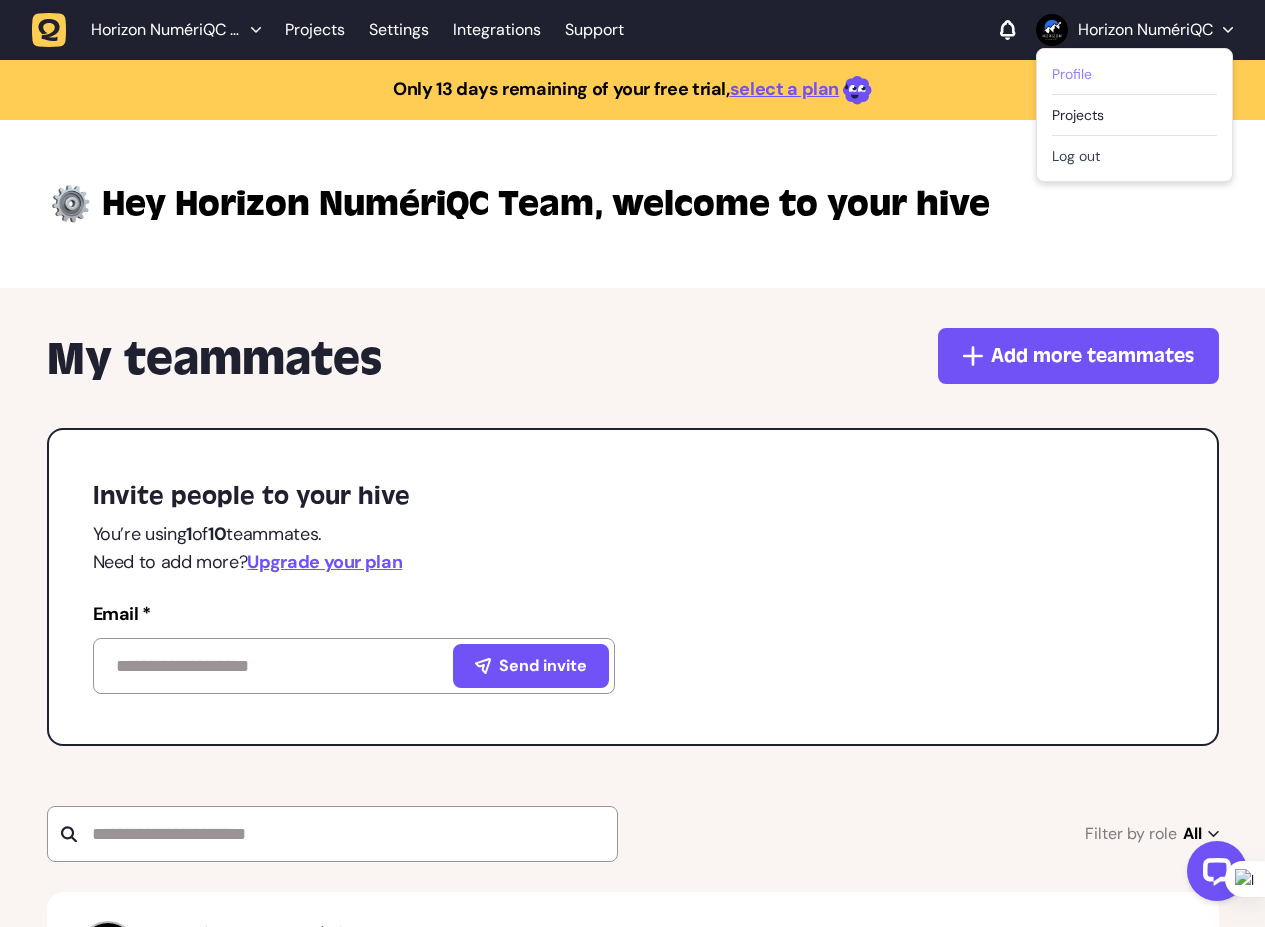 click on "Profile" 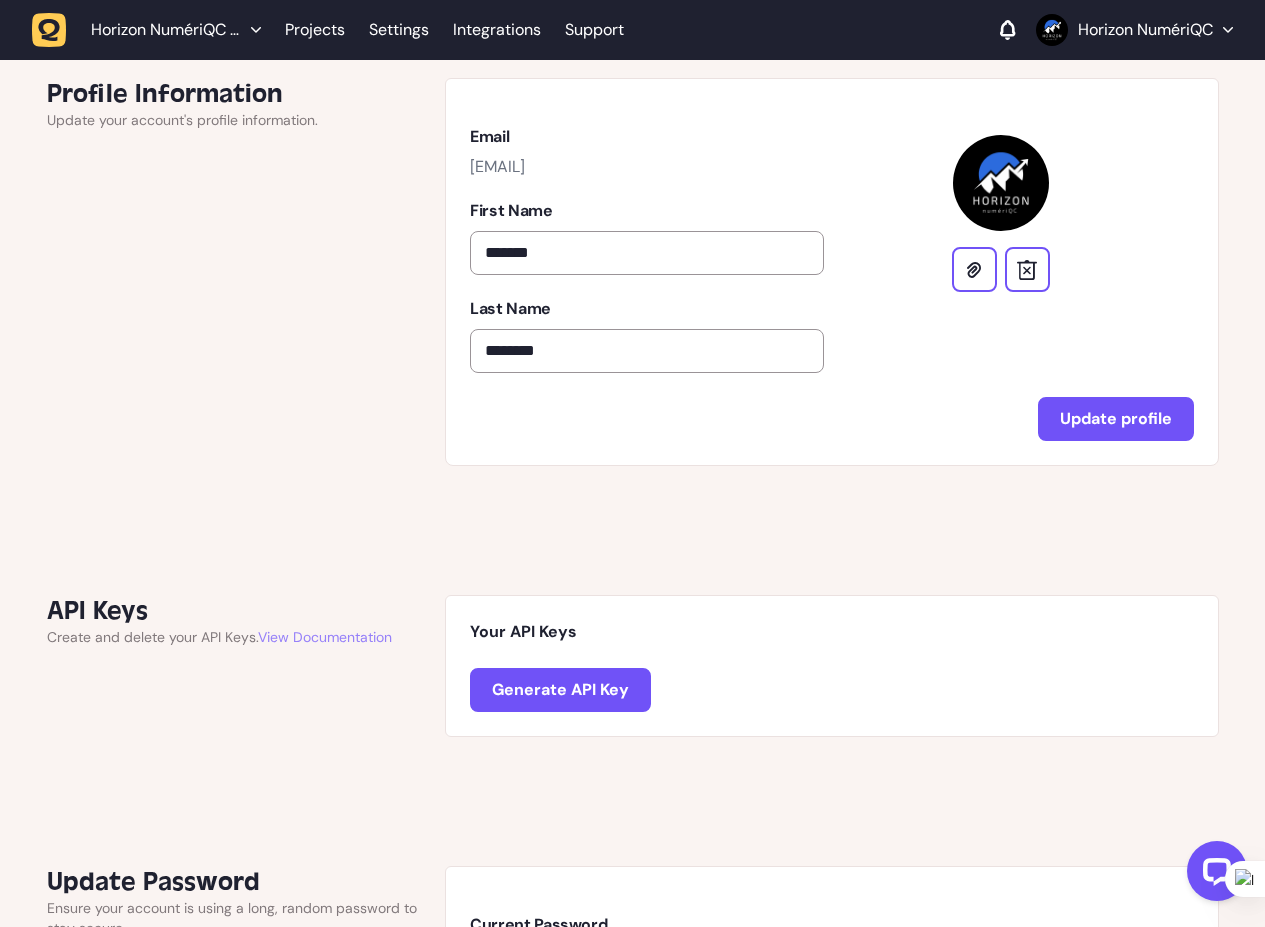 scroll, scrollTop: 0, scrollLeft: 0, axis: both 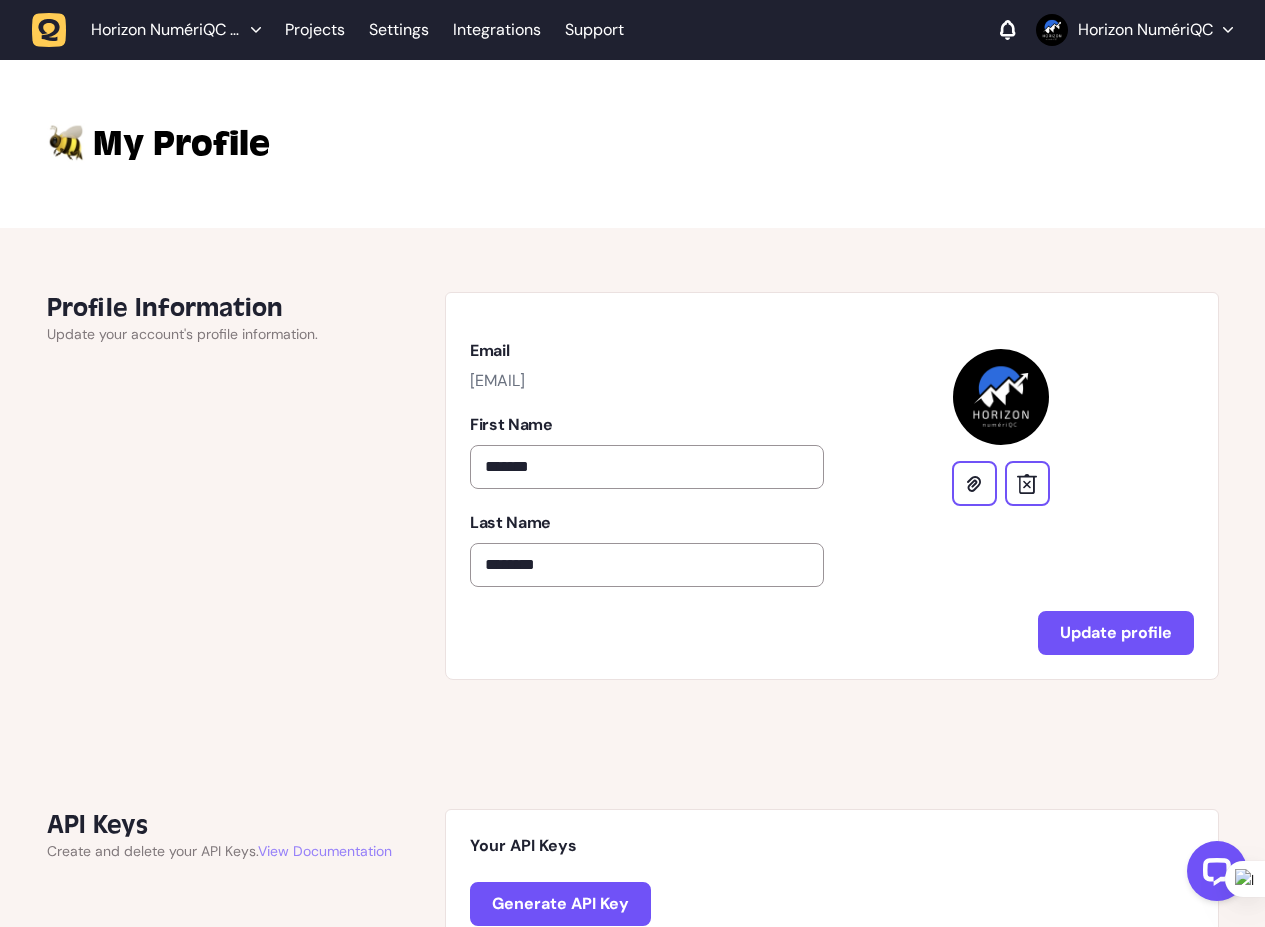 click on "My Profile" 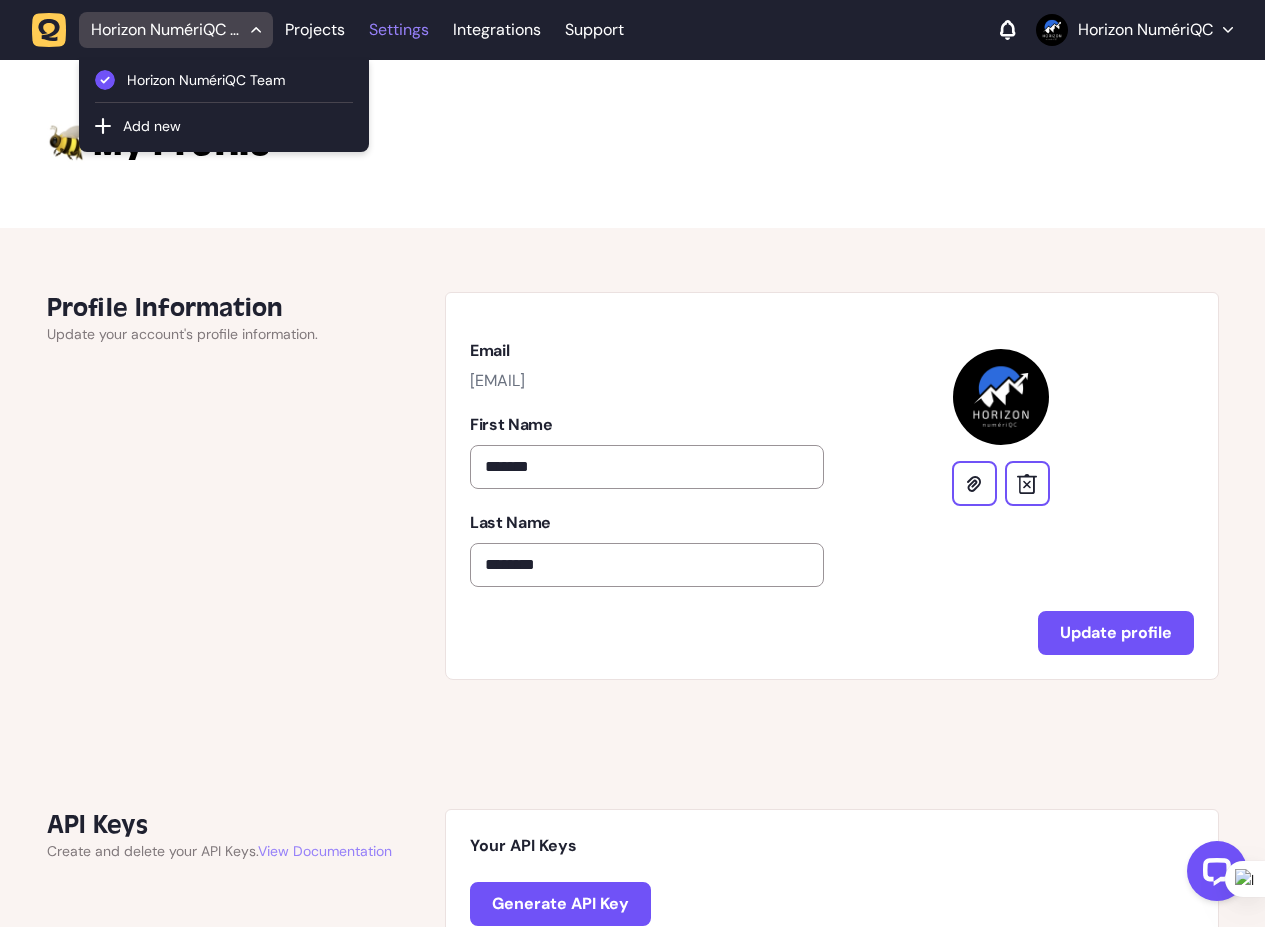 click on "Settings" 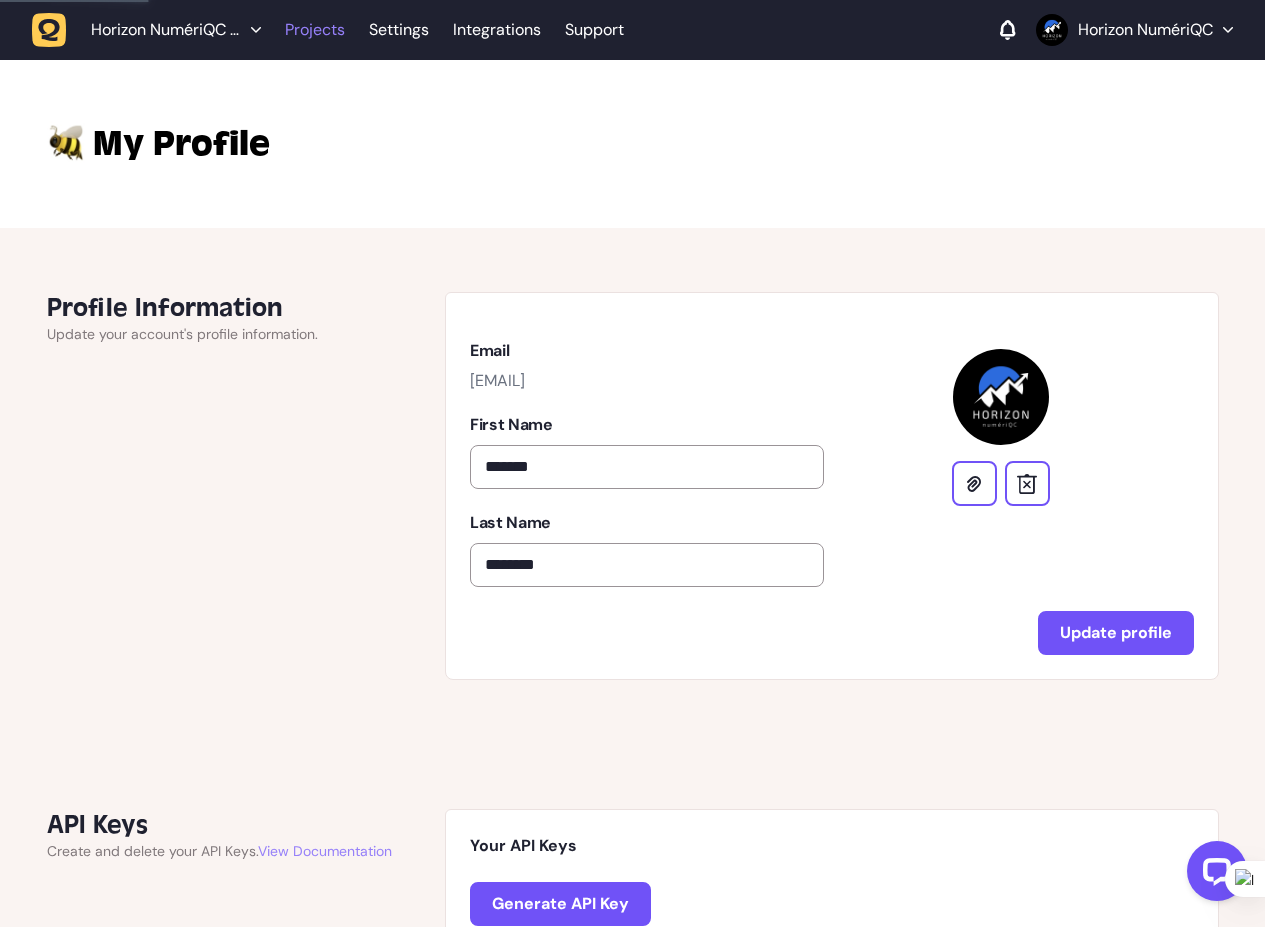 click on "Projects" 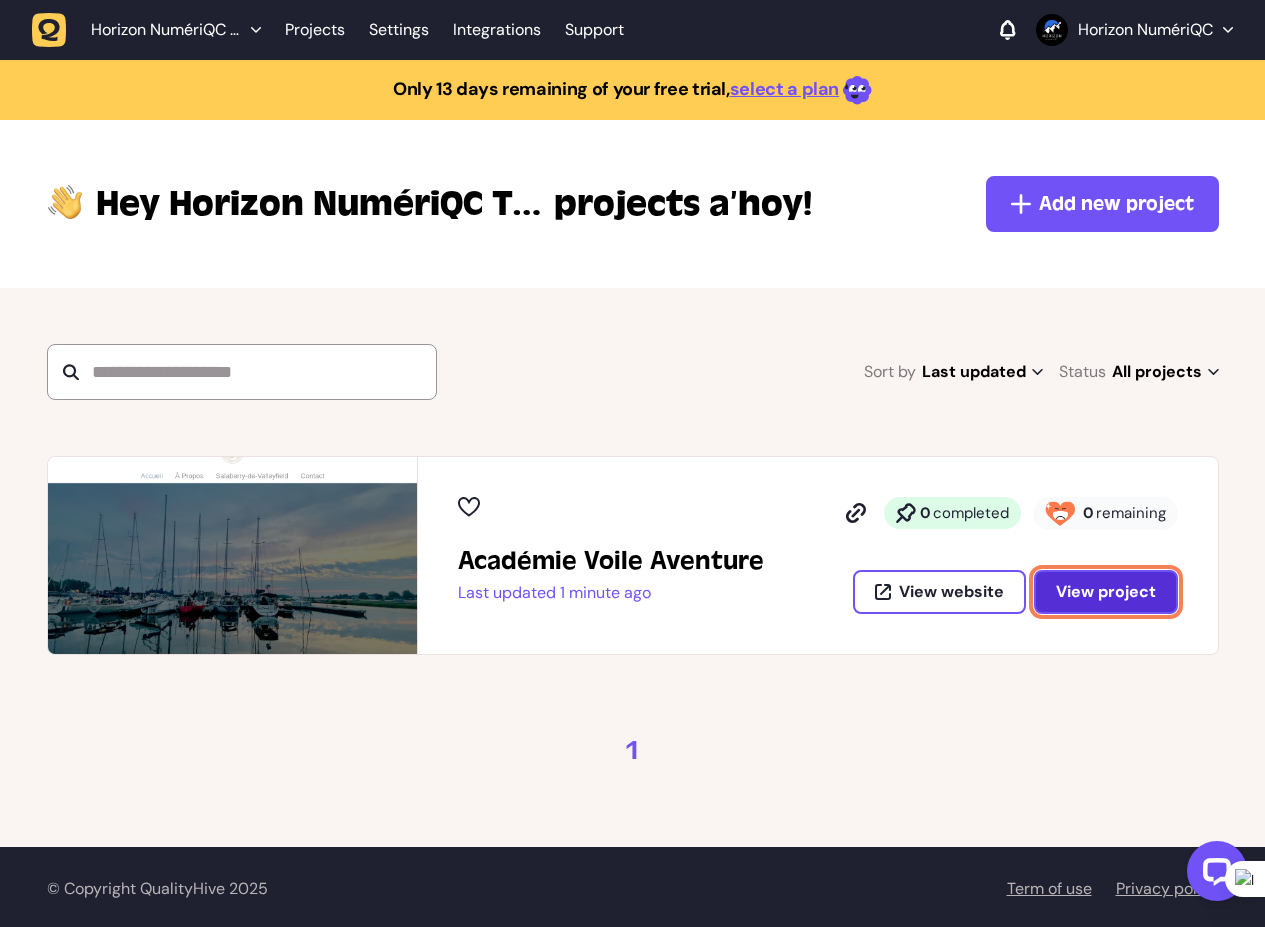 click on "View project" 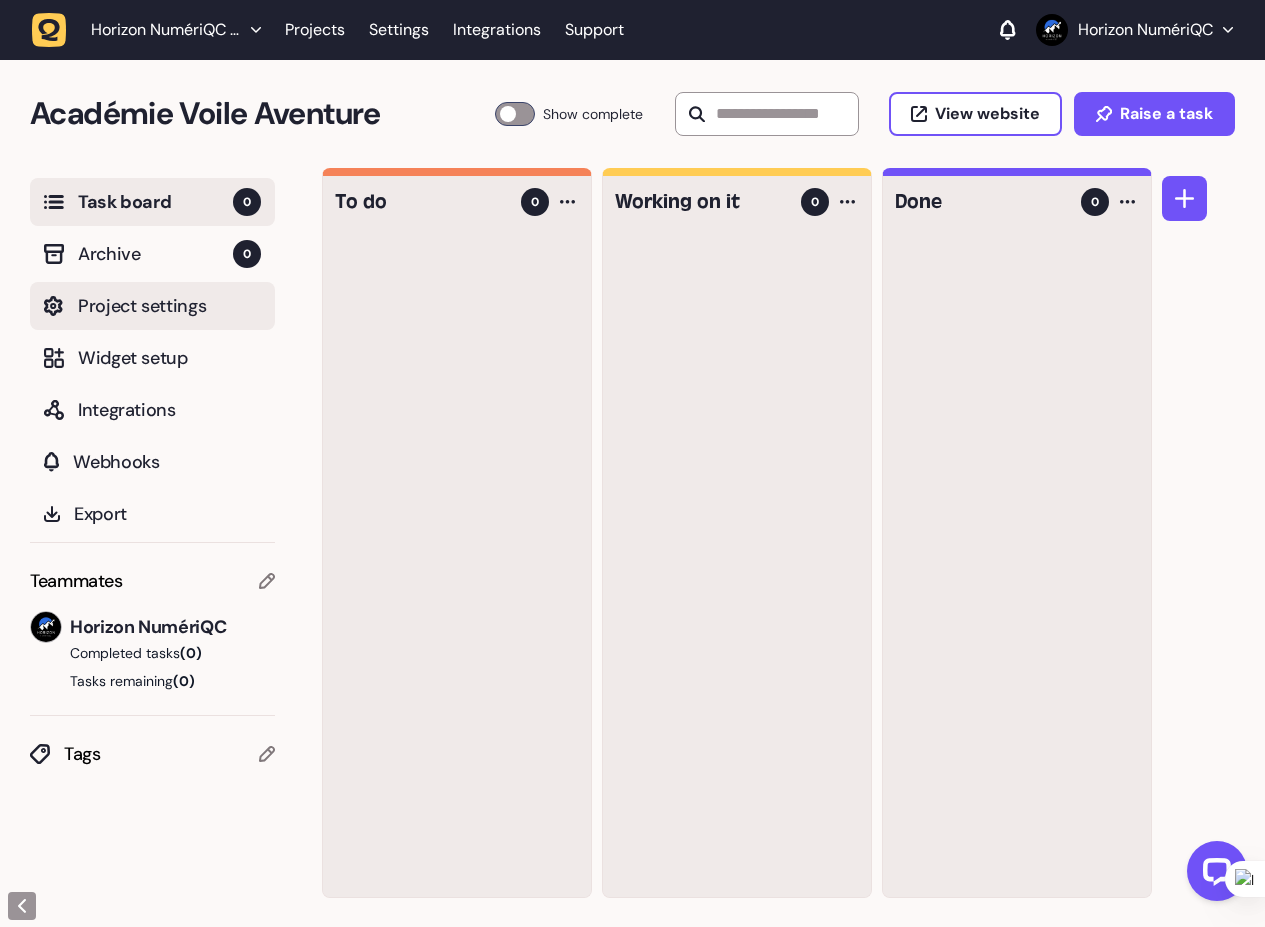 click on "Project settings" 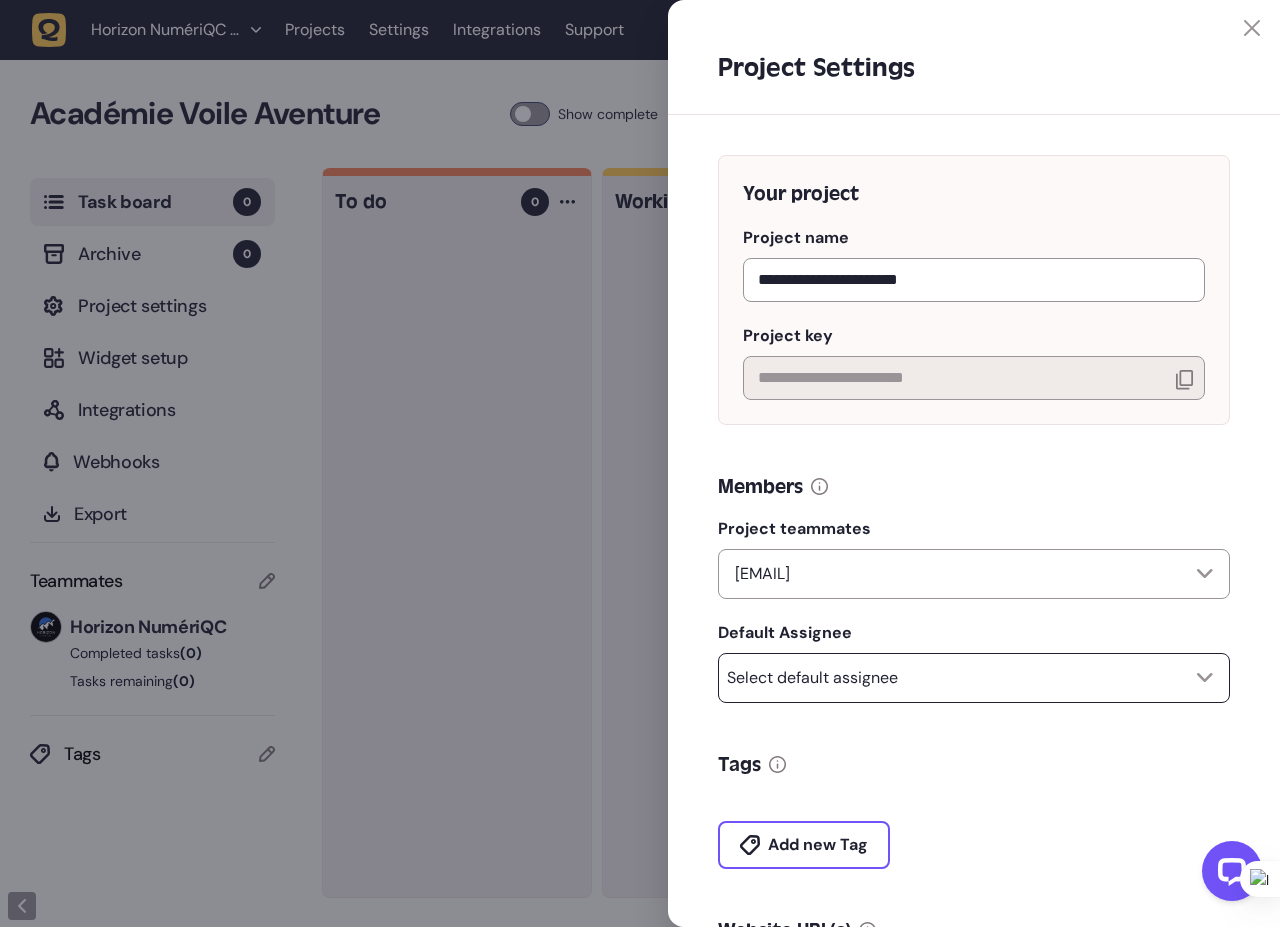 click on "Select default assignee" 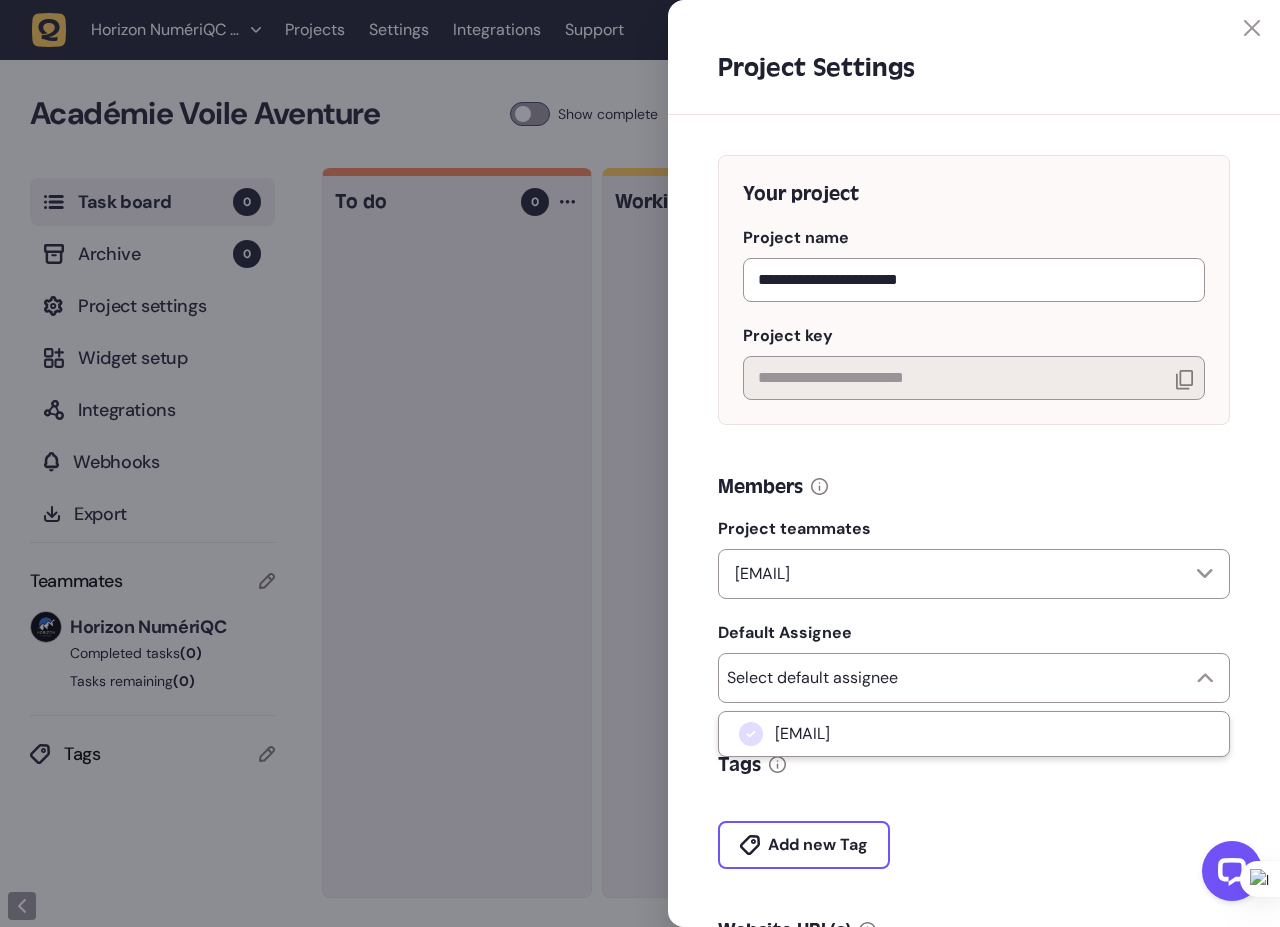 click 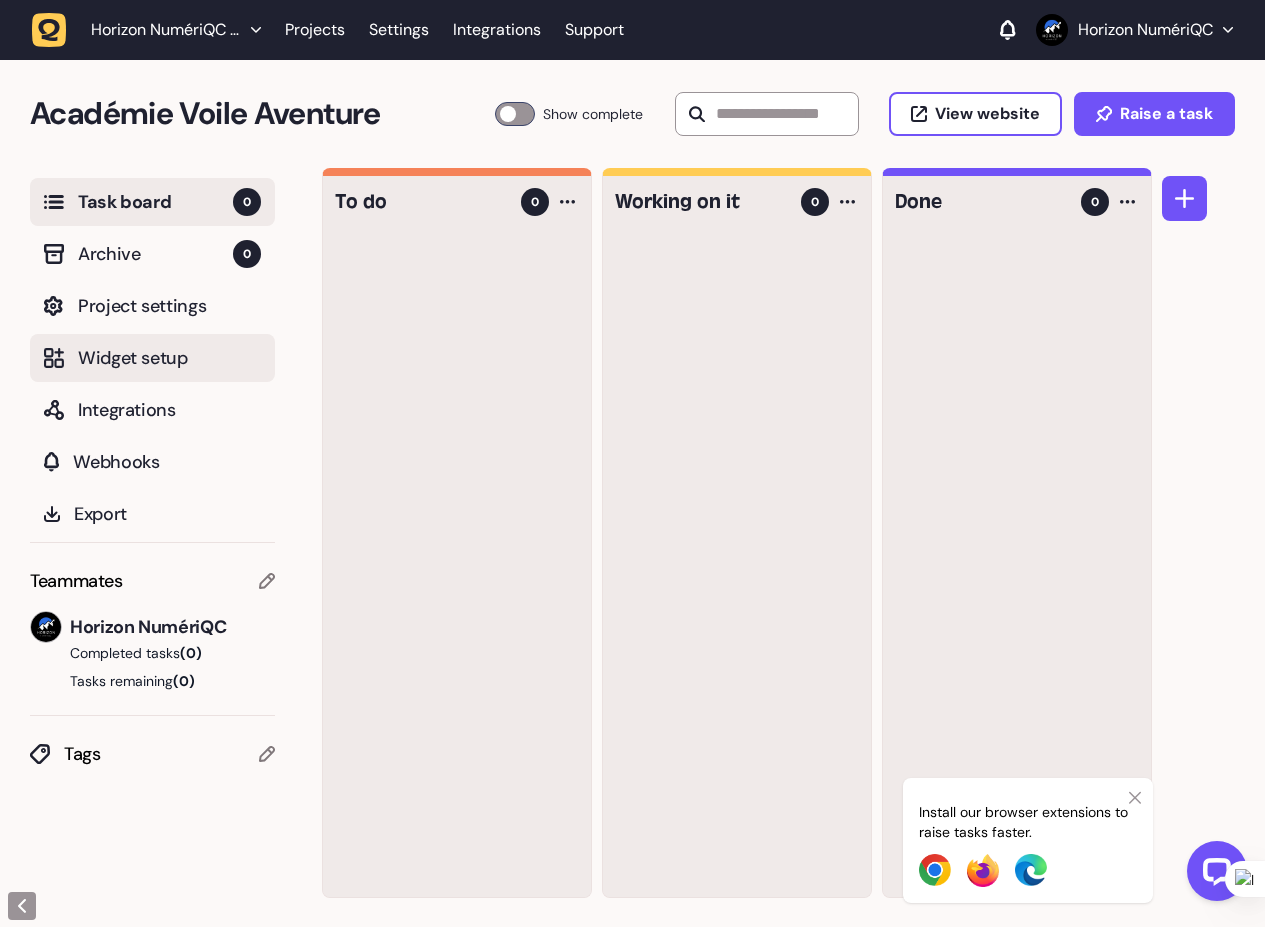 click on "Widget setup" 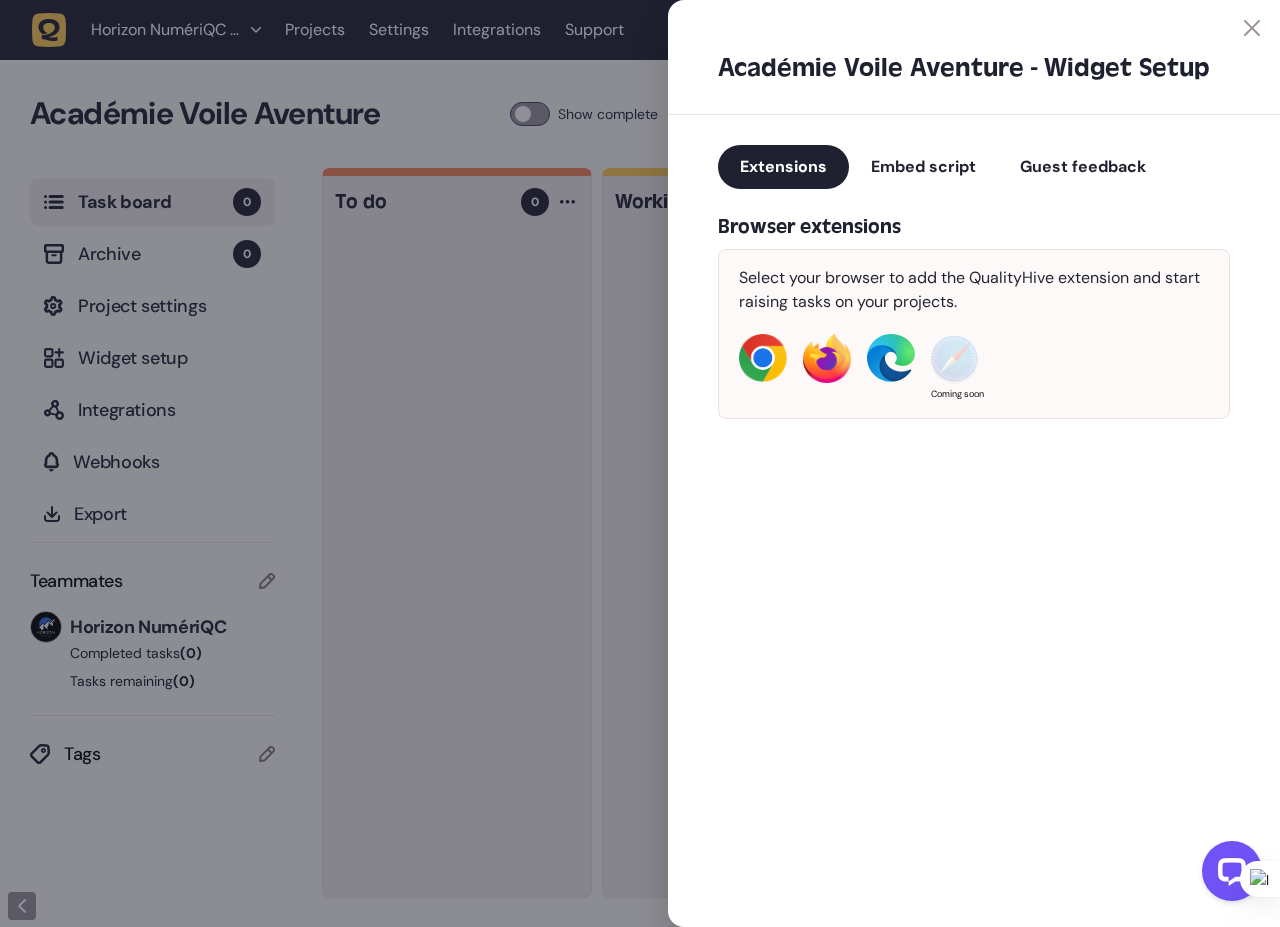 click 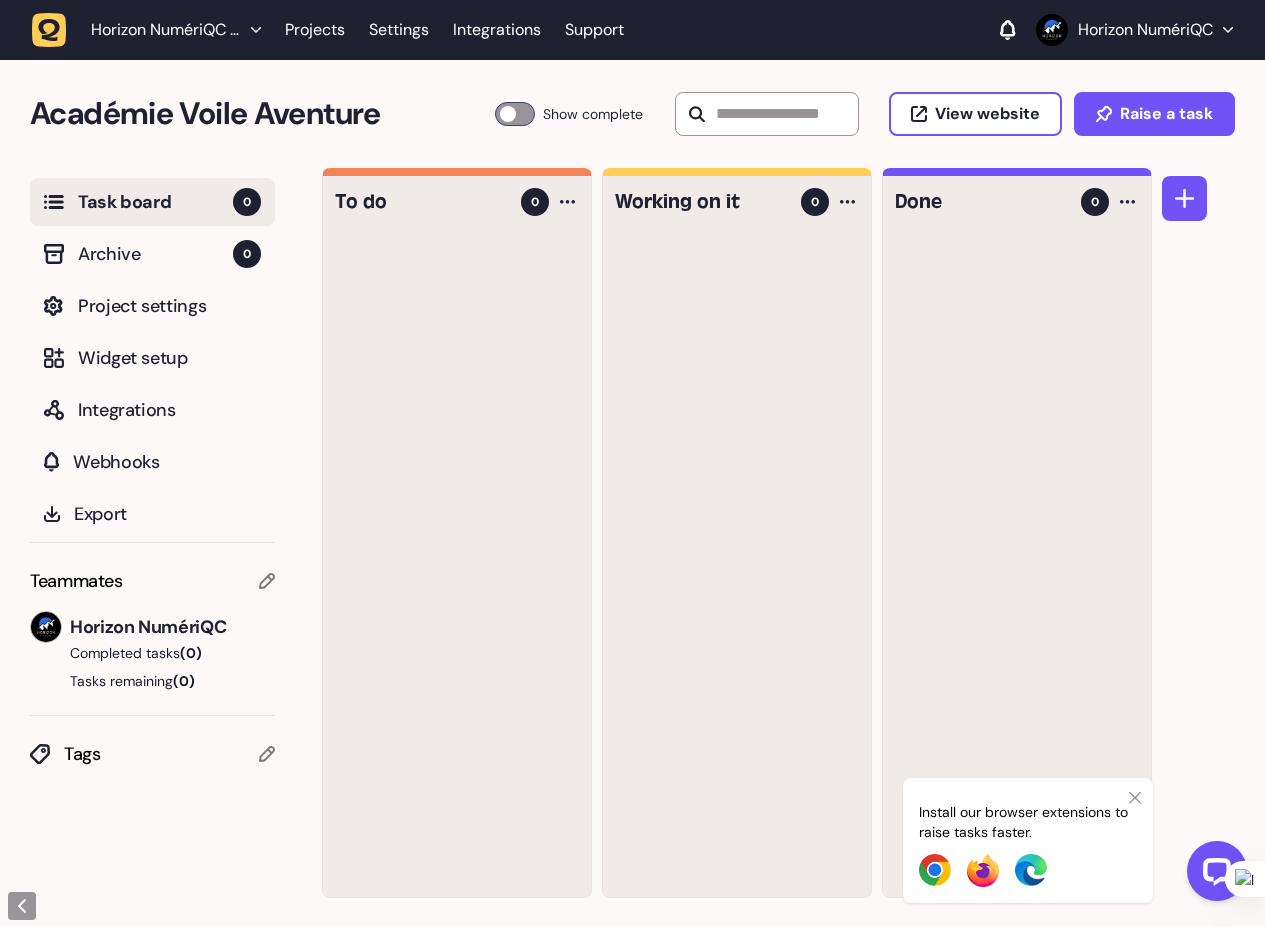 click 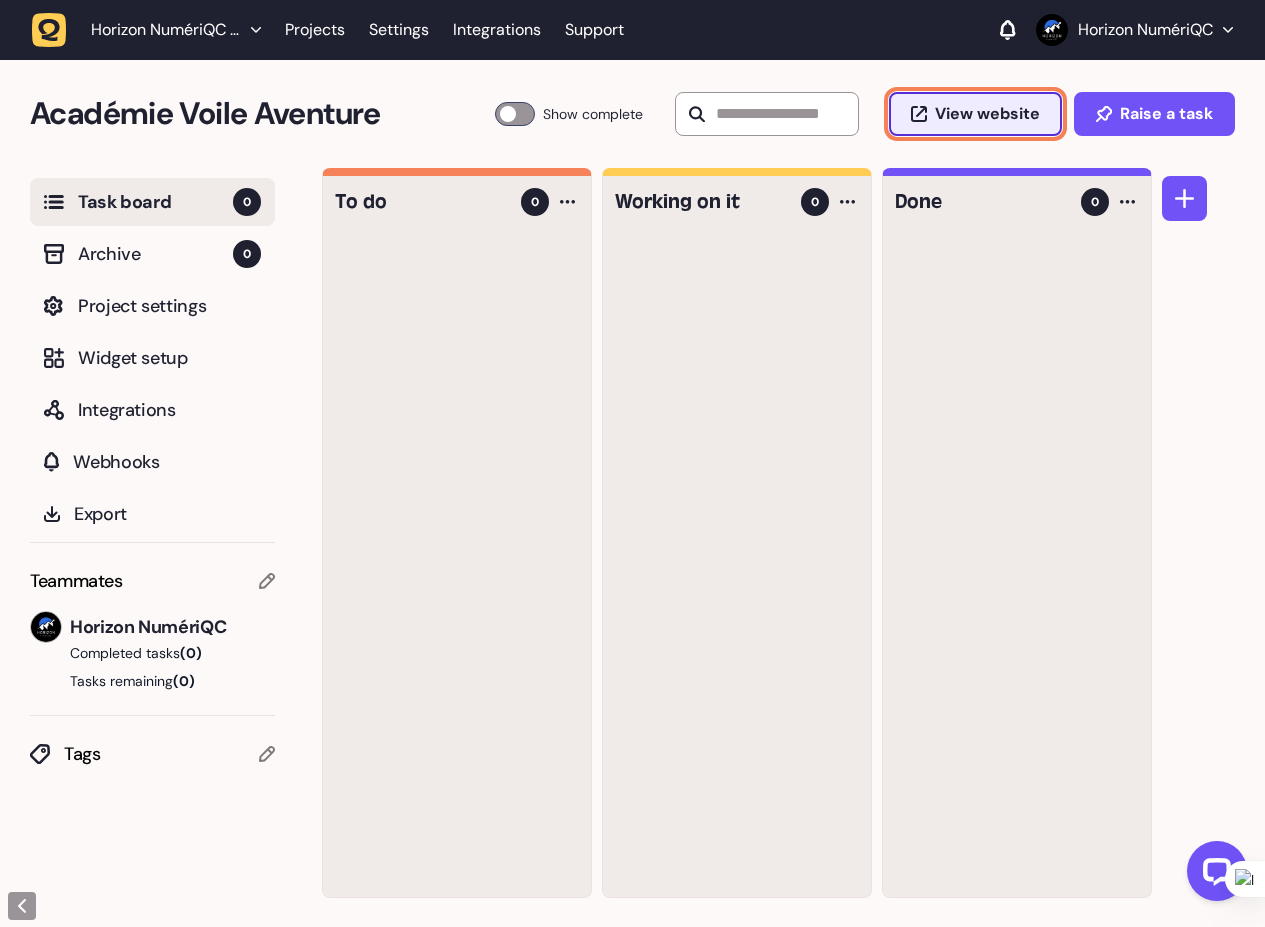 click on "View website" 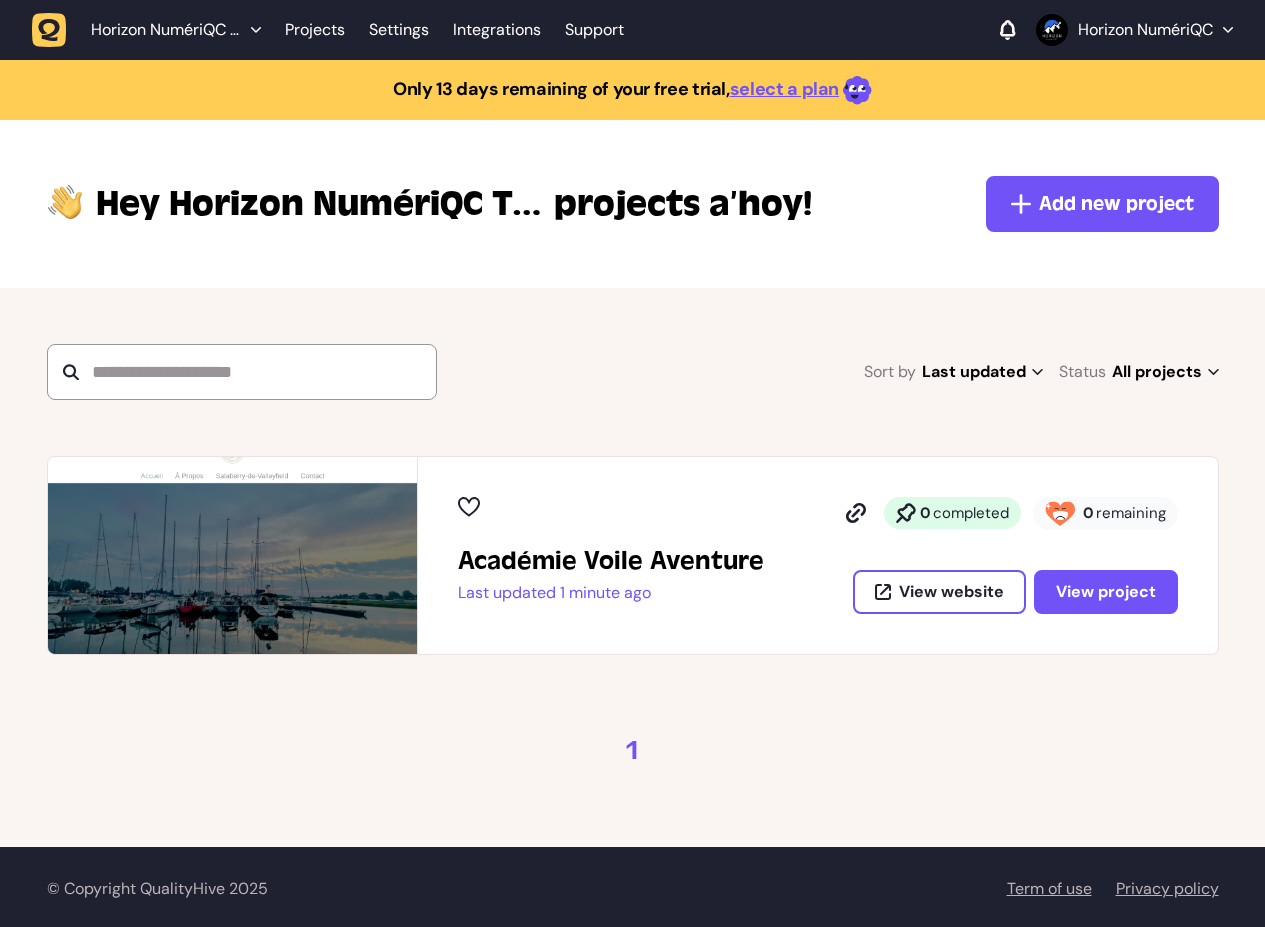 scroll, scrollTop: 0, scrollLeft: 0, axis: both 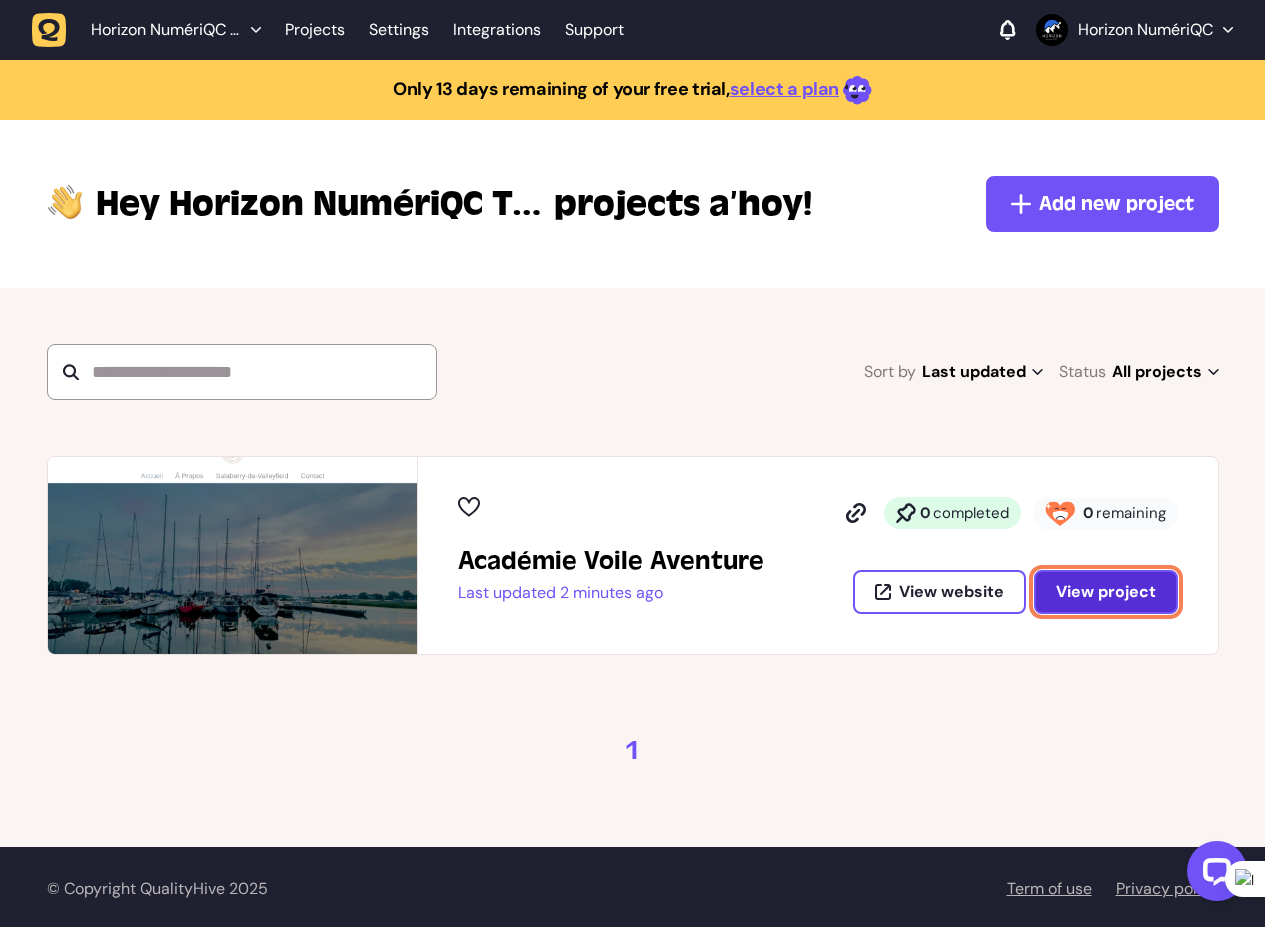 click on "View project" 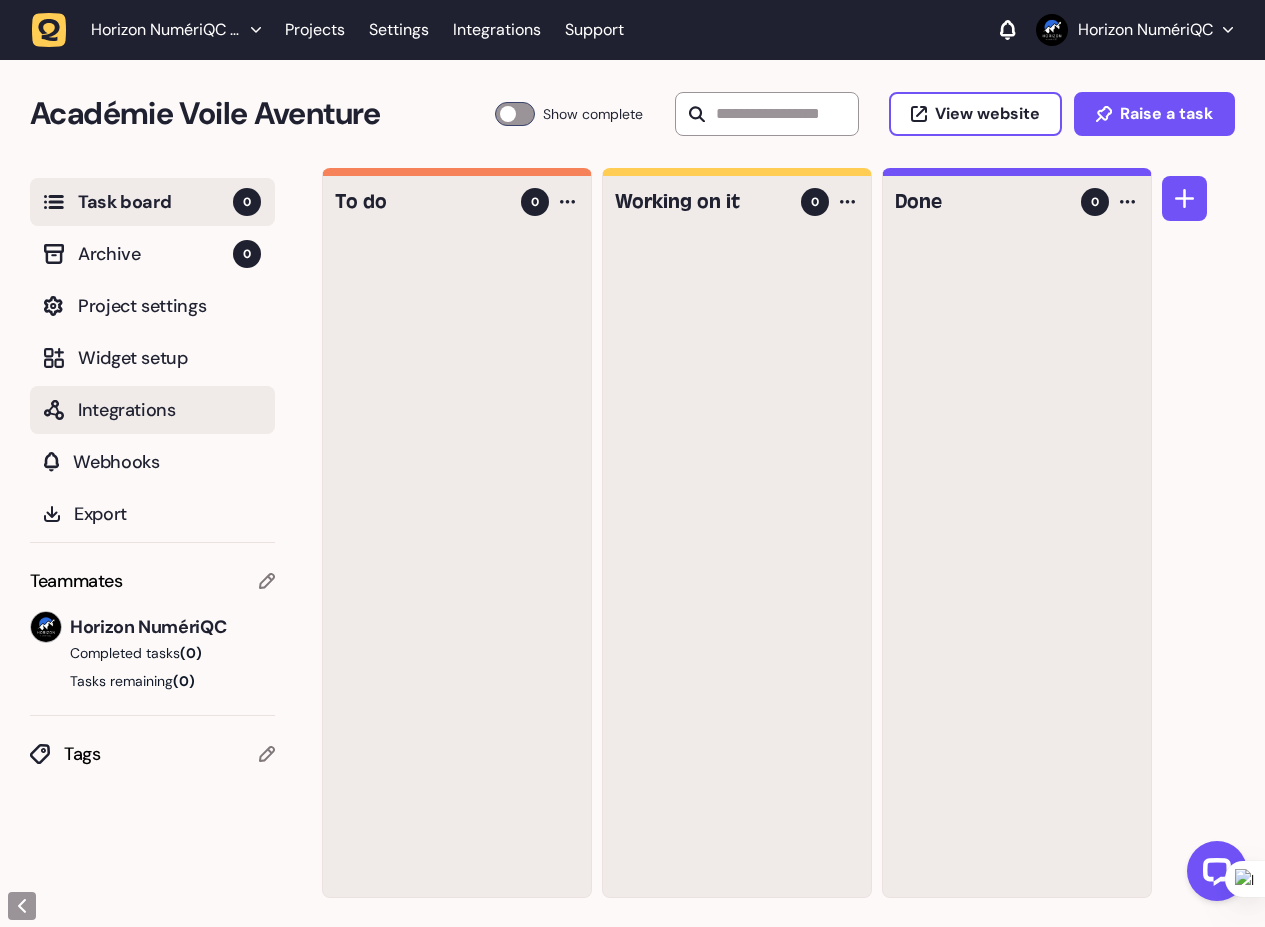 click on "Integrations" 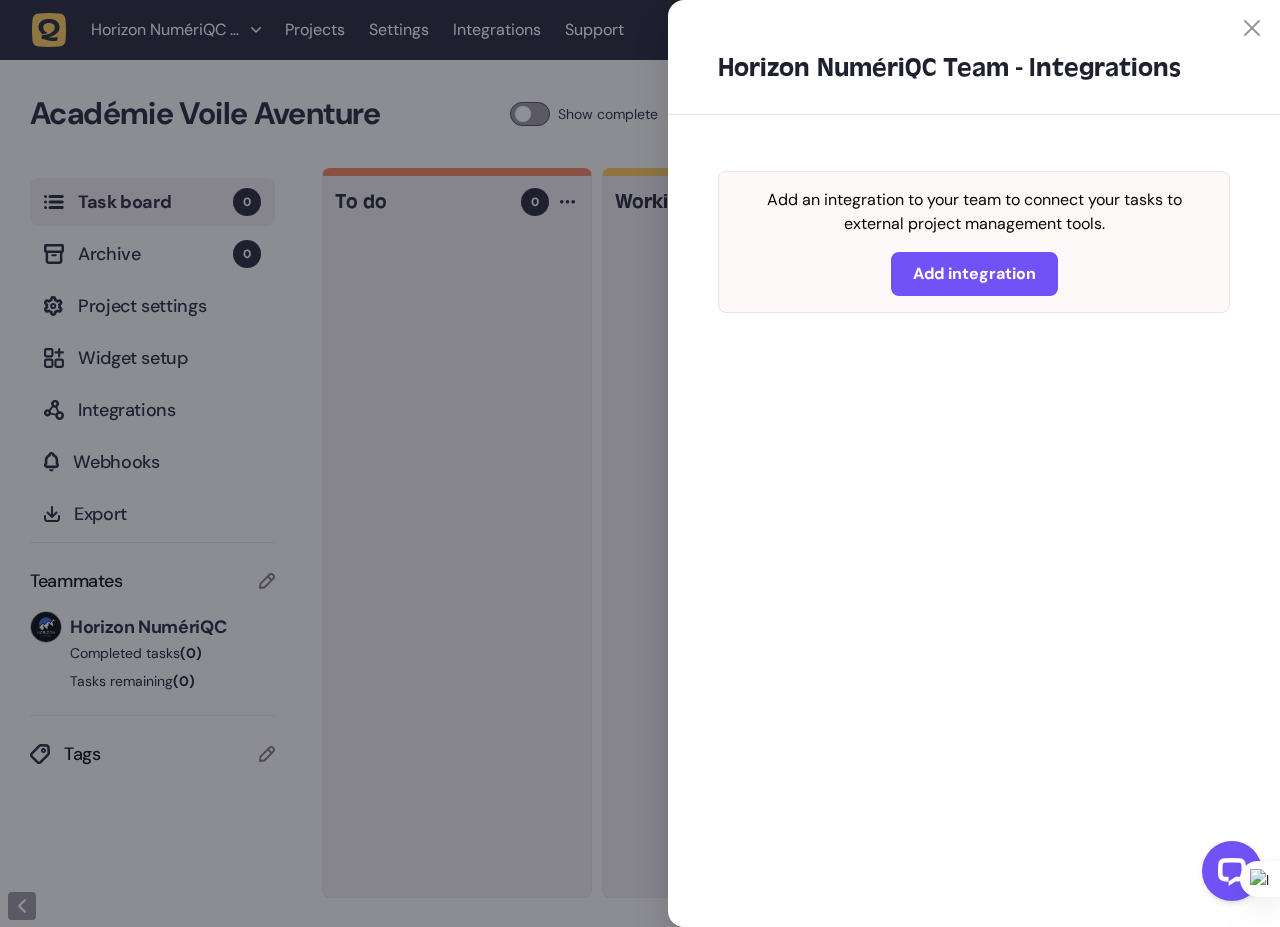 click 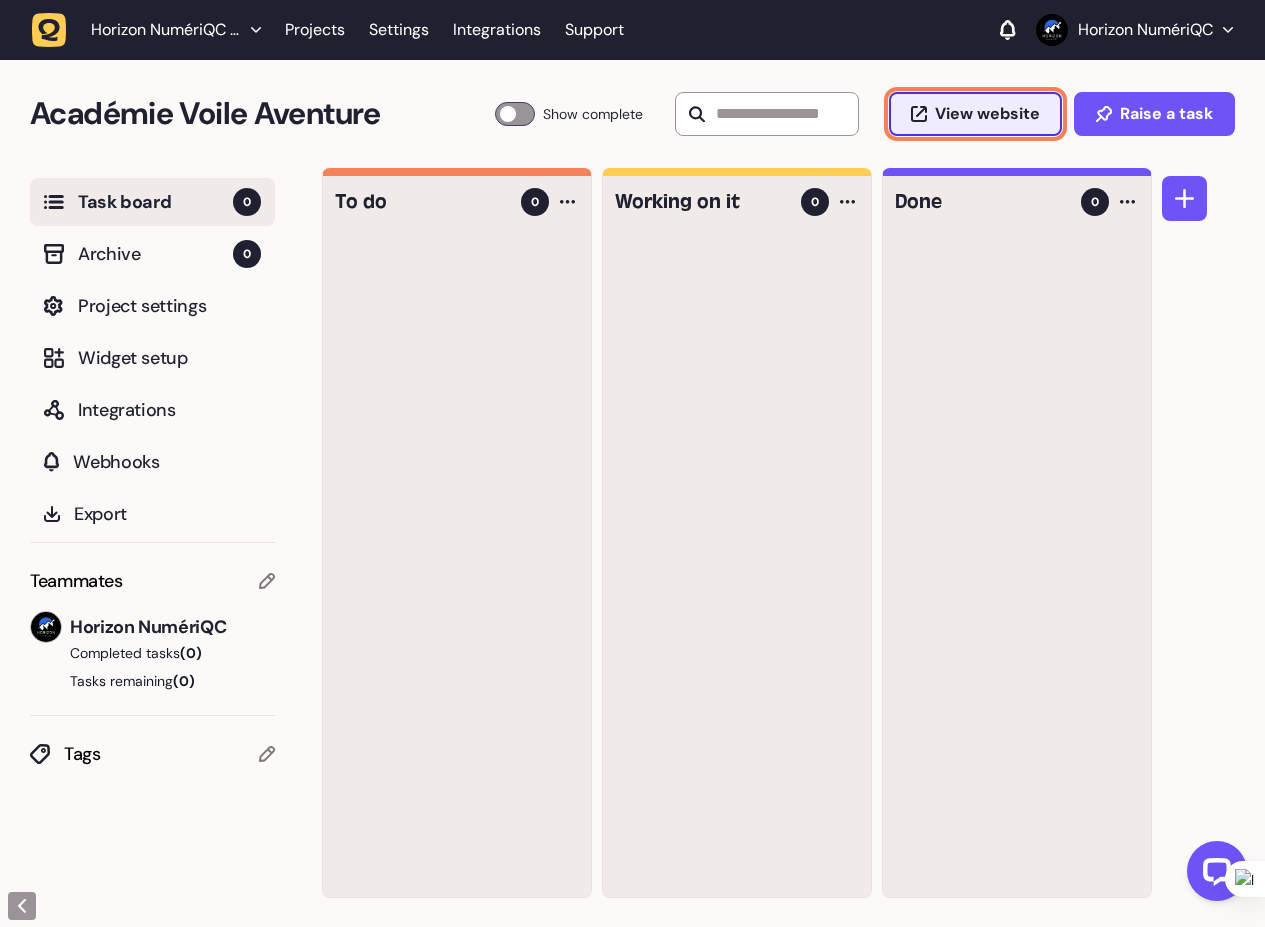 click on "View website" 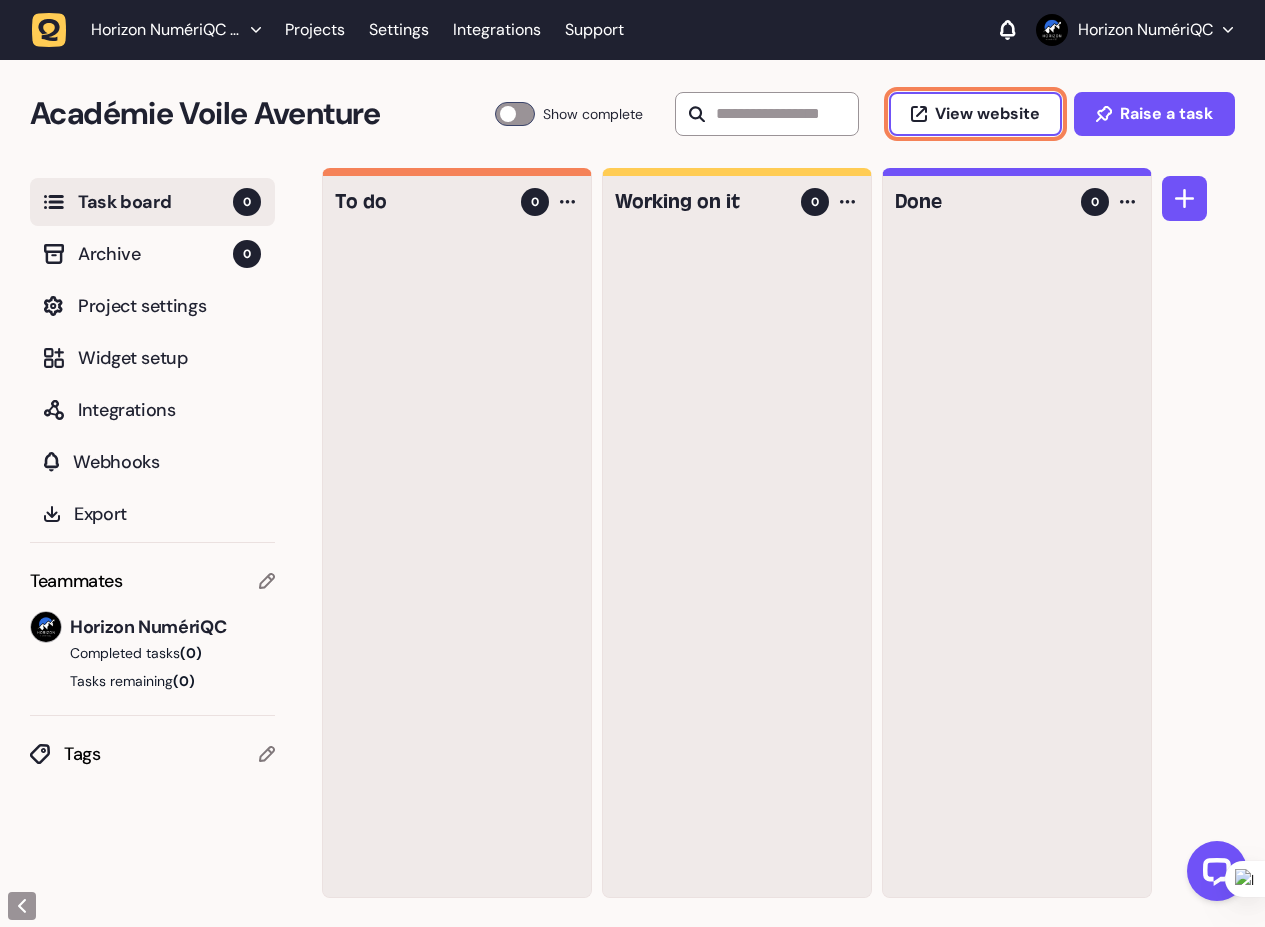 type 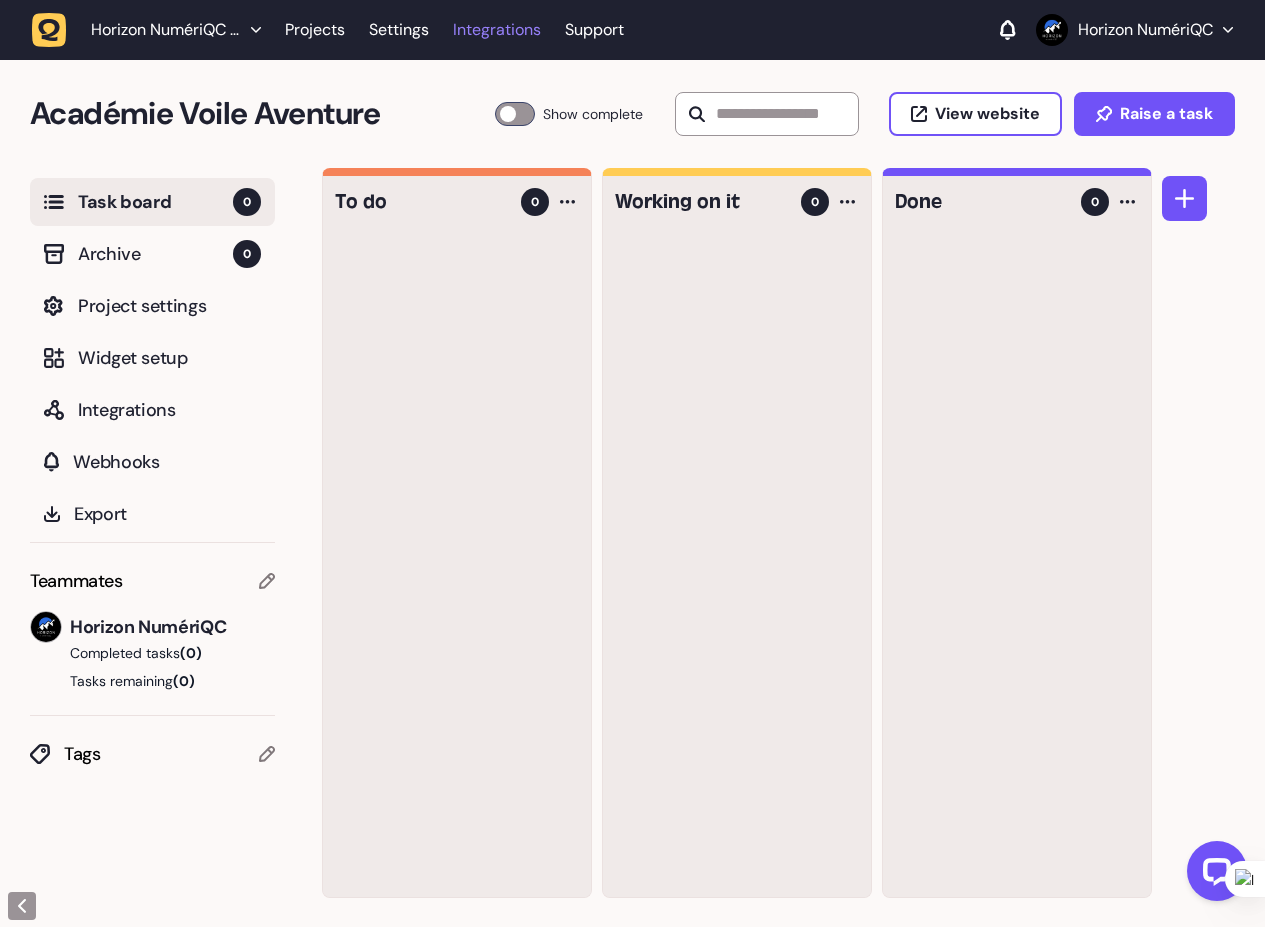 click on "Integrations" 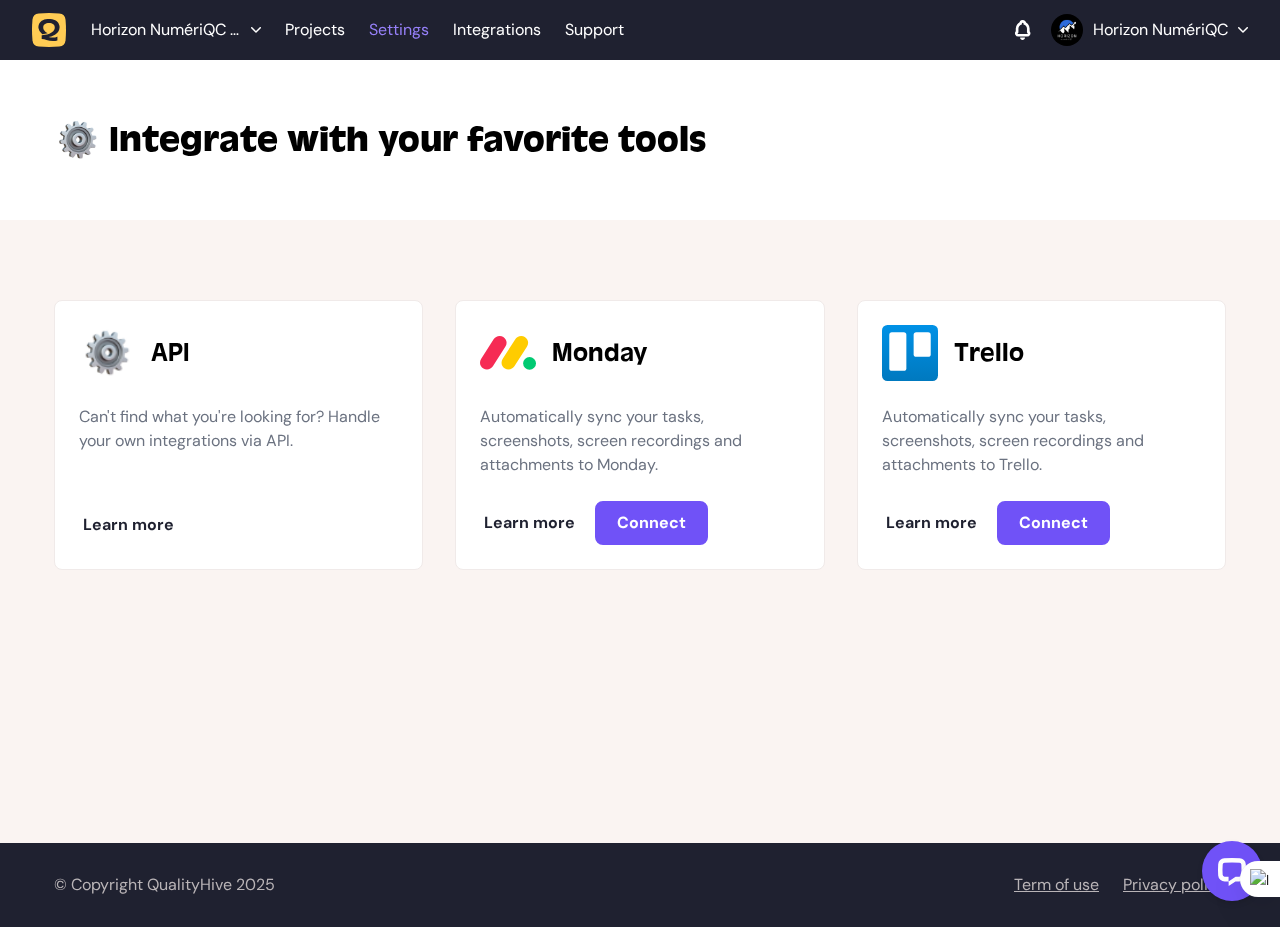 click on "Settings" 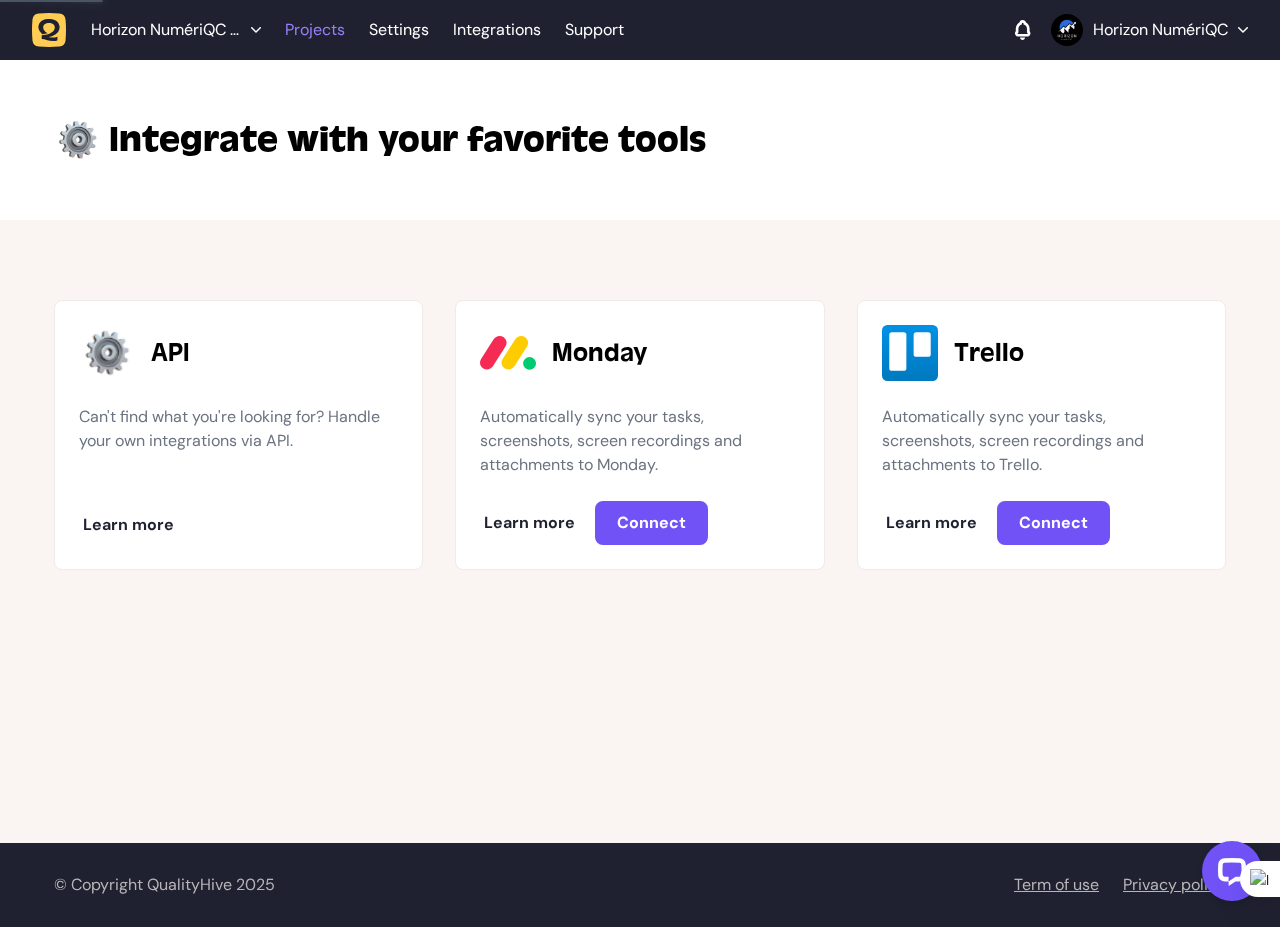 click on "Projects" 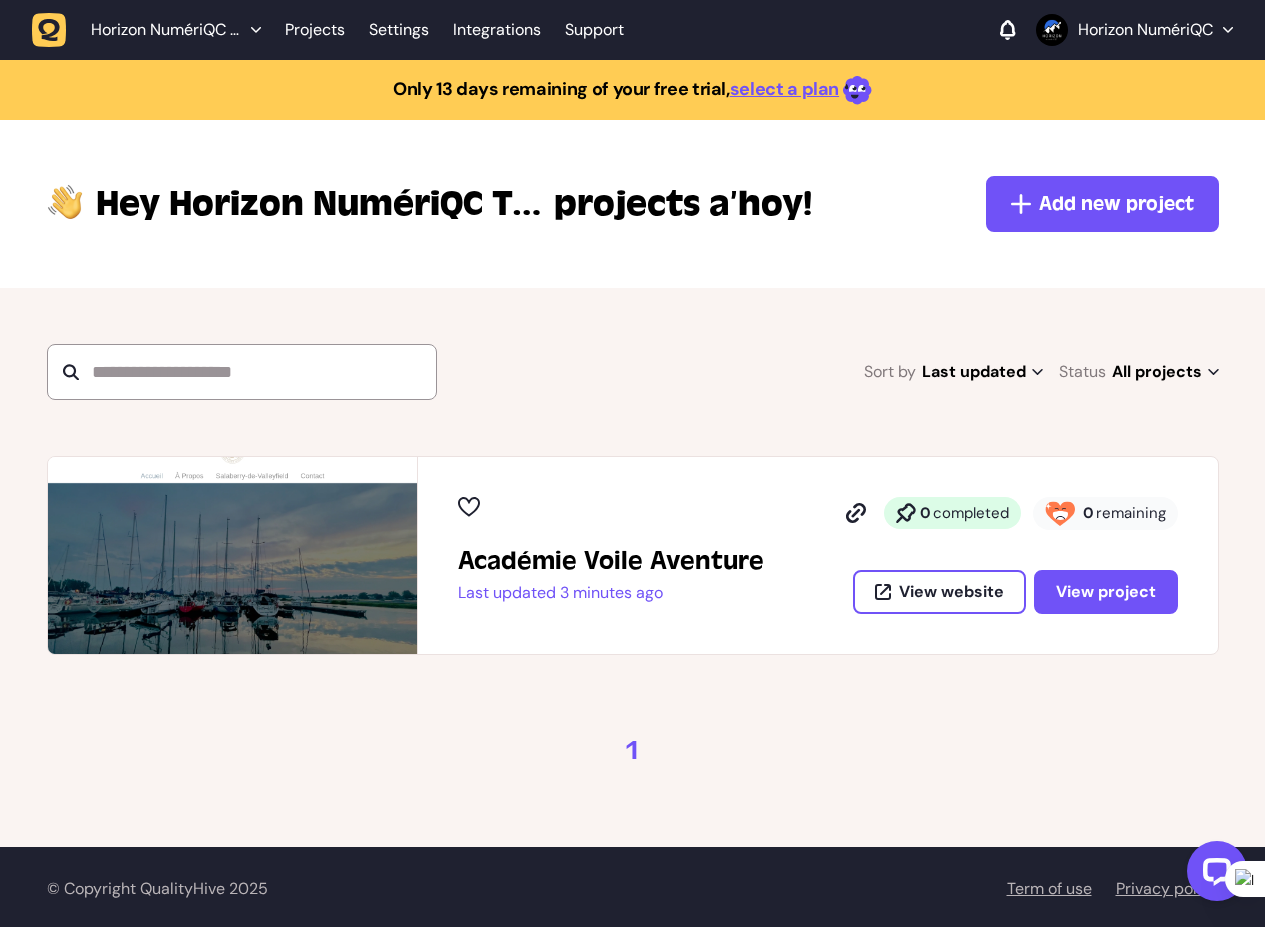 click 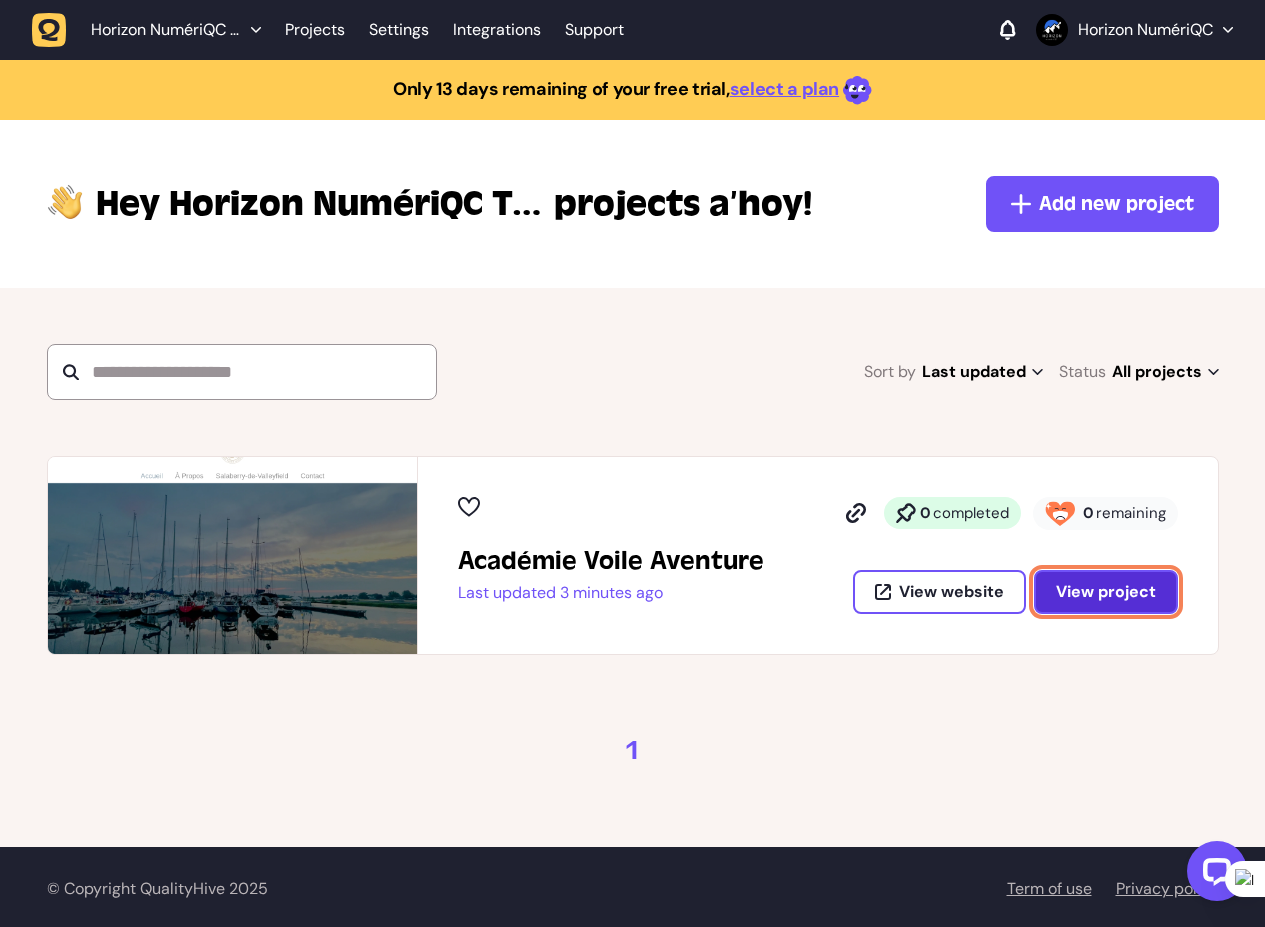 click on "View project" 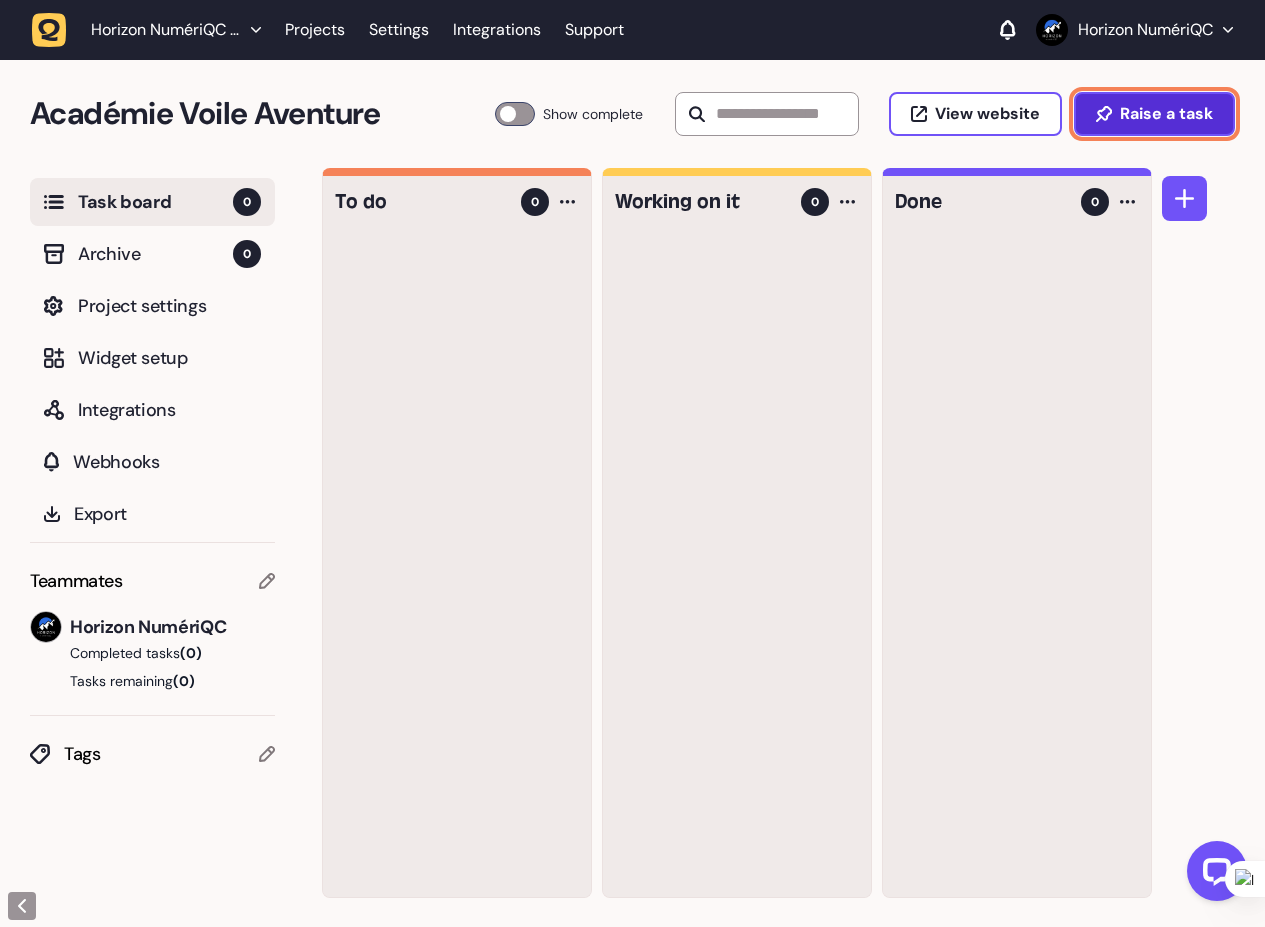 click on "Raise a task" 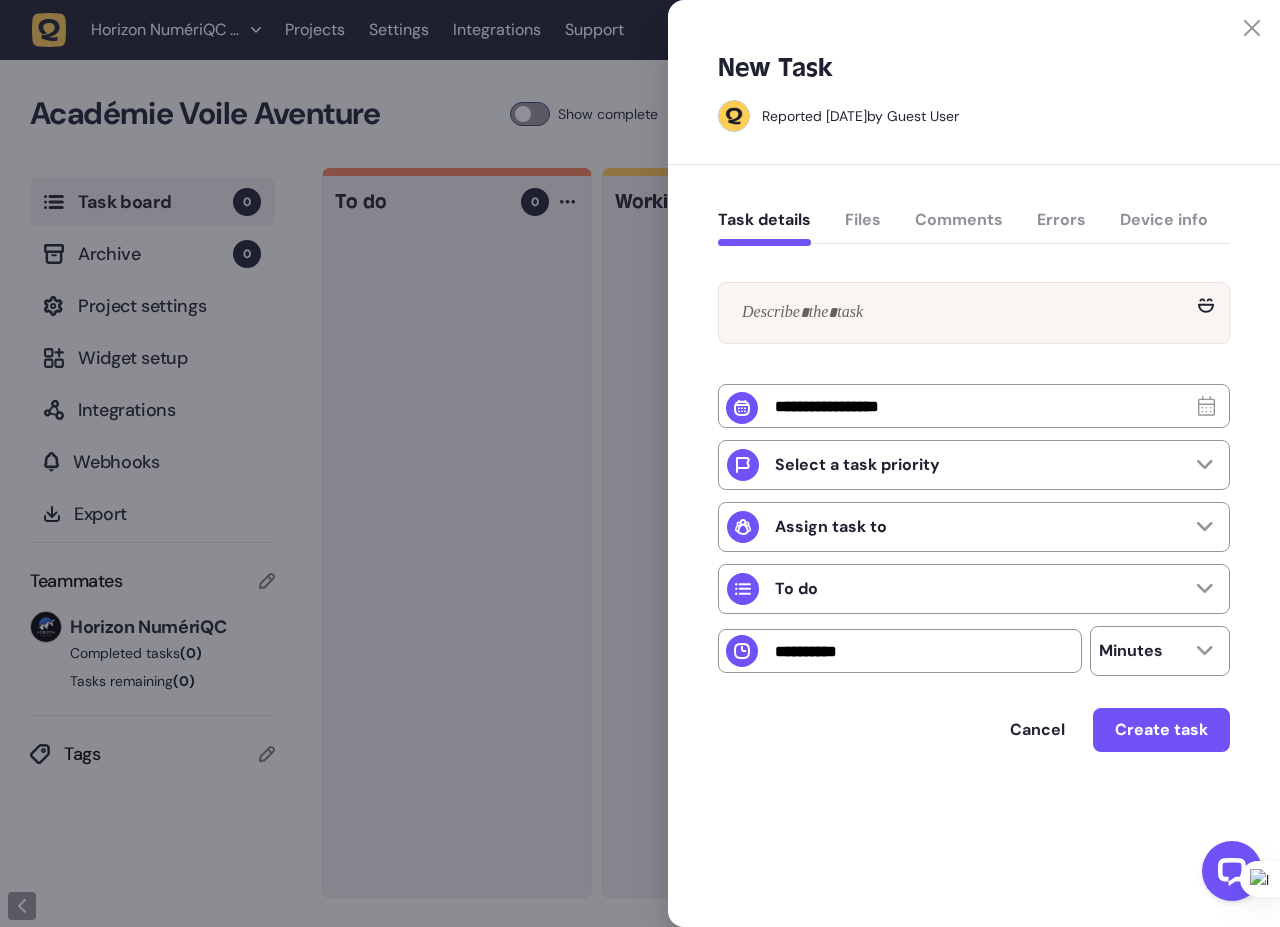 click 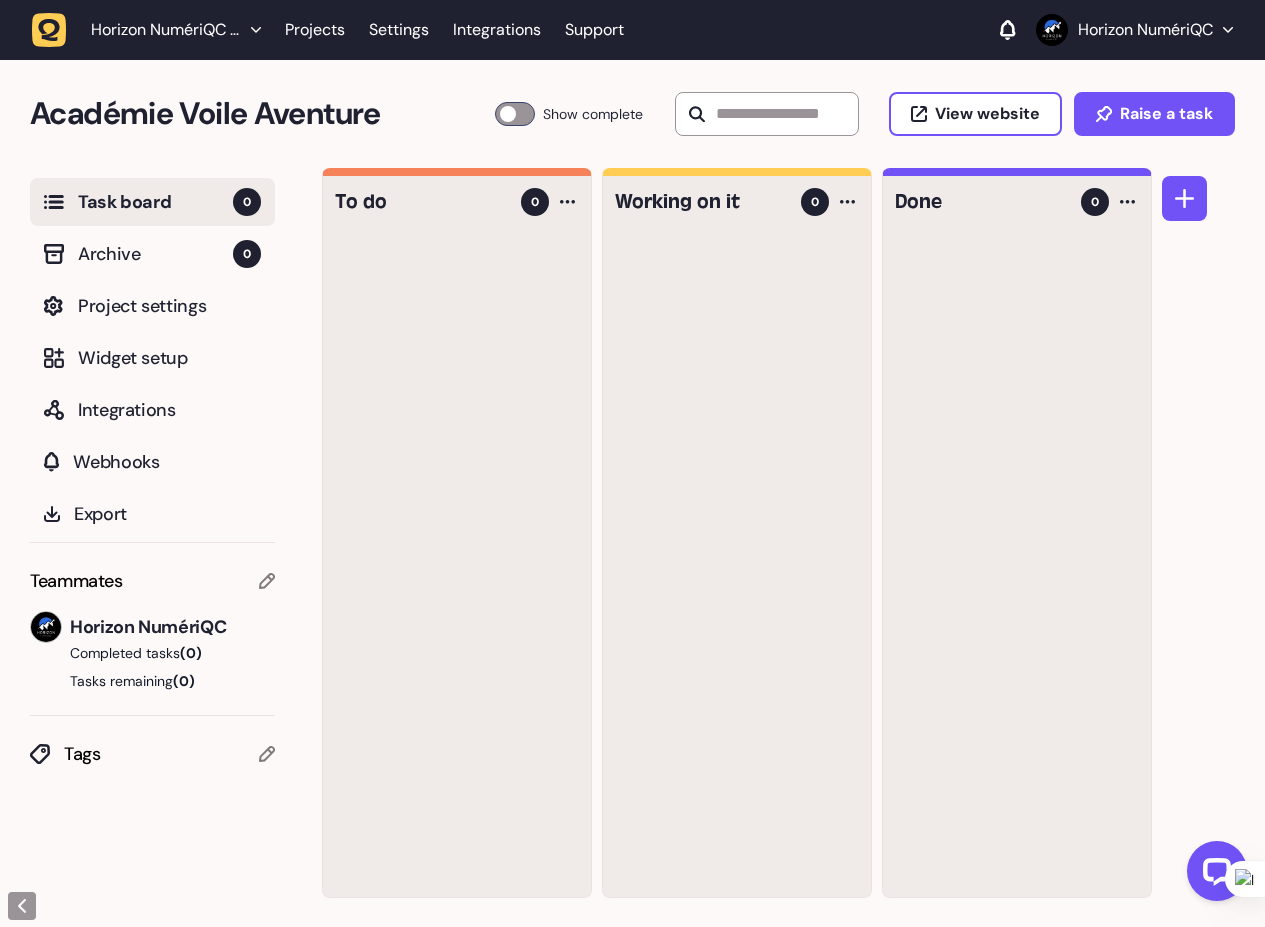 click on "Teammates" 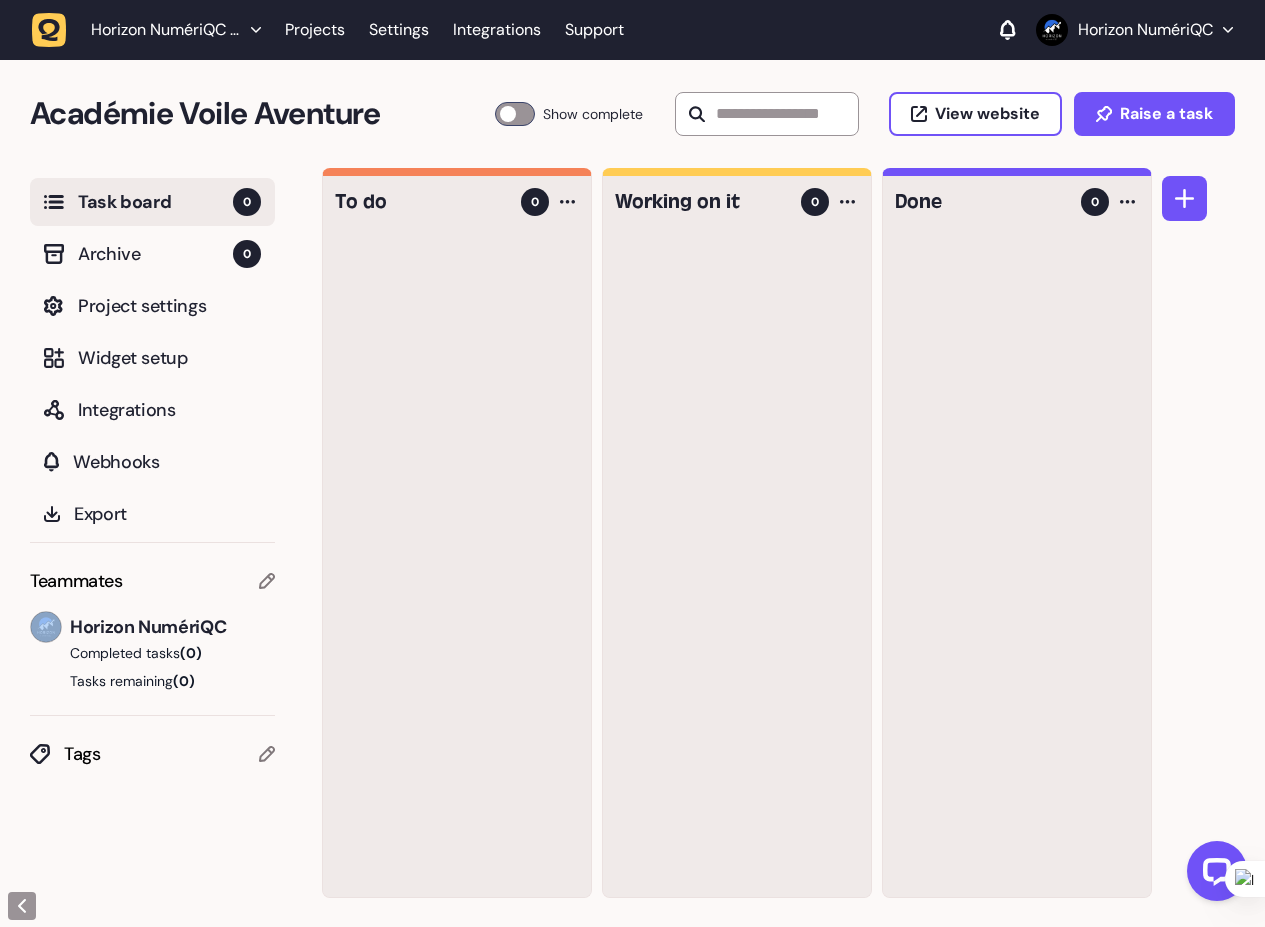 click on "Teammates" 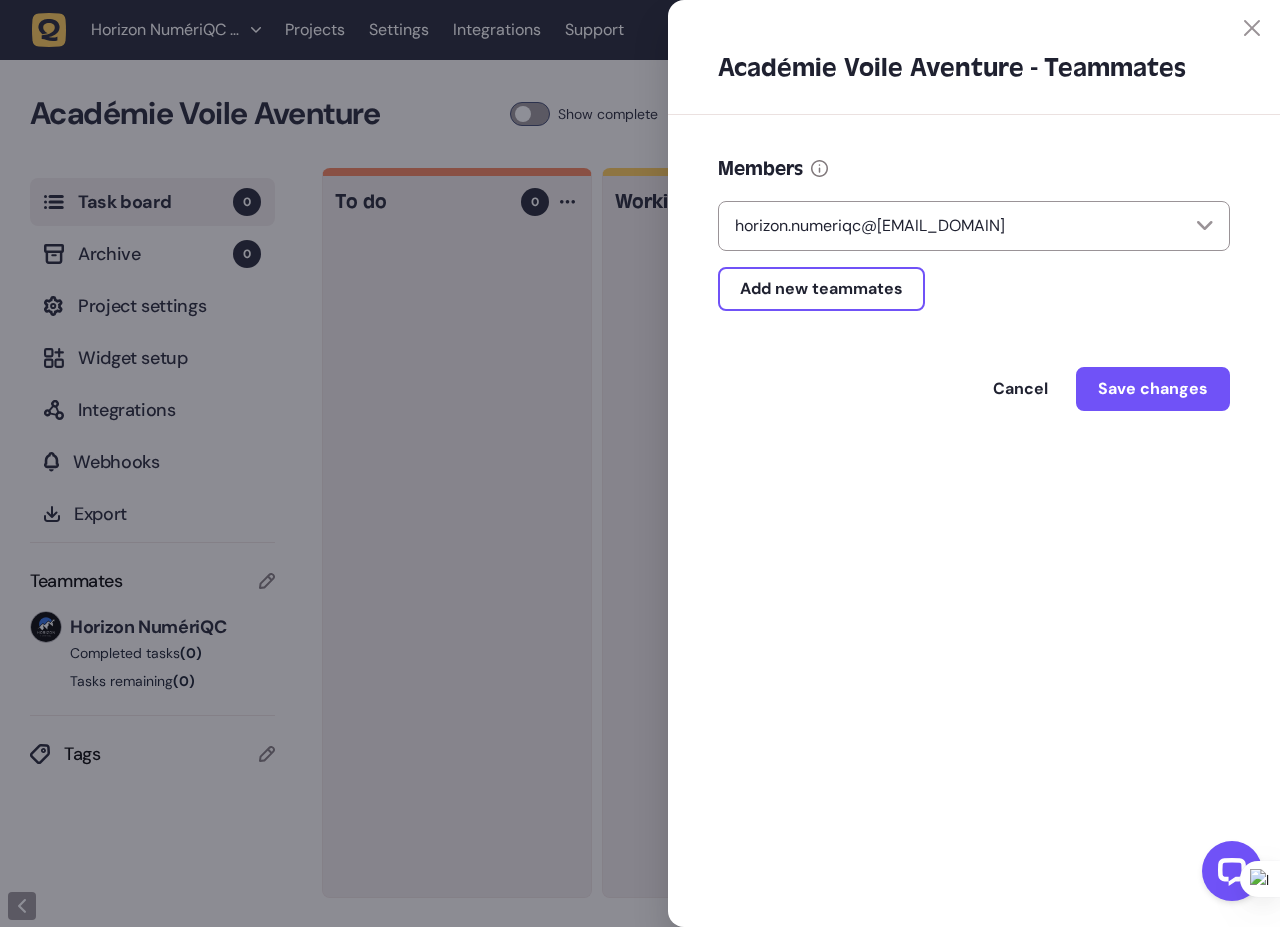 click 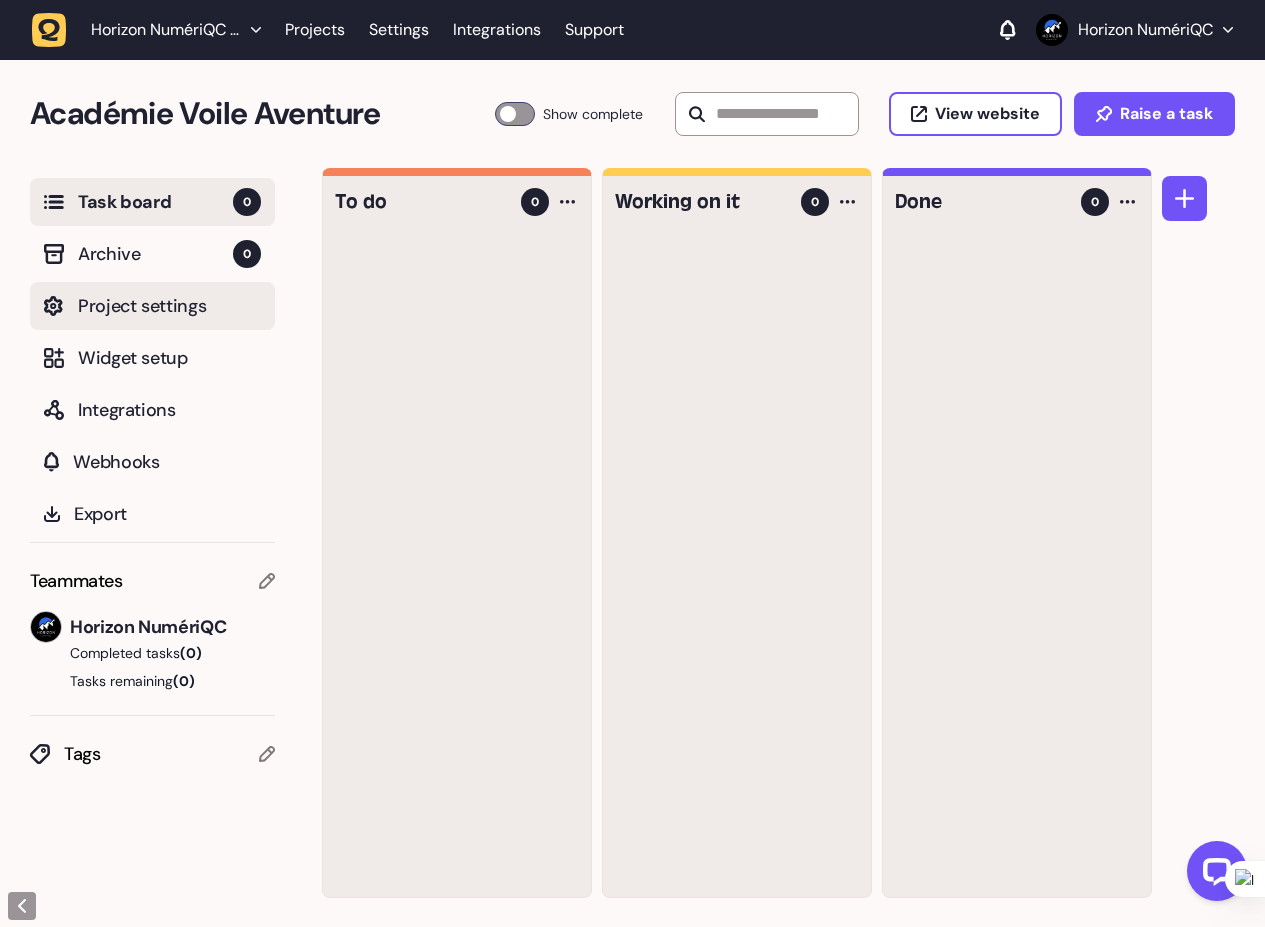 click on "Project settings" 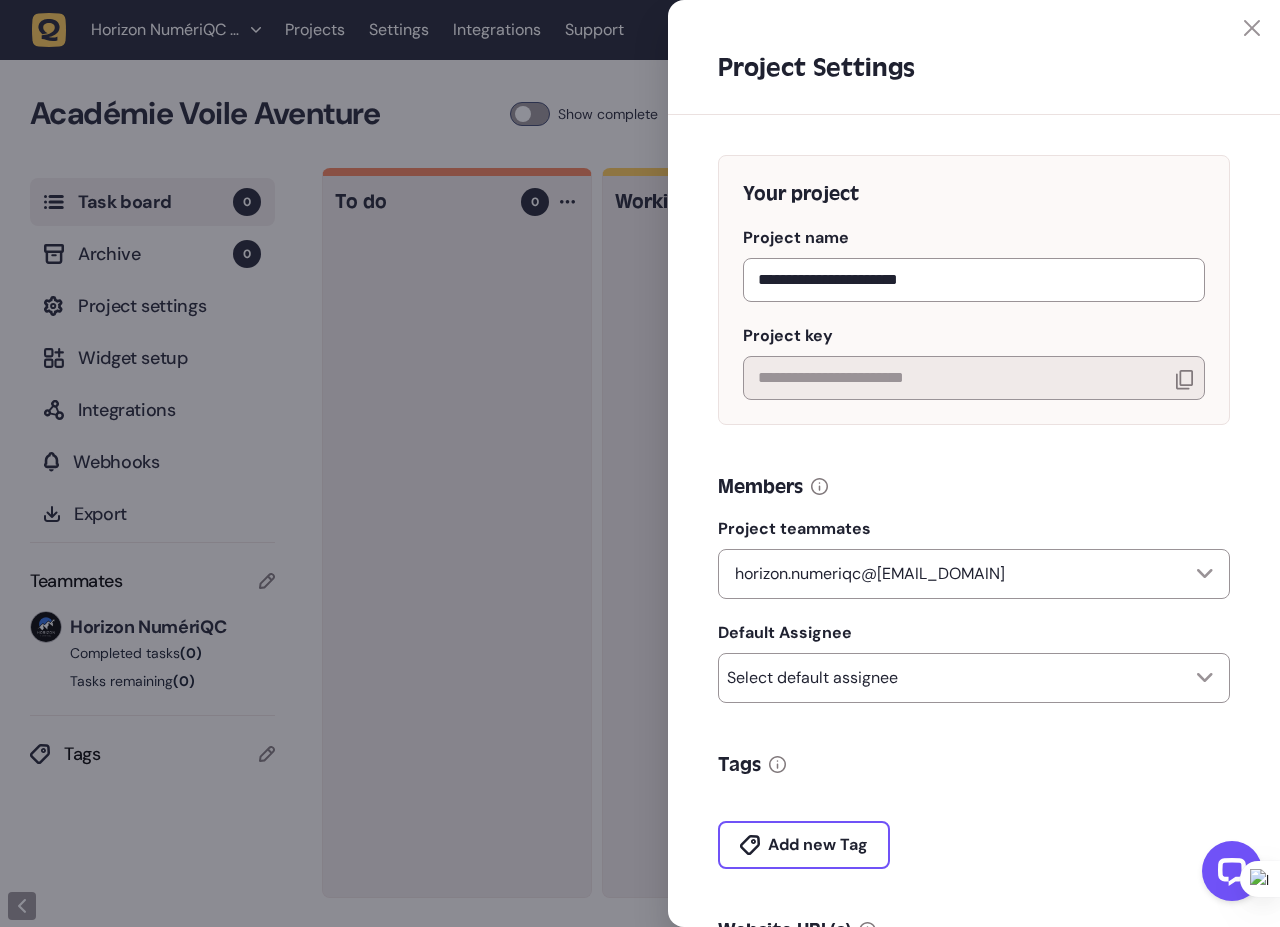 click 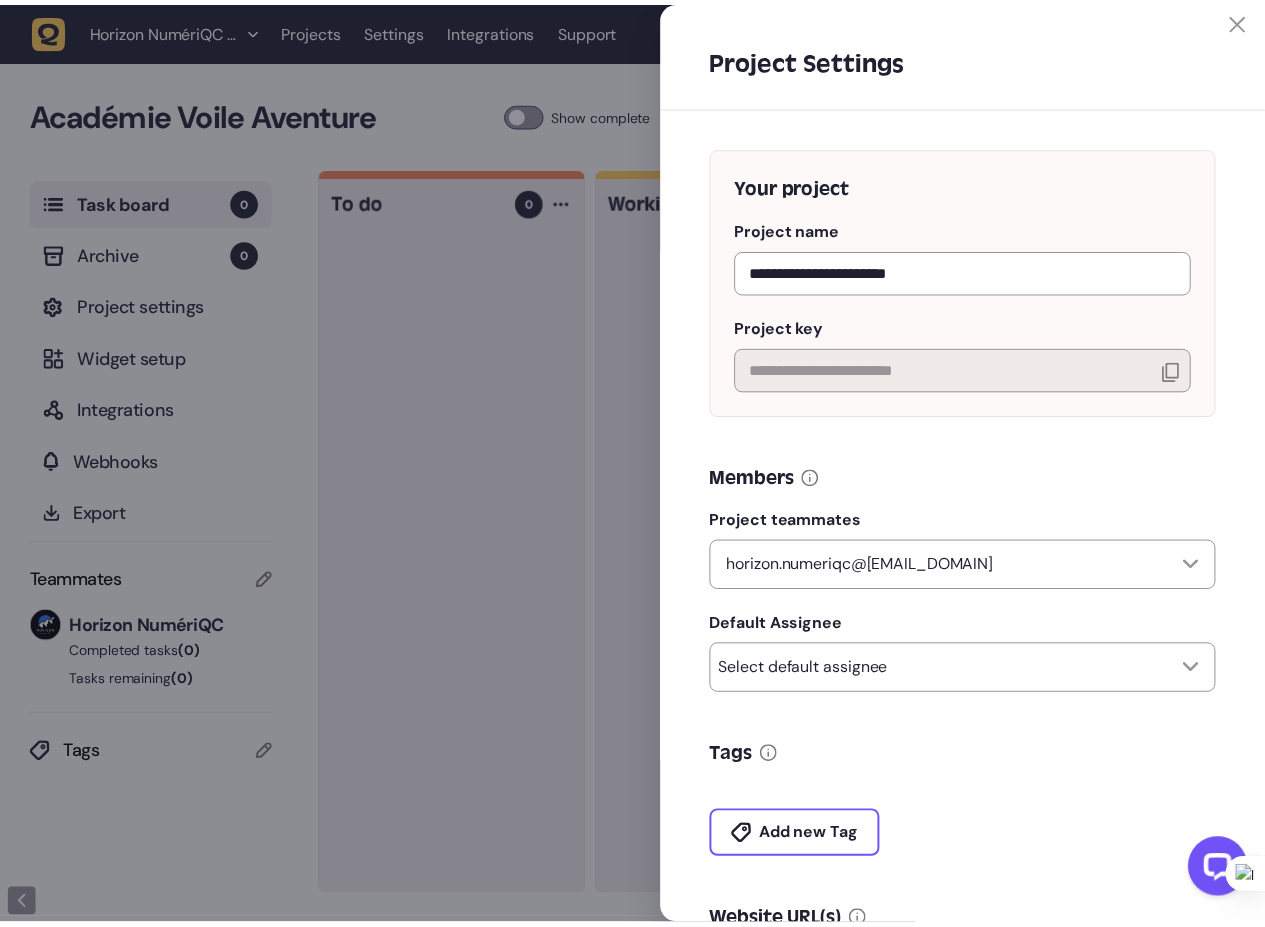 scroll, scrollTop: 0, scrollLeft: 0, axis: both 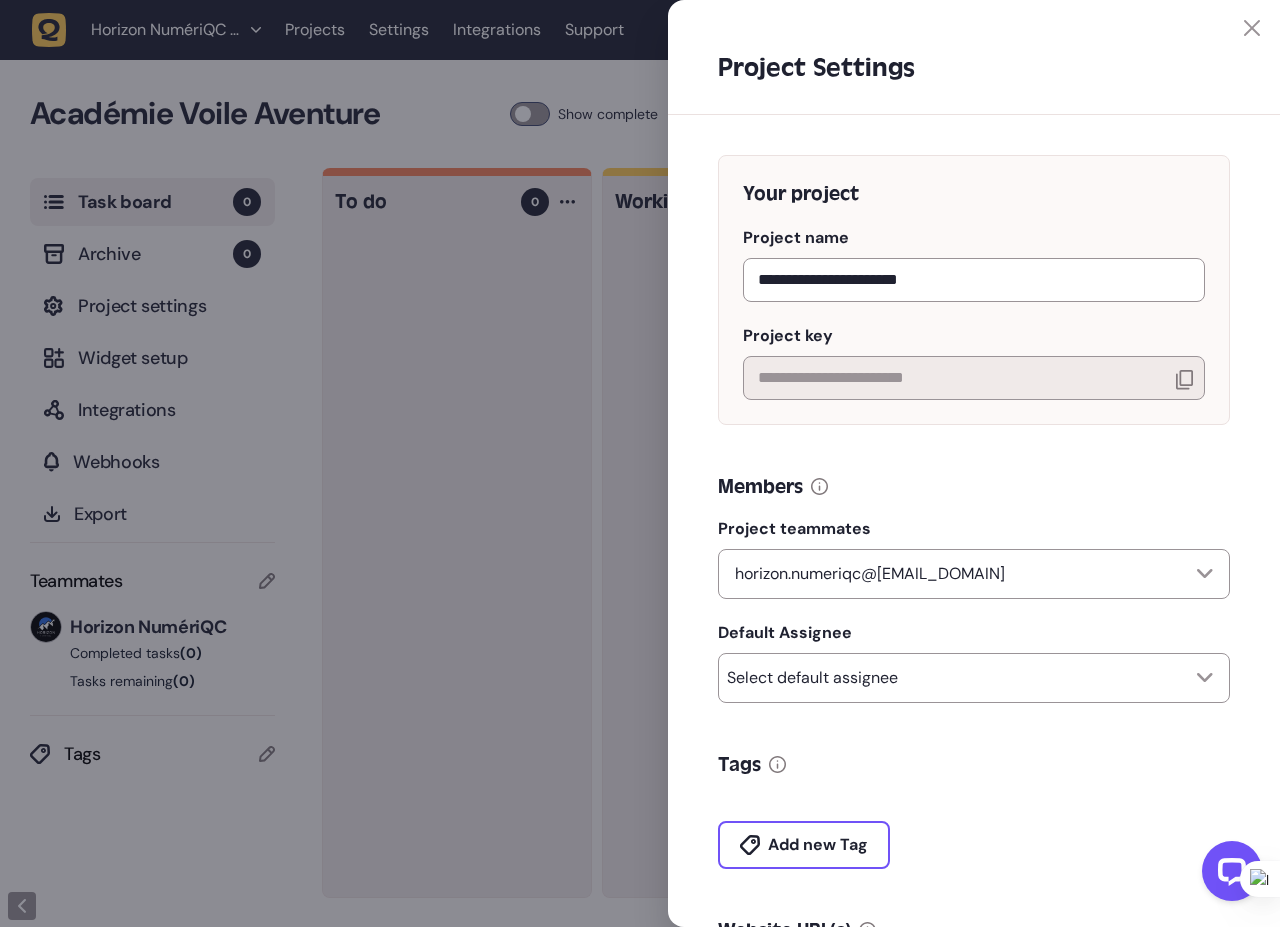 click 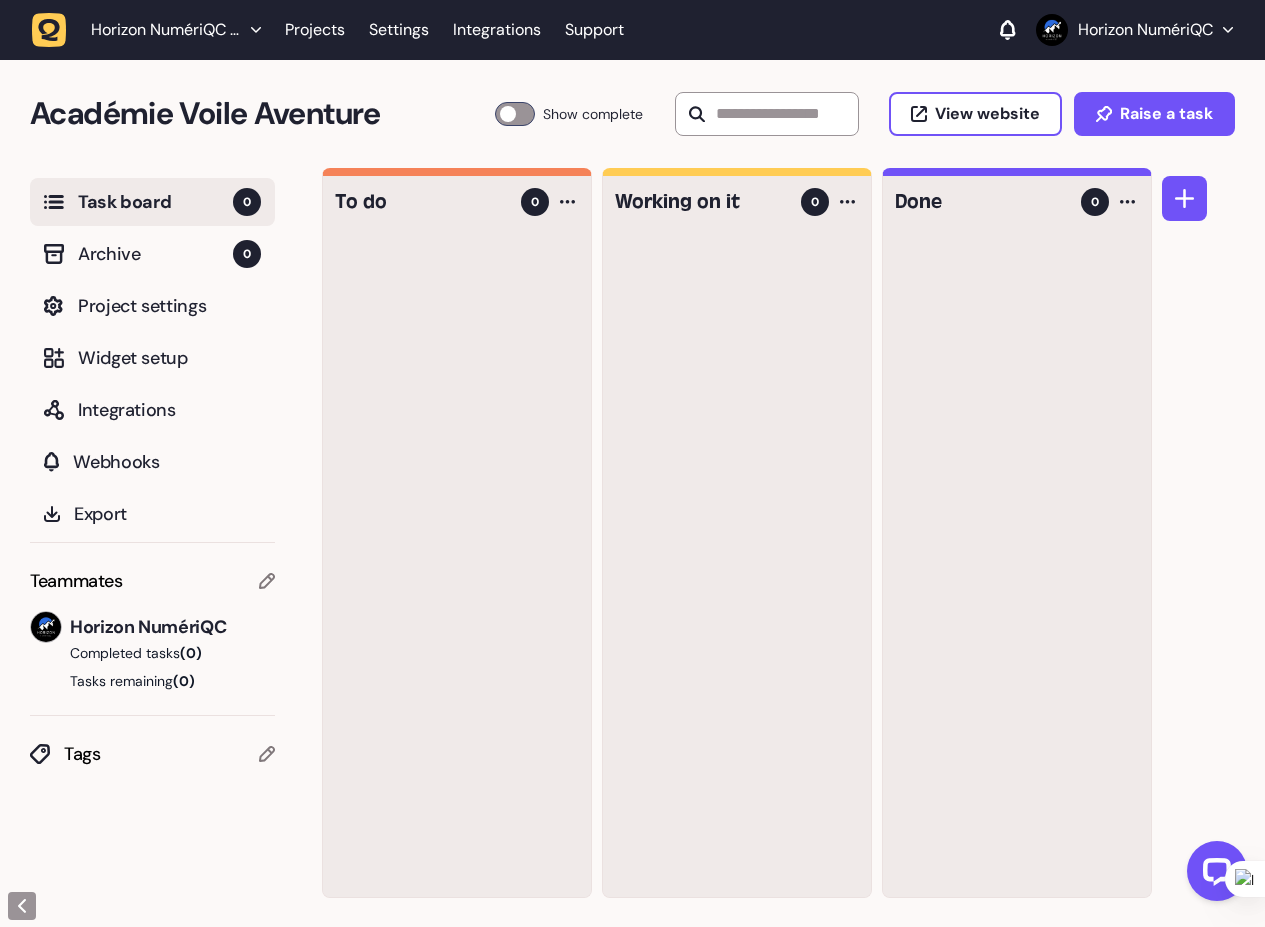 scroll, scrollTop: 1, scrollLeft: 0, axis: vertical 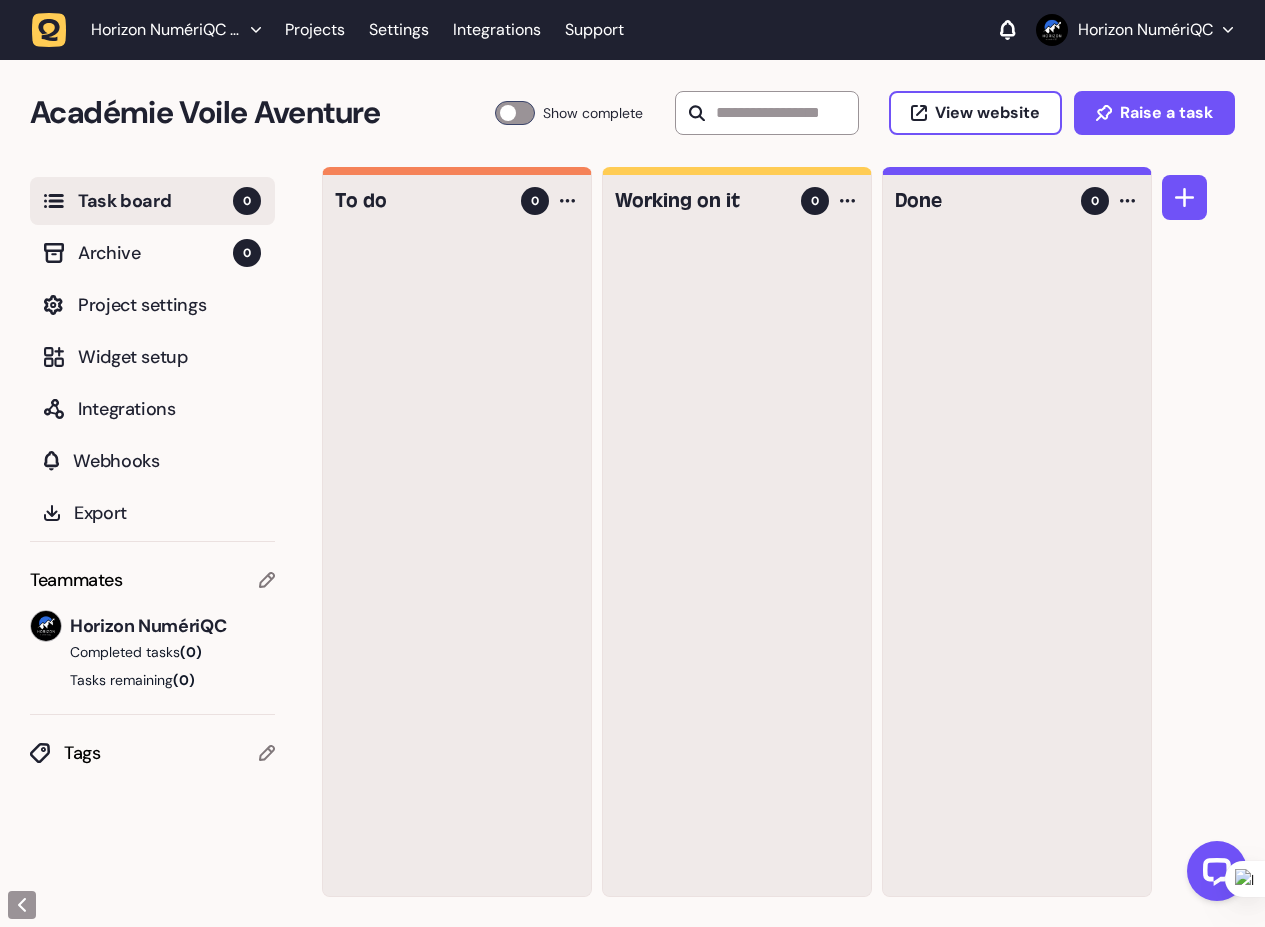 click 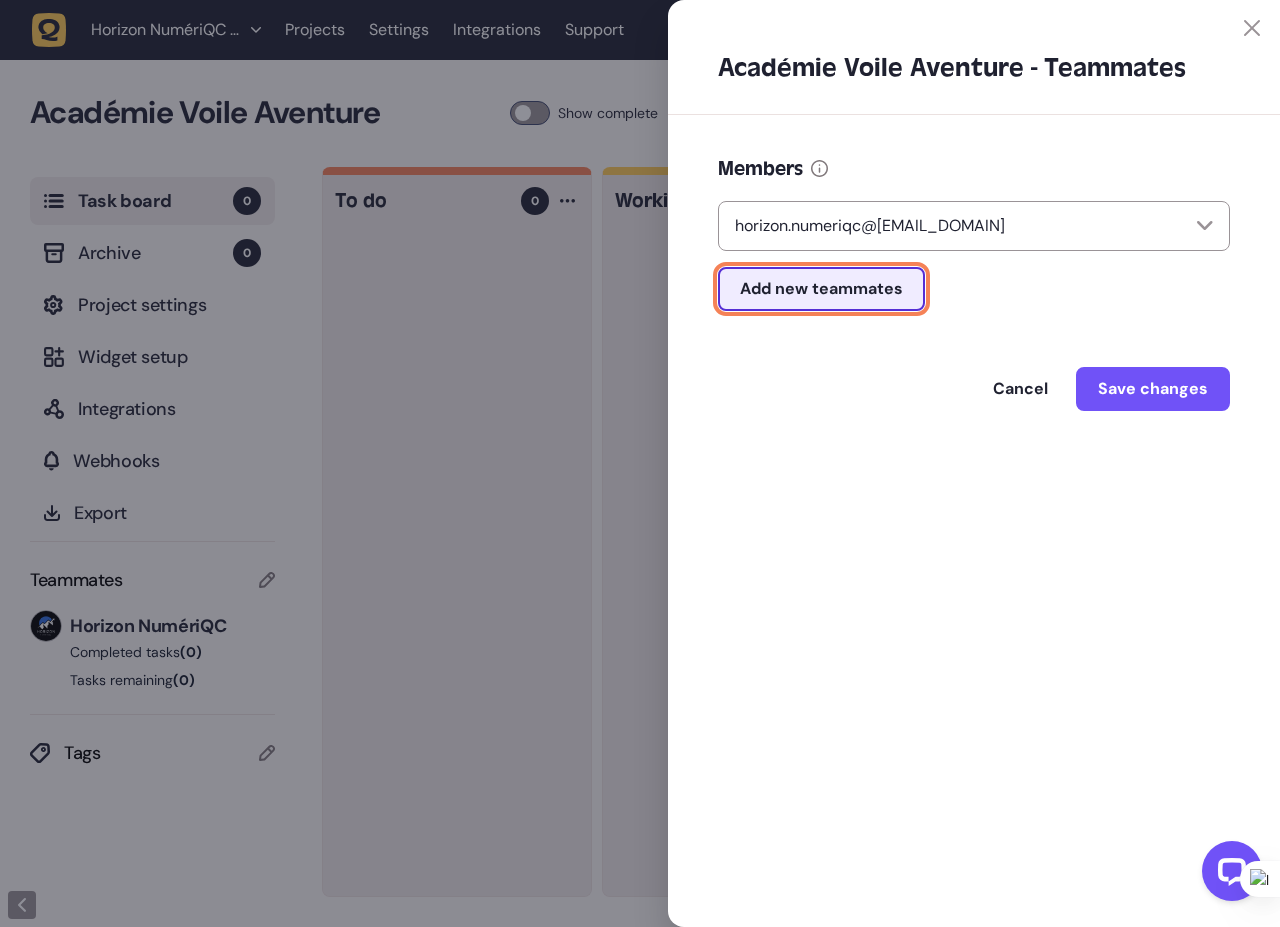 click on "Add new teammates" 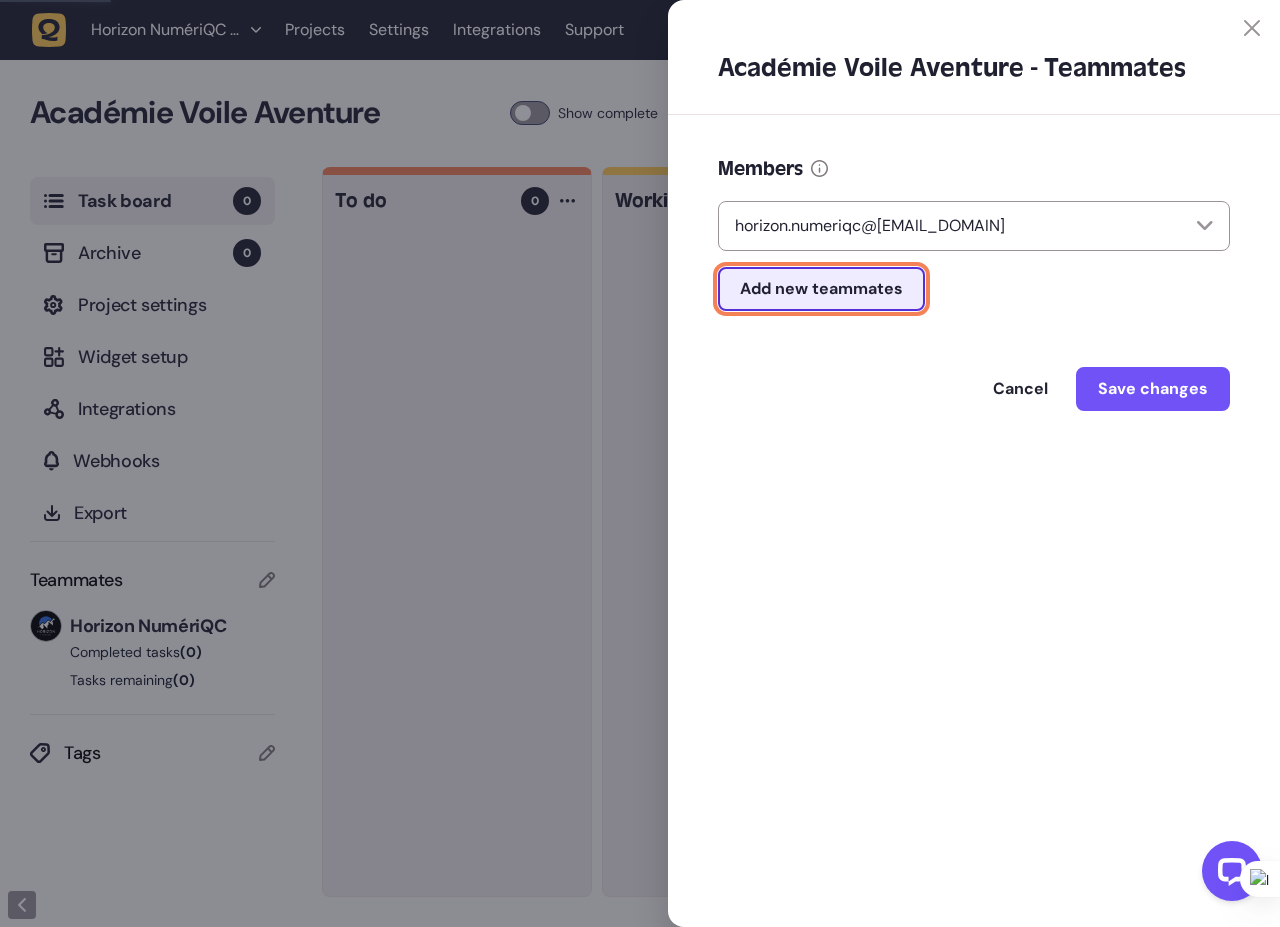click on "Add new teammates" 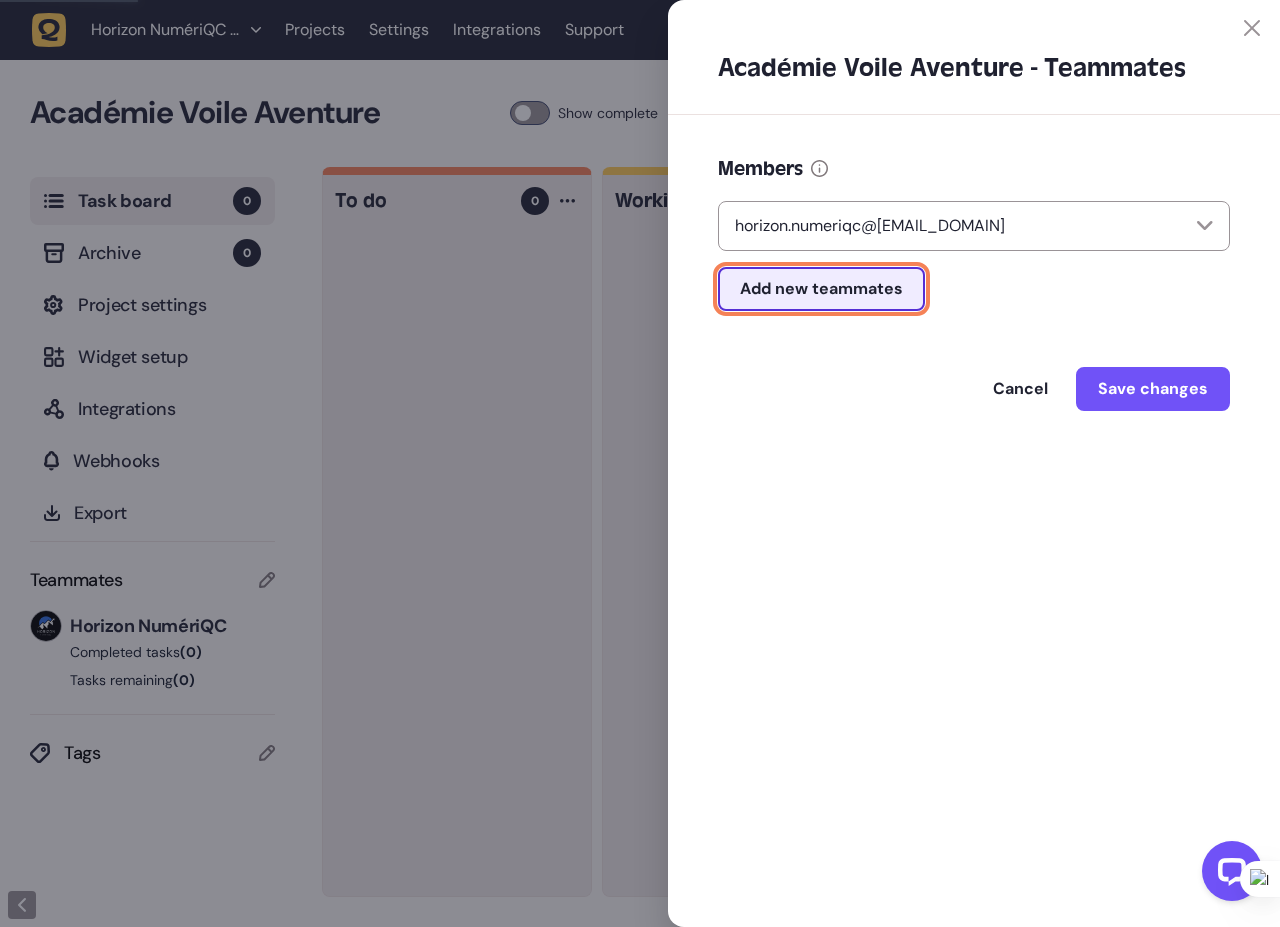 click on "Add new teammates" 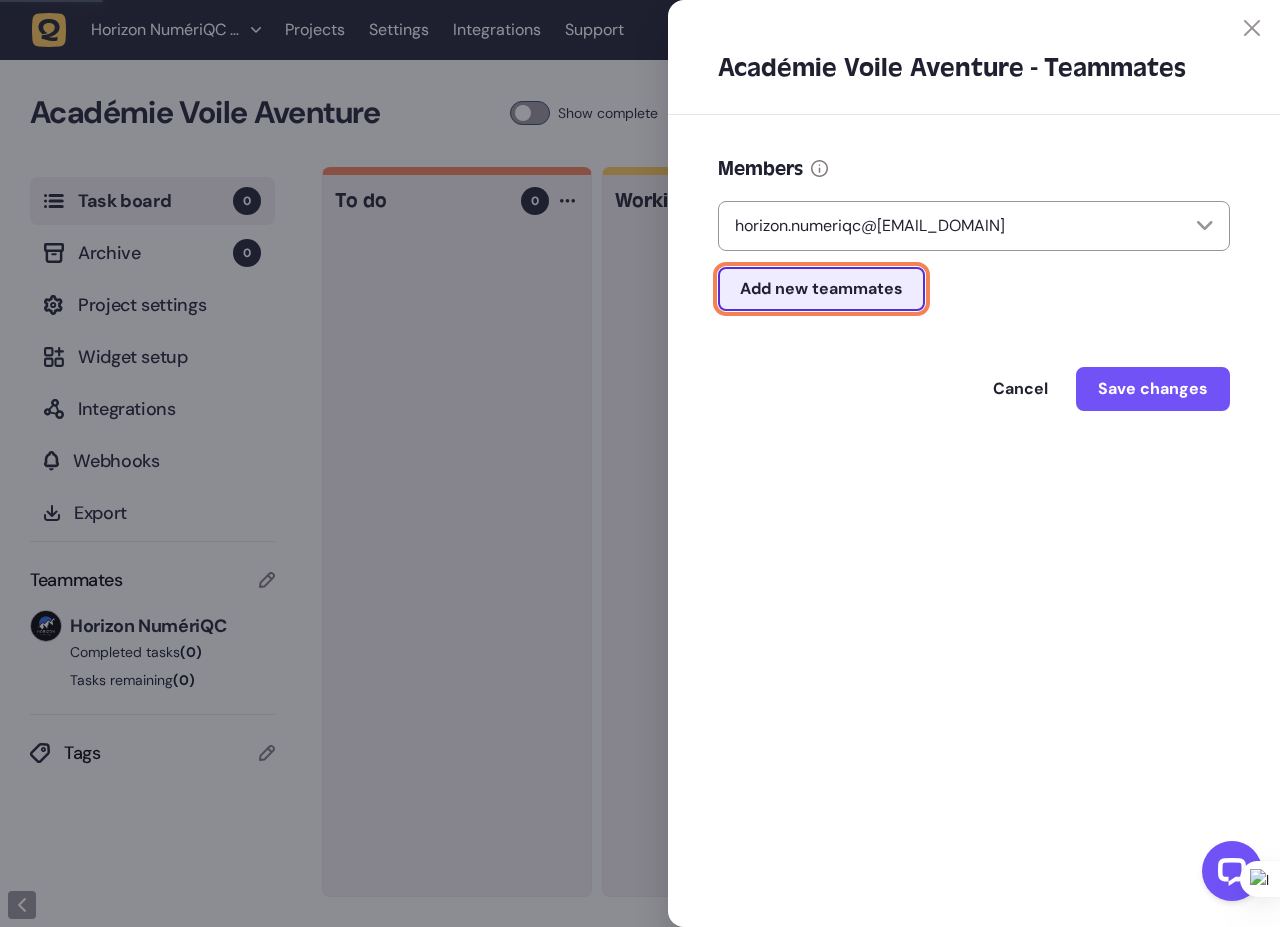 click on "Add new teammates" 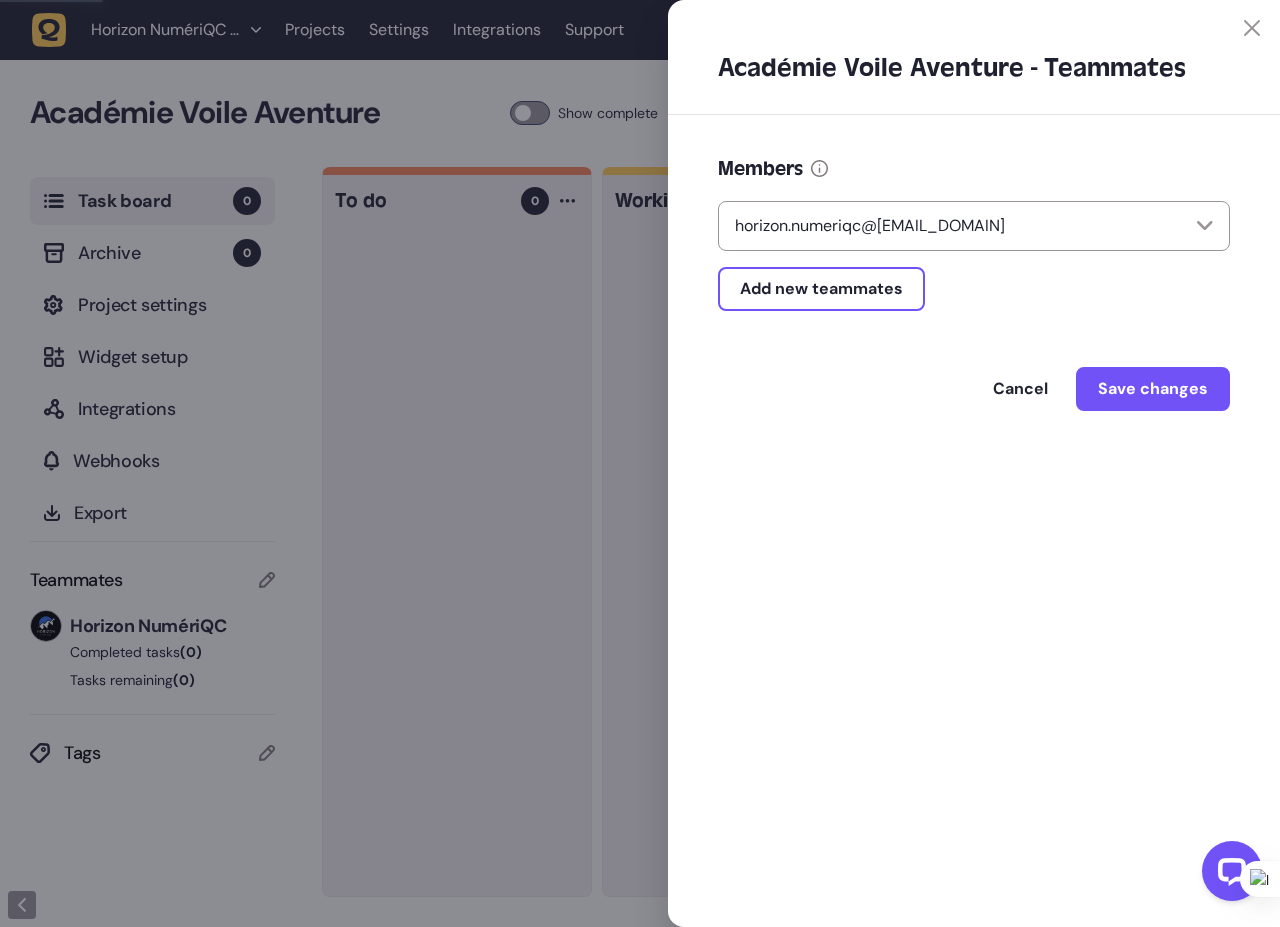 click 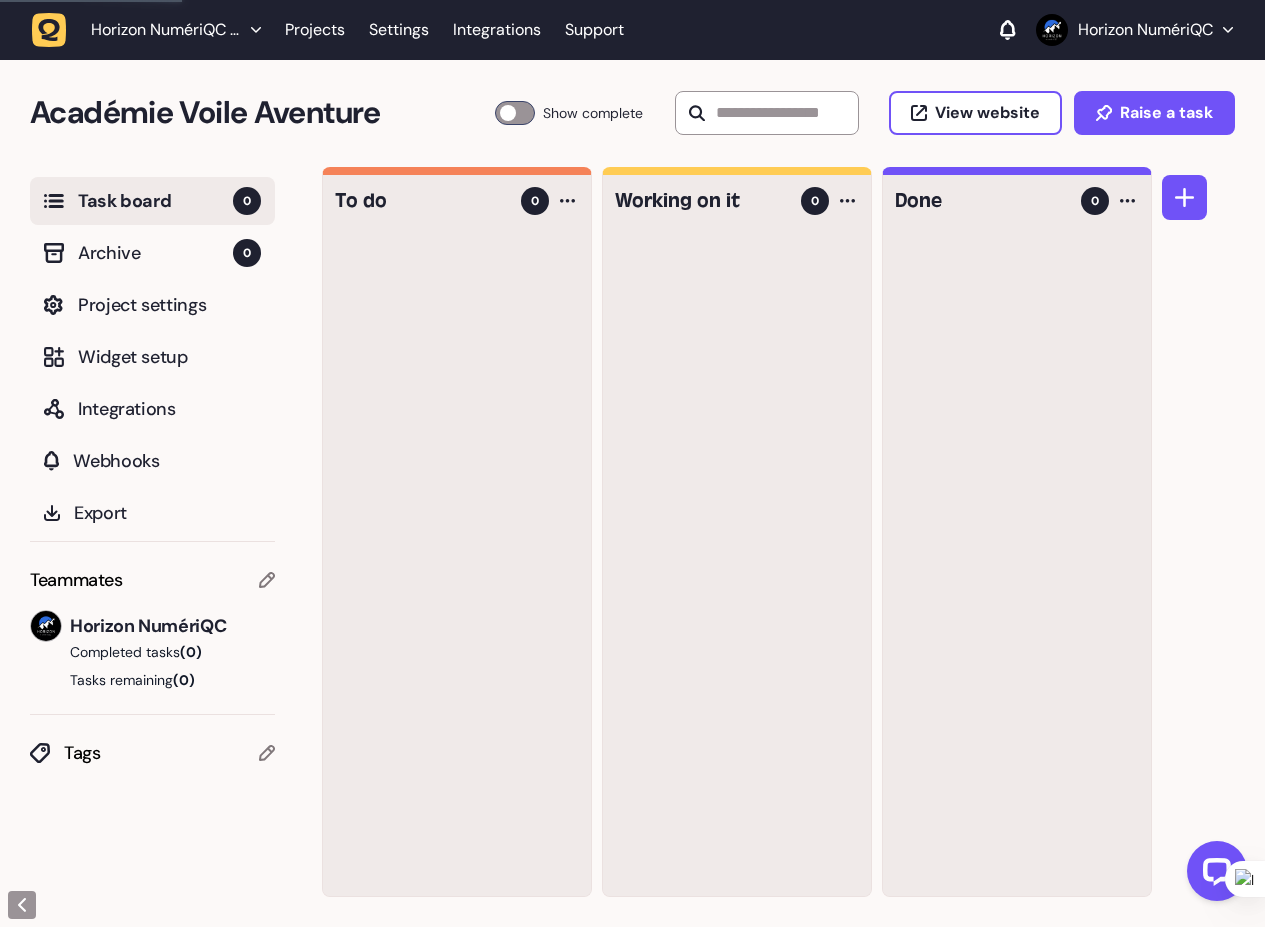 click on "Task board  0  Archive  0 Project settings Widget setup Integrations Webhooks Export Teammates Horizon NumériQC  Completed tasks  (0)  Tasks remaining  (0) Guests + Invite guest Tags" 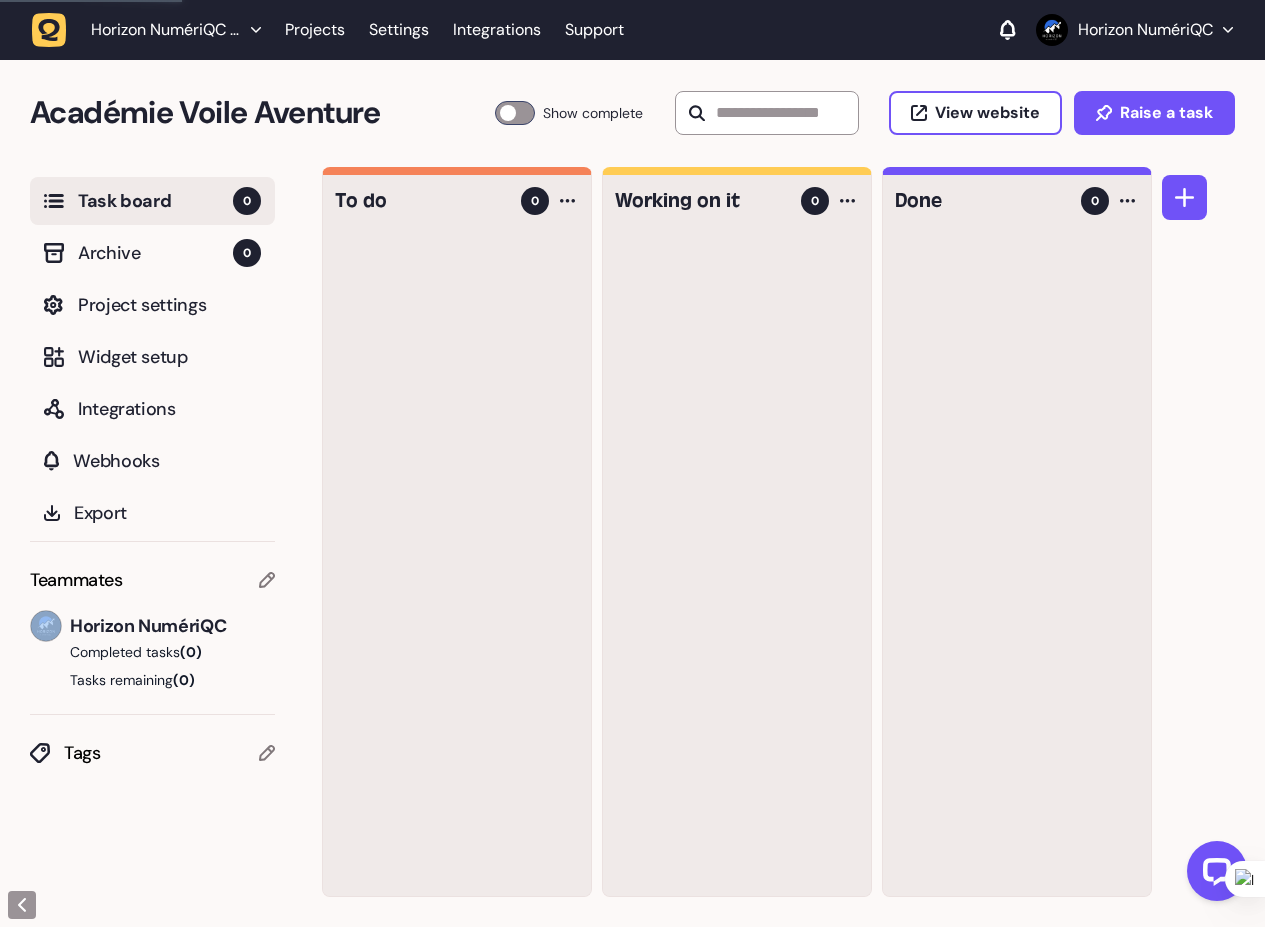 click 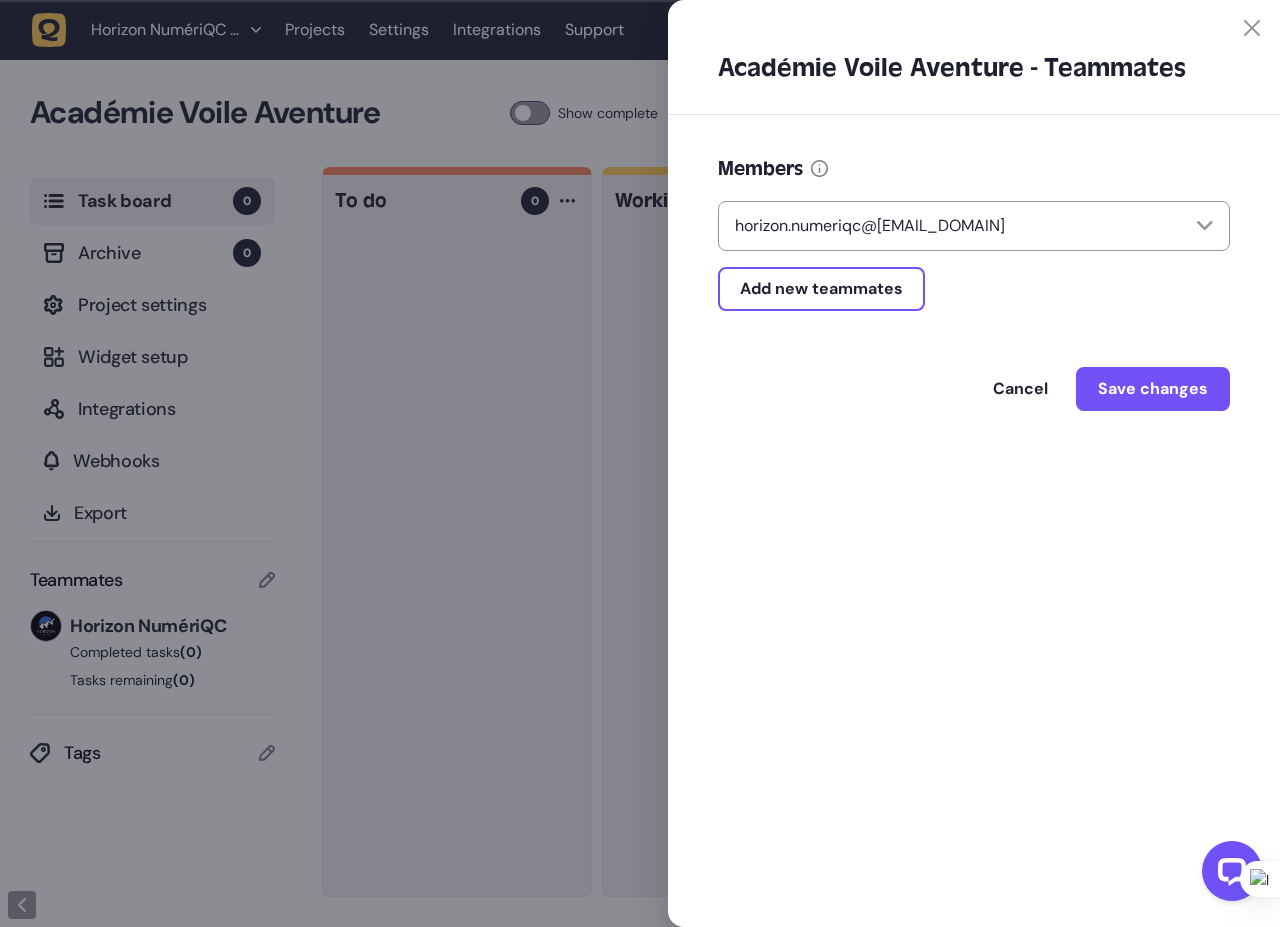 click 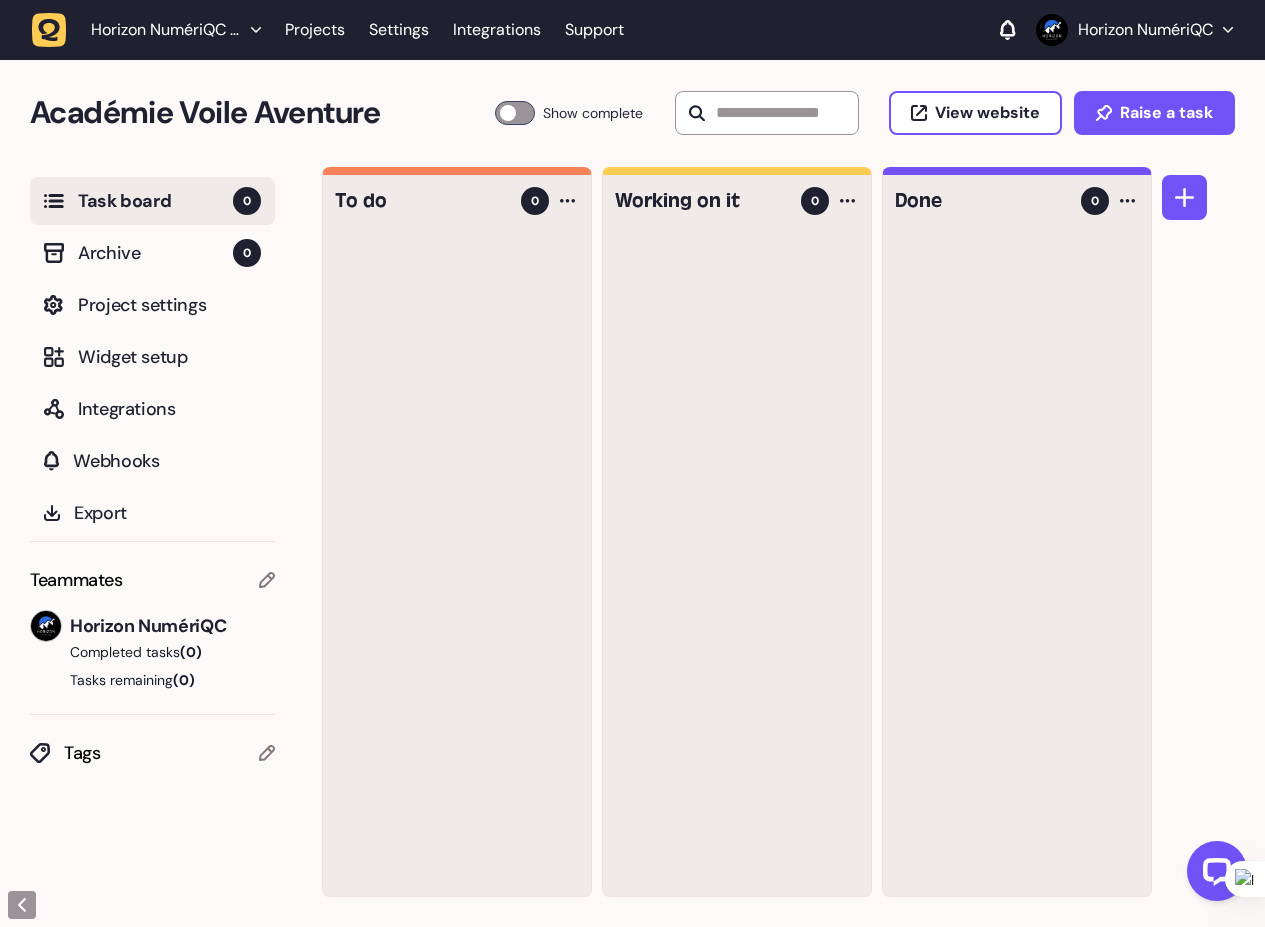 click on "Teammates" 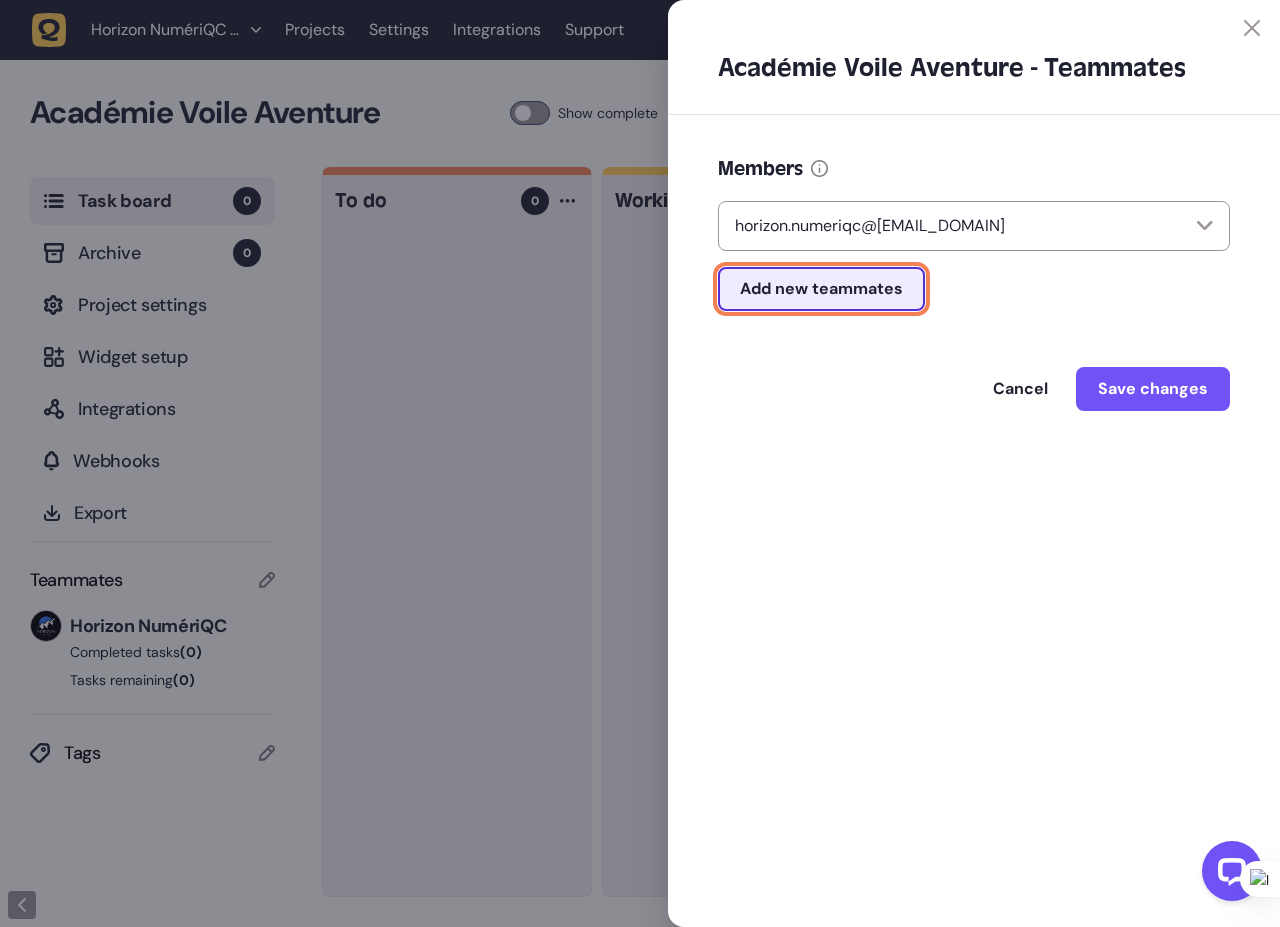 click on "Add new teammates" 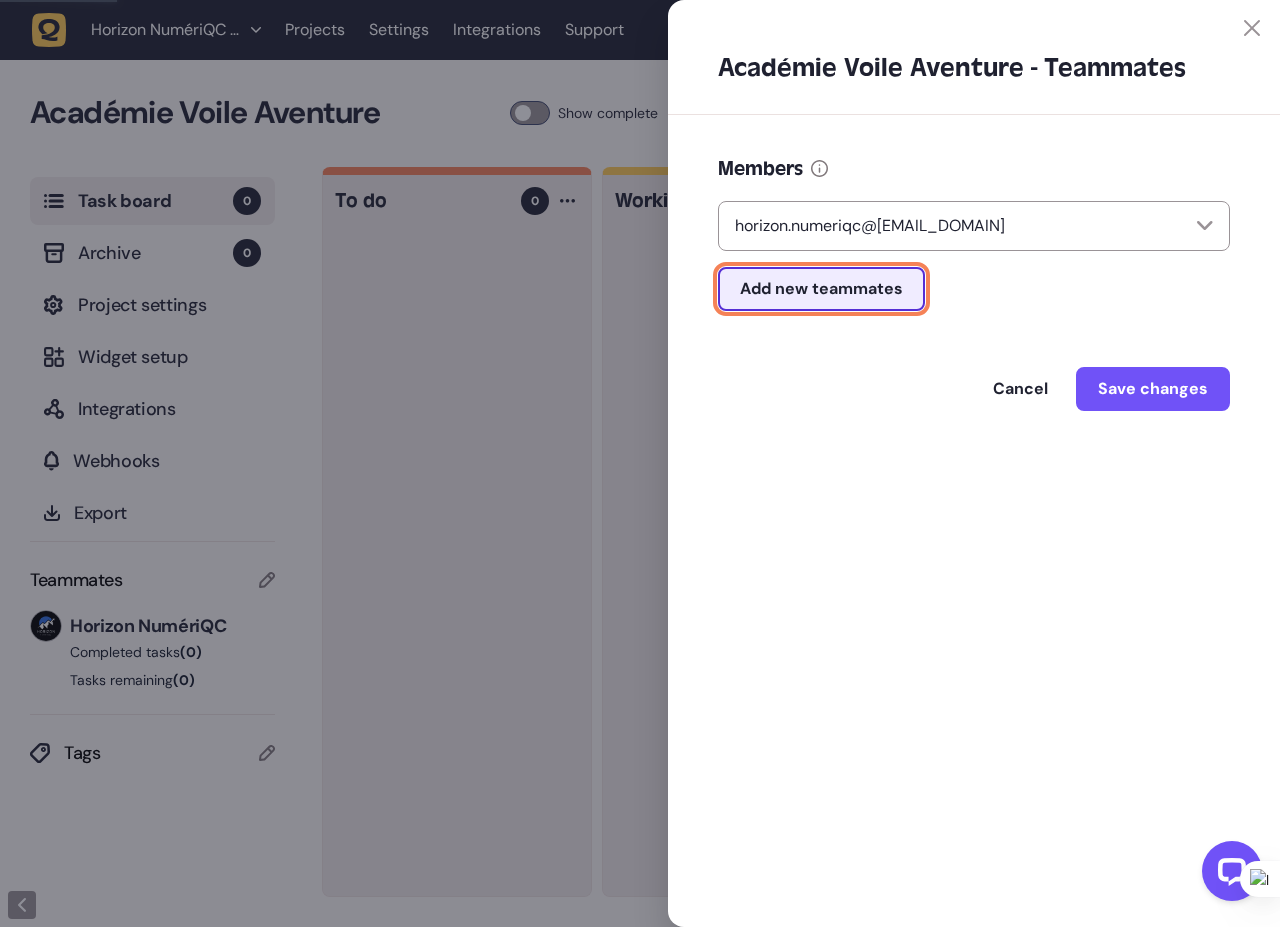 click on "Add new teammates" 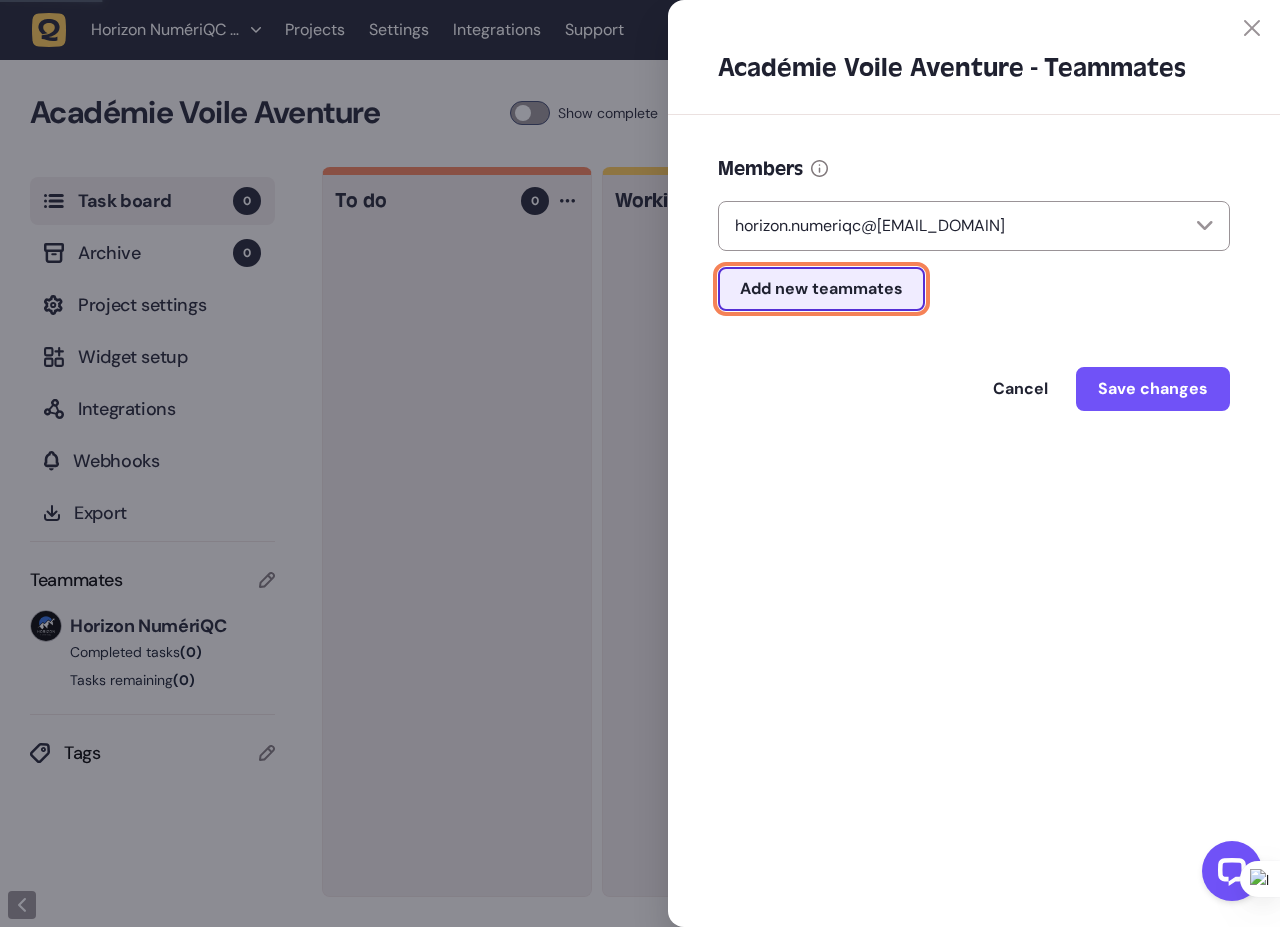 click on "Add new teammates" 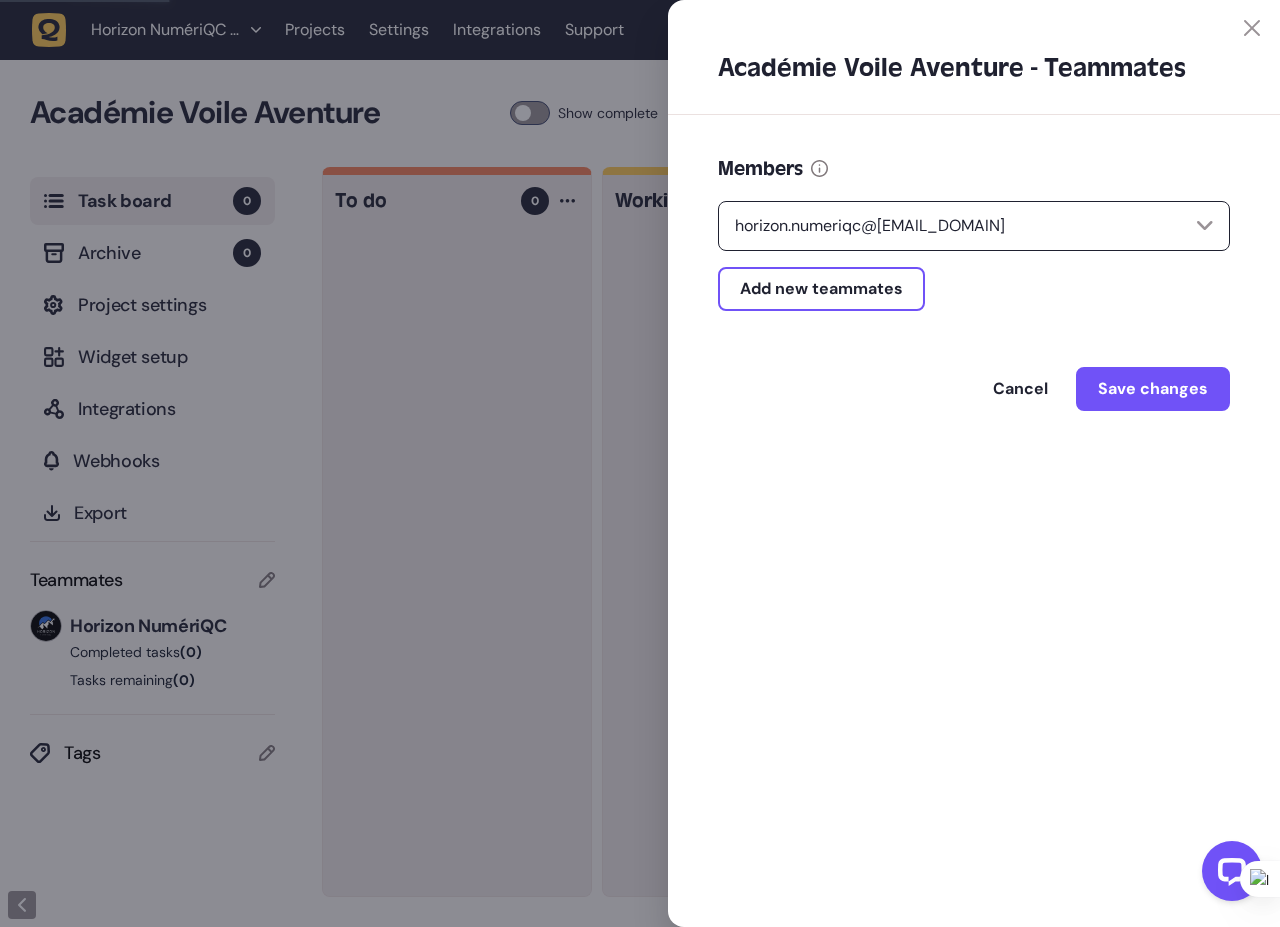 click on "[EMAIL]" 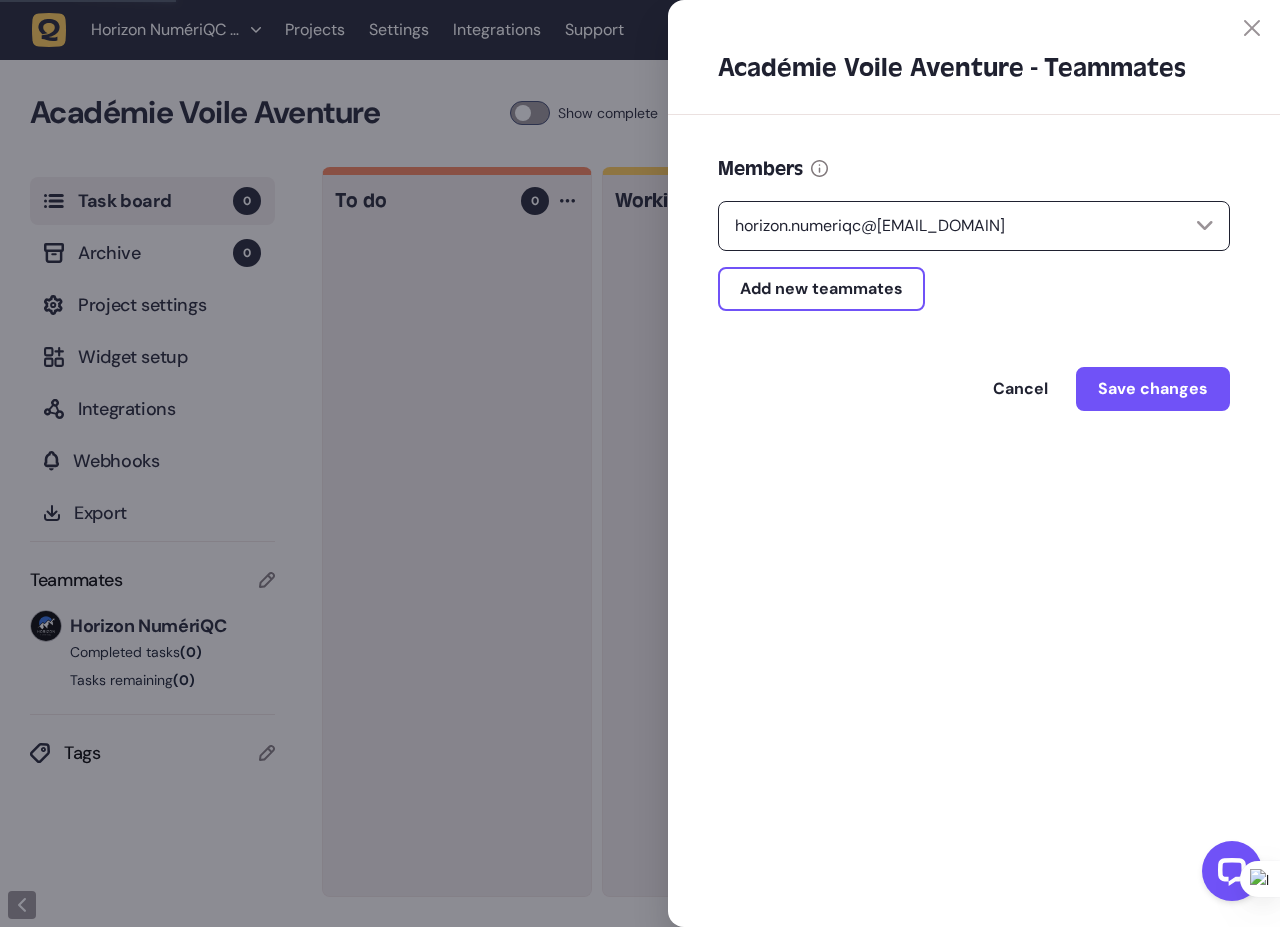 click on "[EMAIL]" 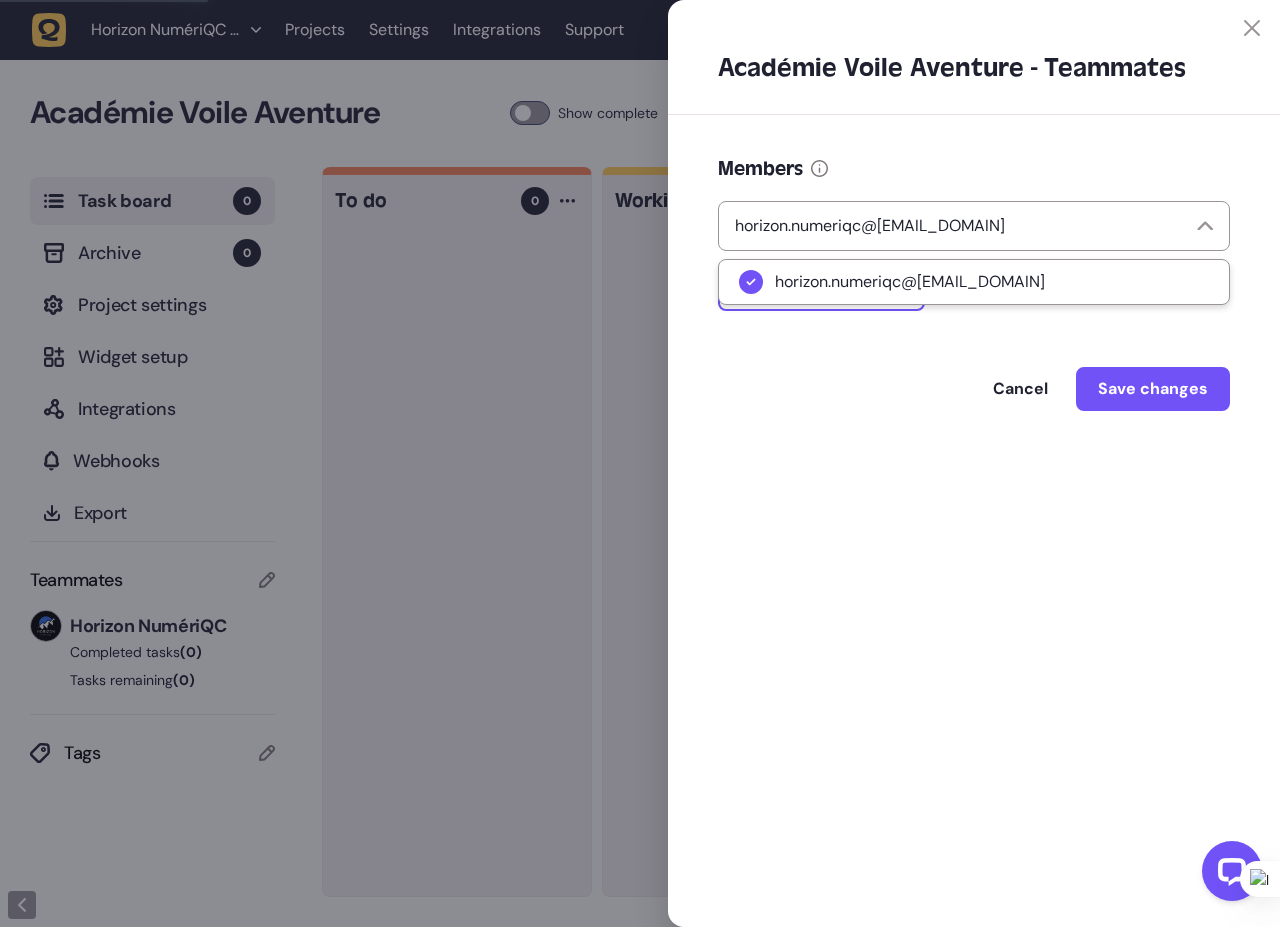 click on "Cancel Save changes" 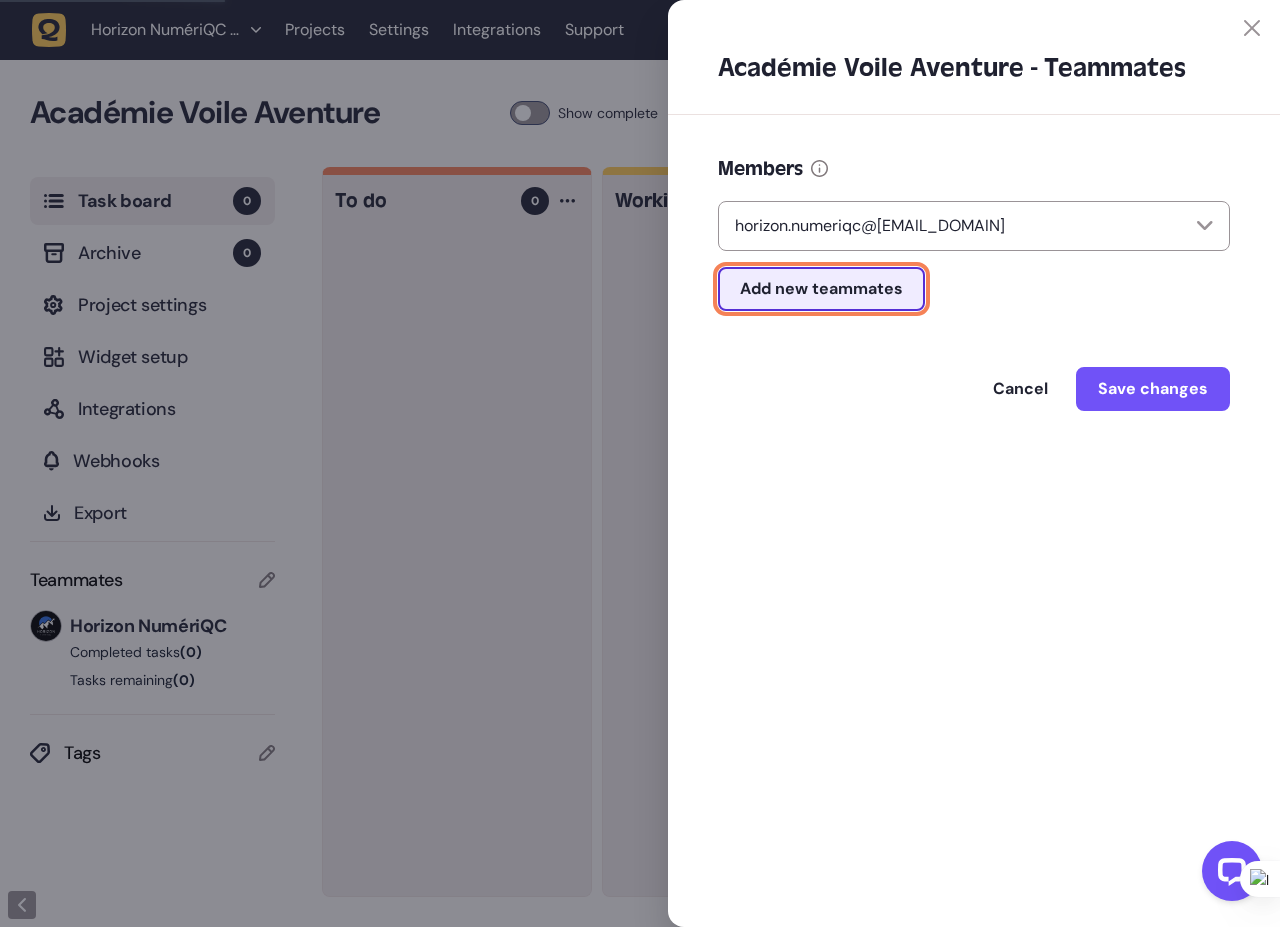click on "Add new teammates" 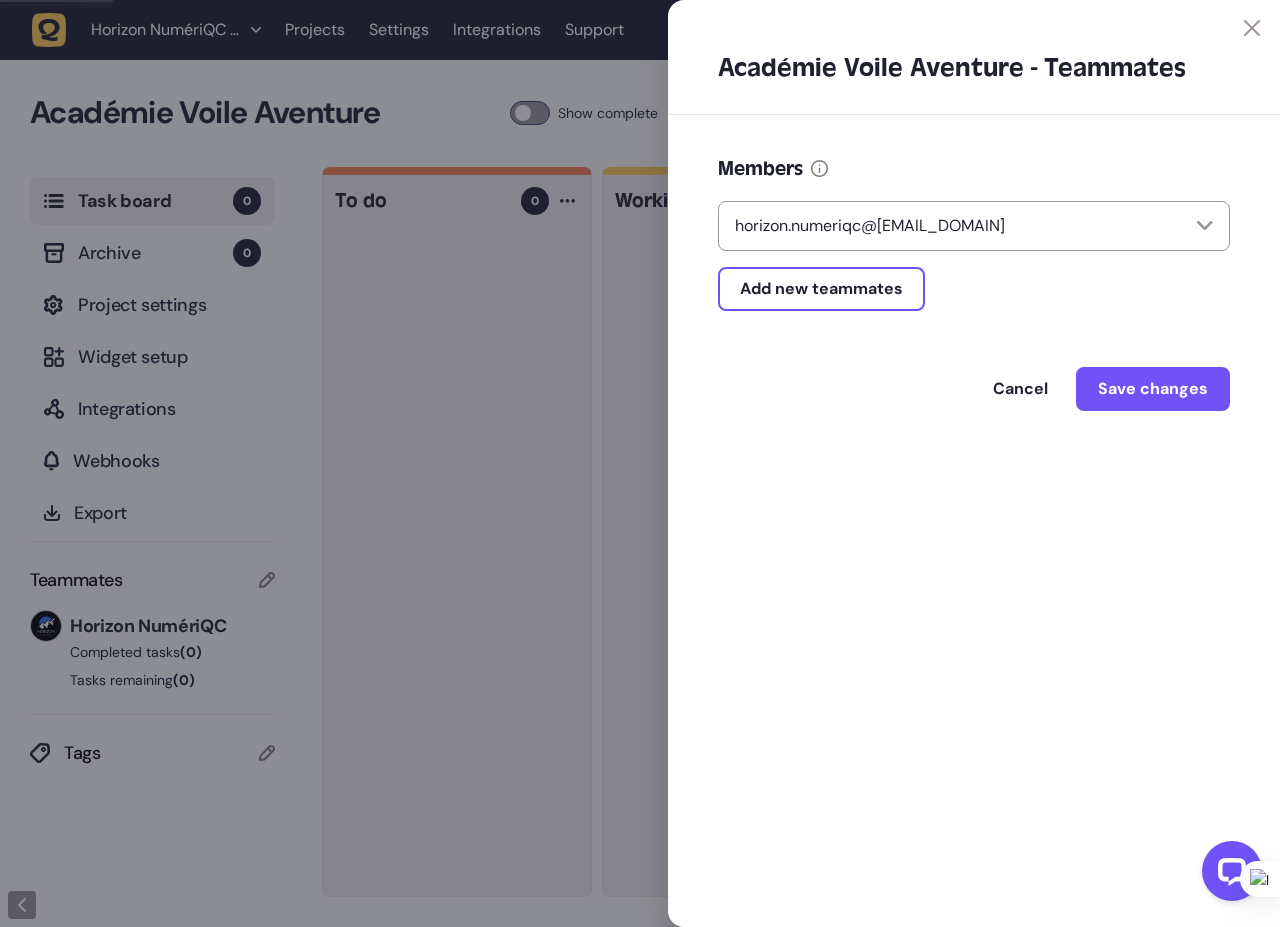click on "Académie Voile Aventure - Teammates" 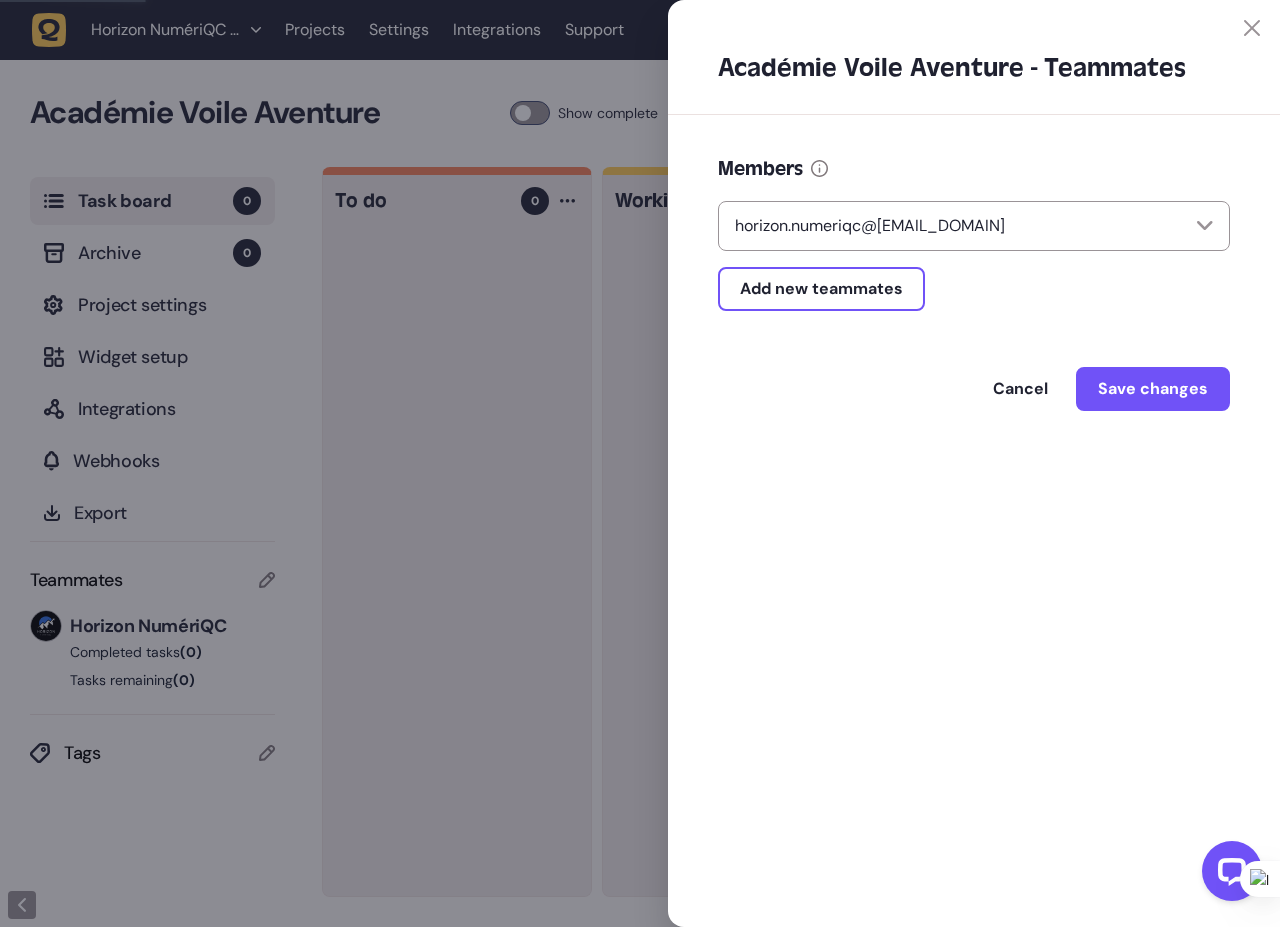 click 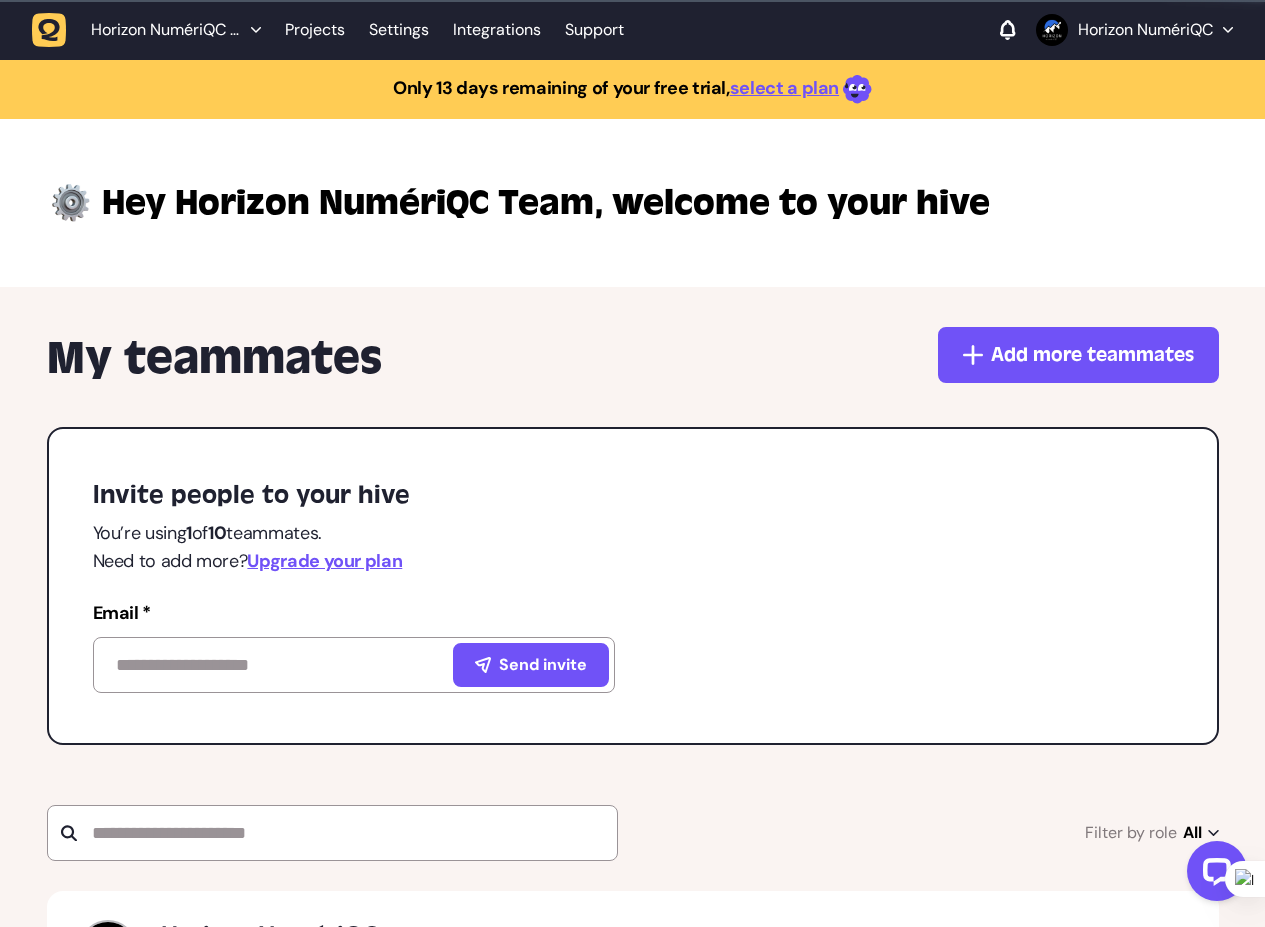 scroll, scrollTop: 0, scrollLeft: 0, axis: both 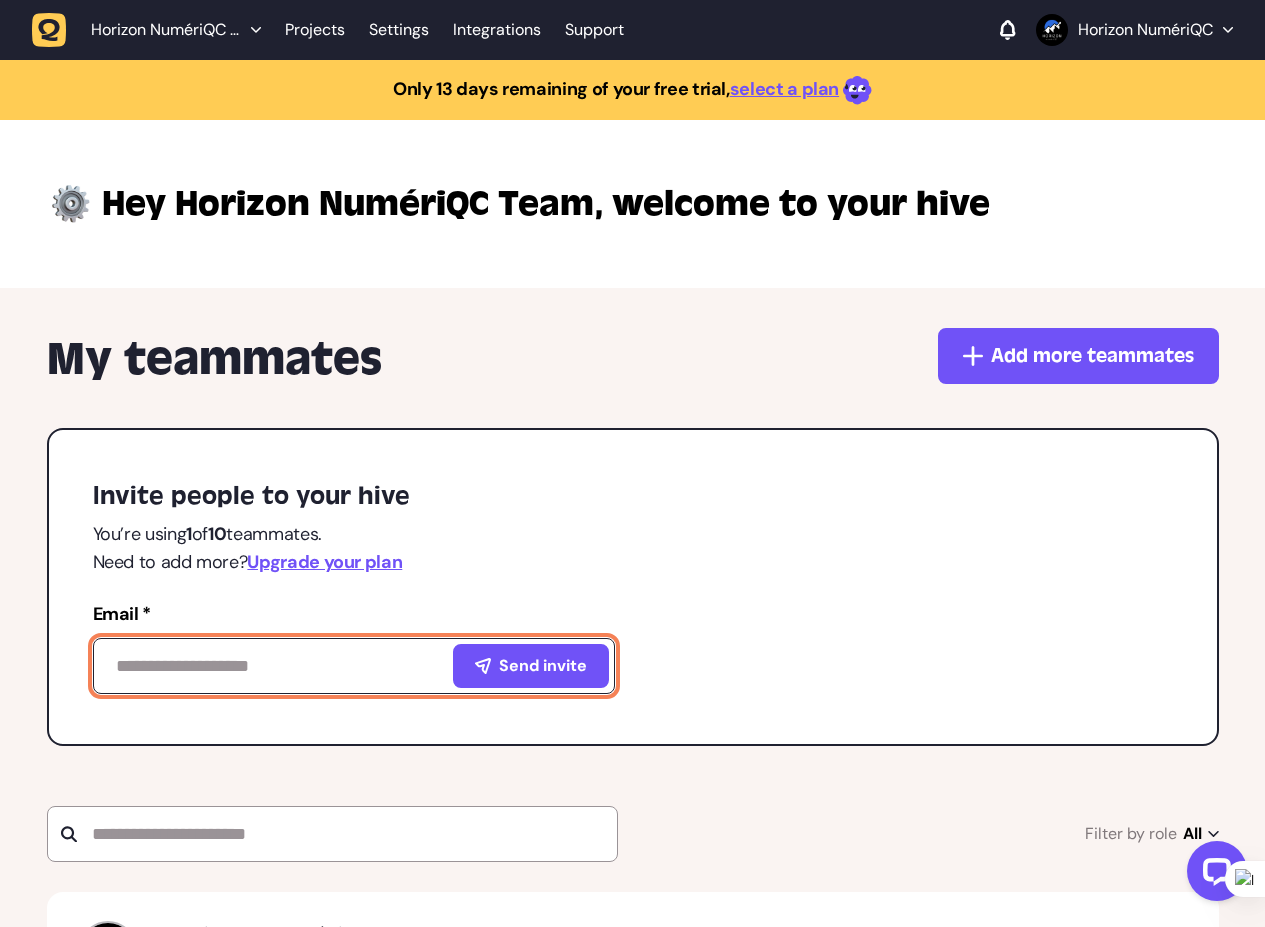 click 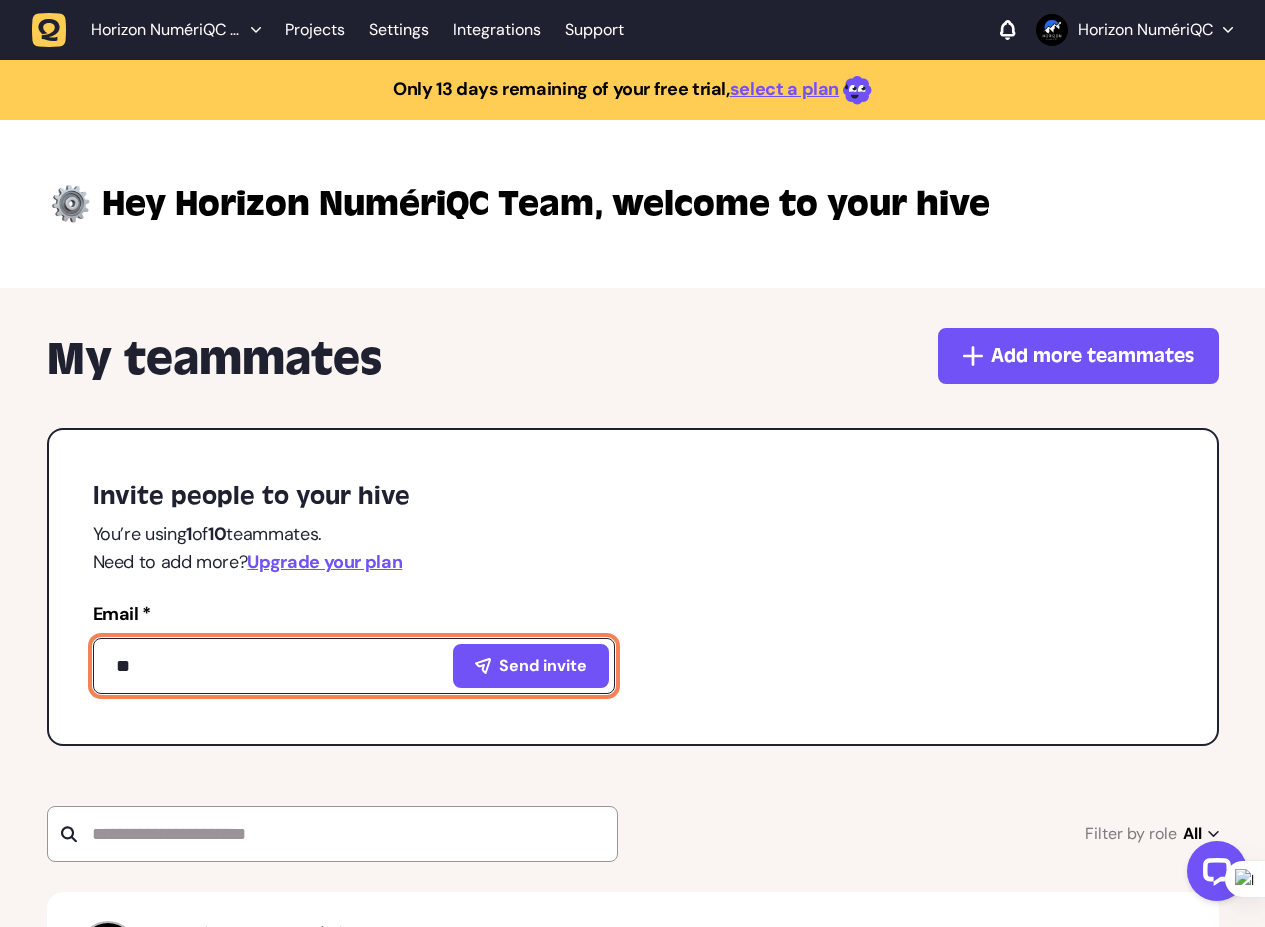 type on "*" 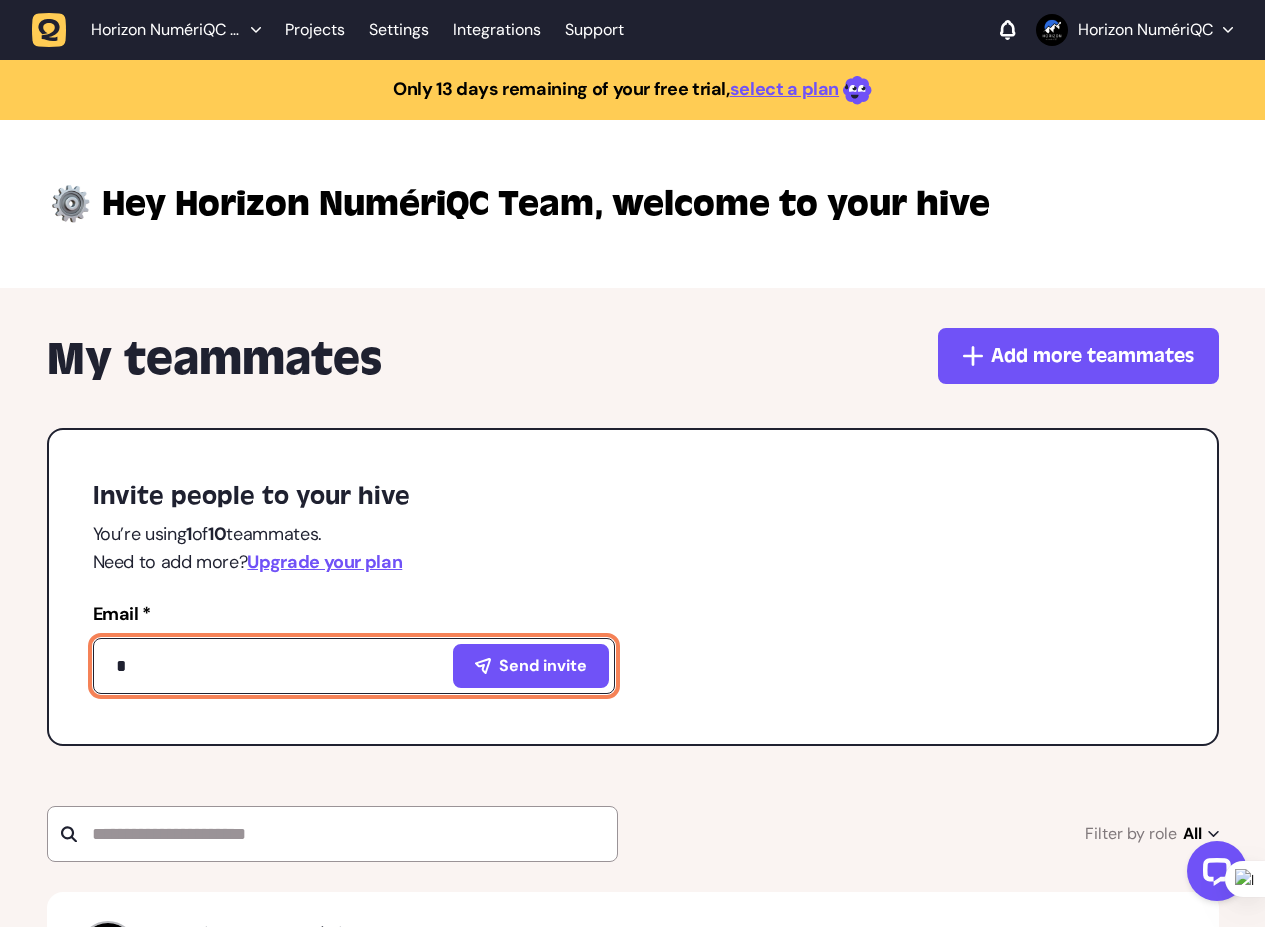 type 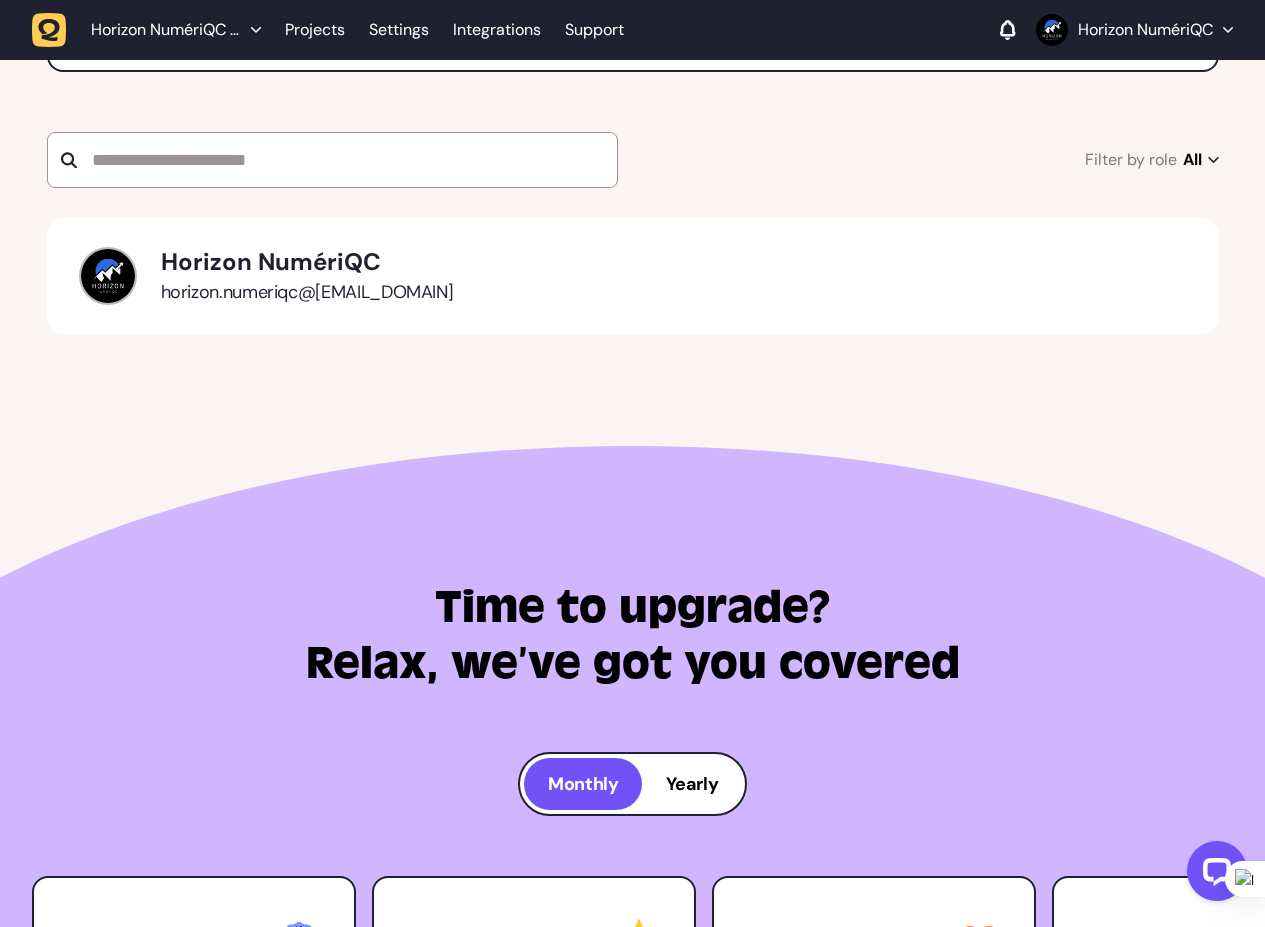 scroll, scrollTop: 616, scrollLeft: 0, axis: vertical 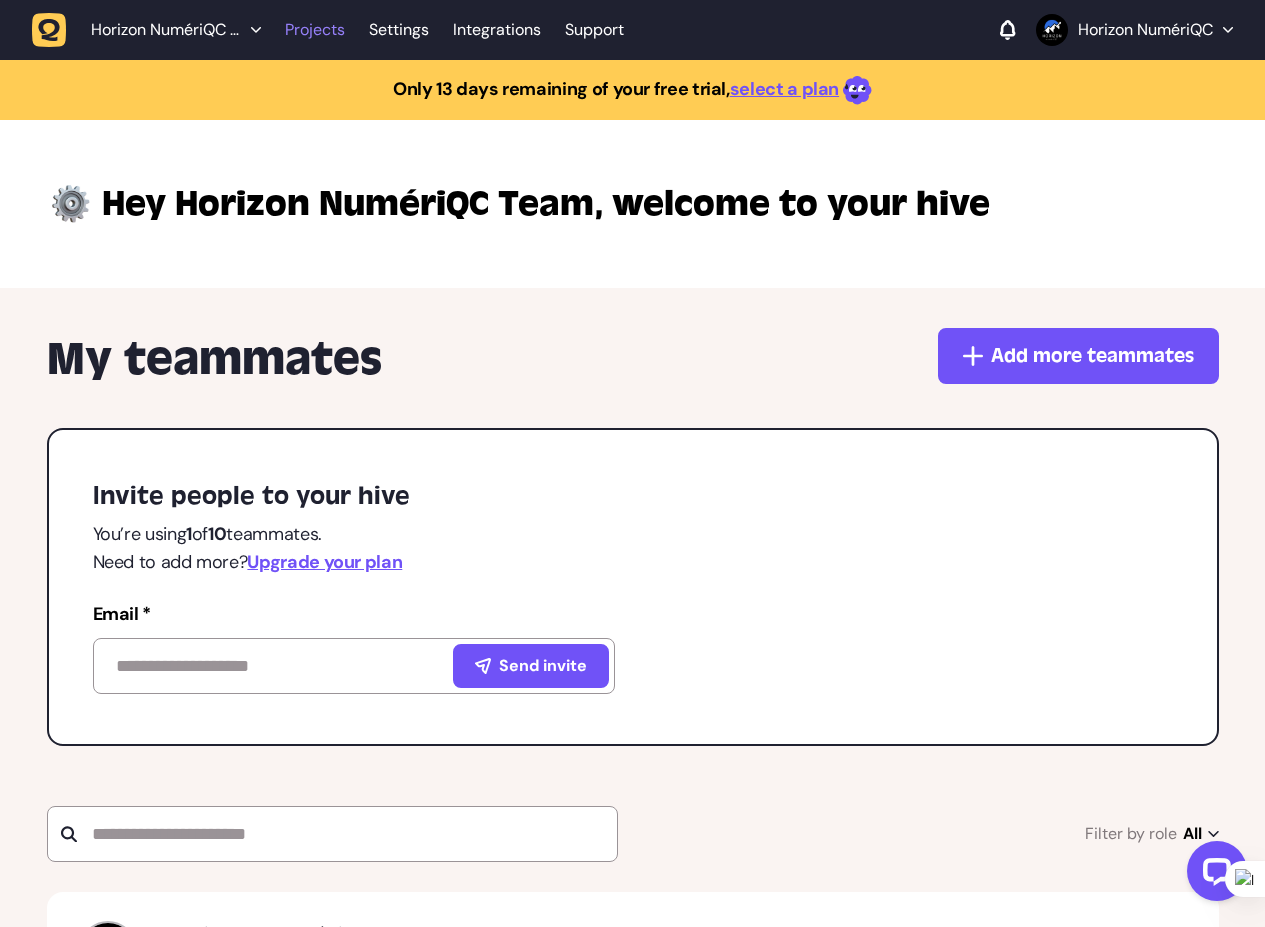 click on "Projects" 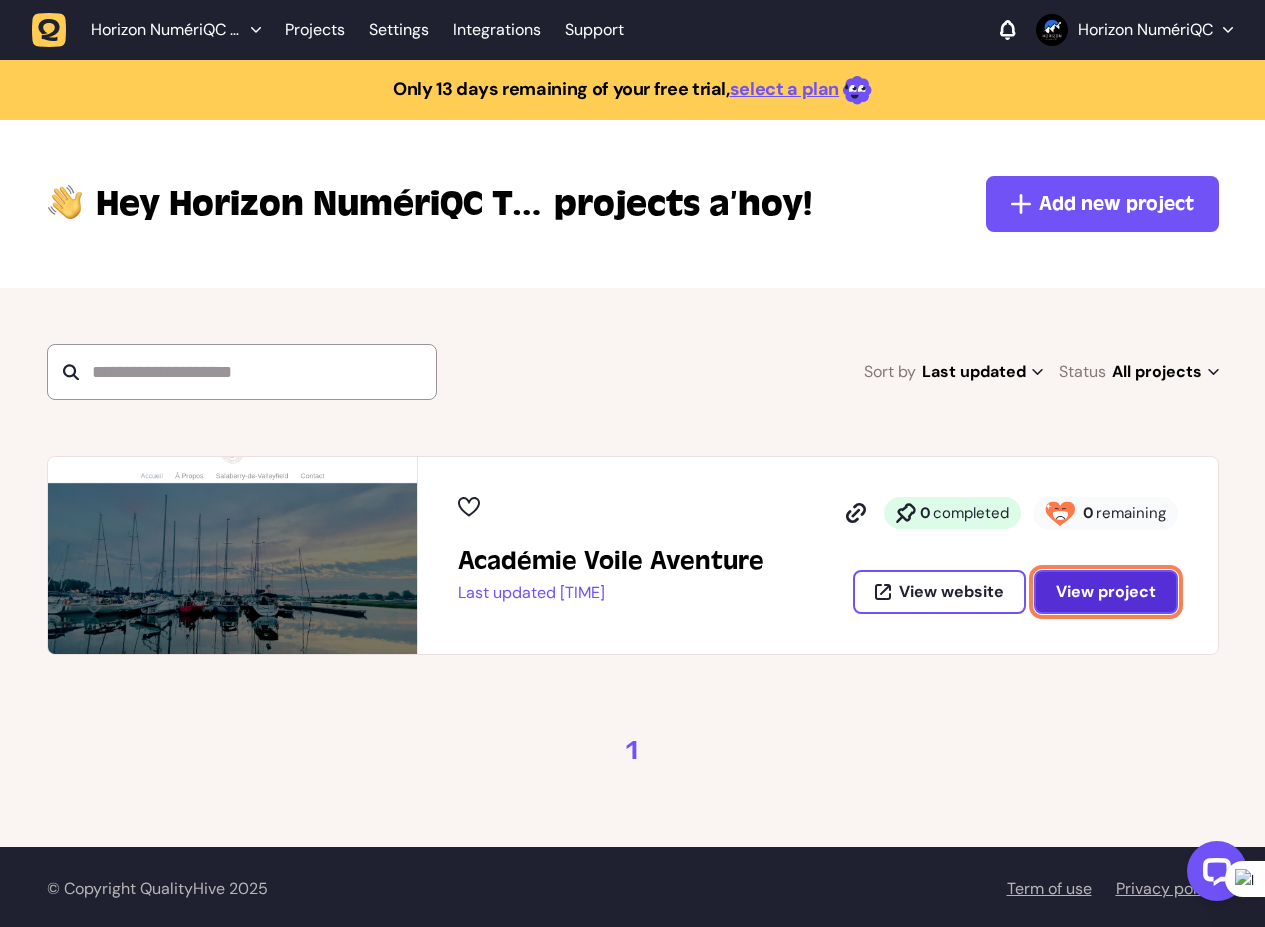 click on "View project" 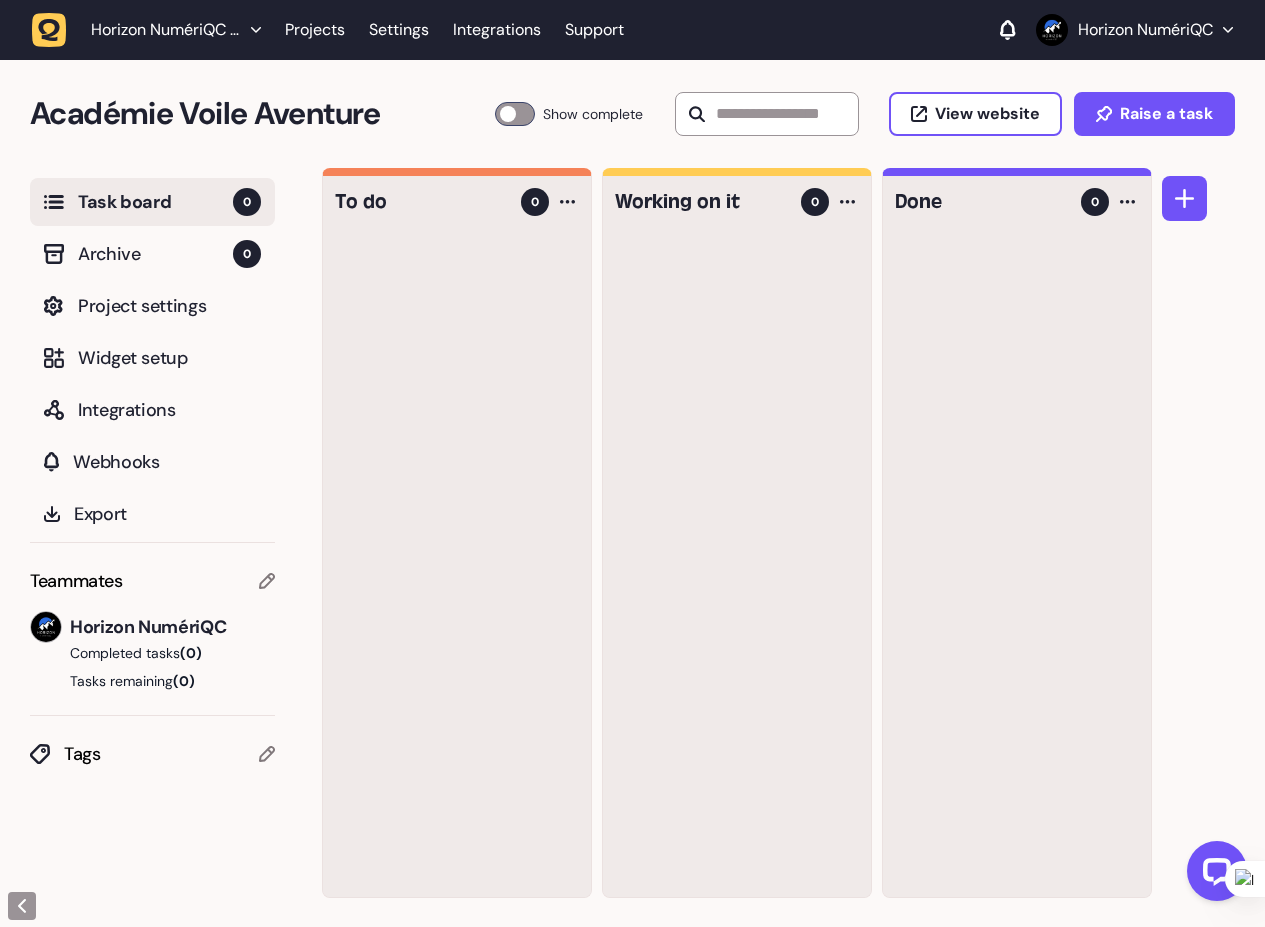 click on "Horizon NumériQC Team" 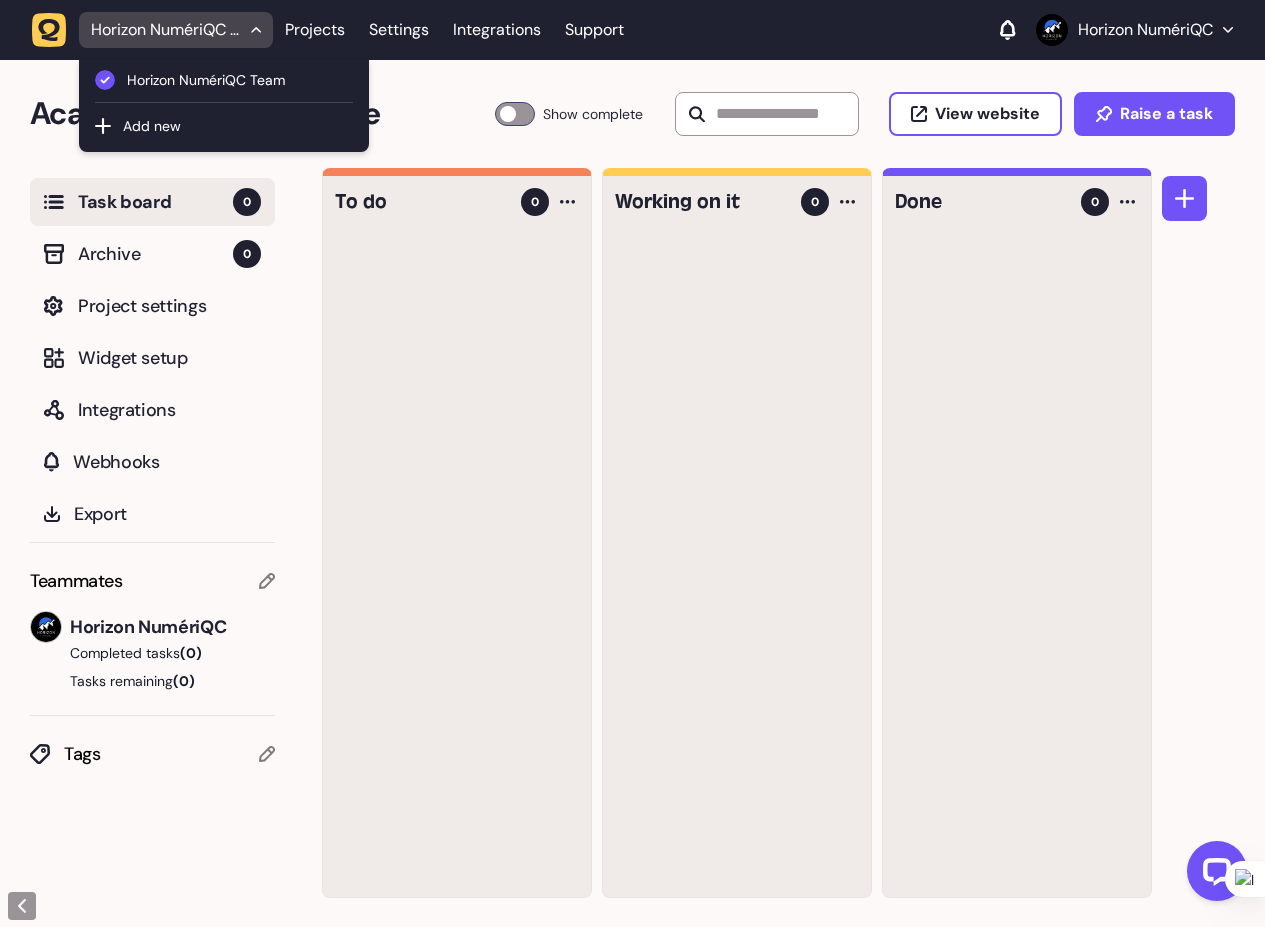 click on "Horizon NumériQC Team" 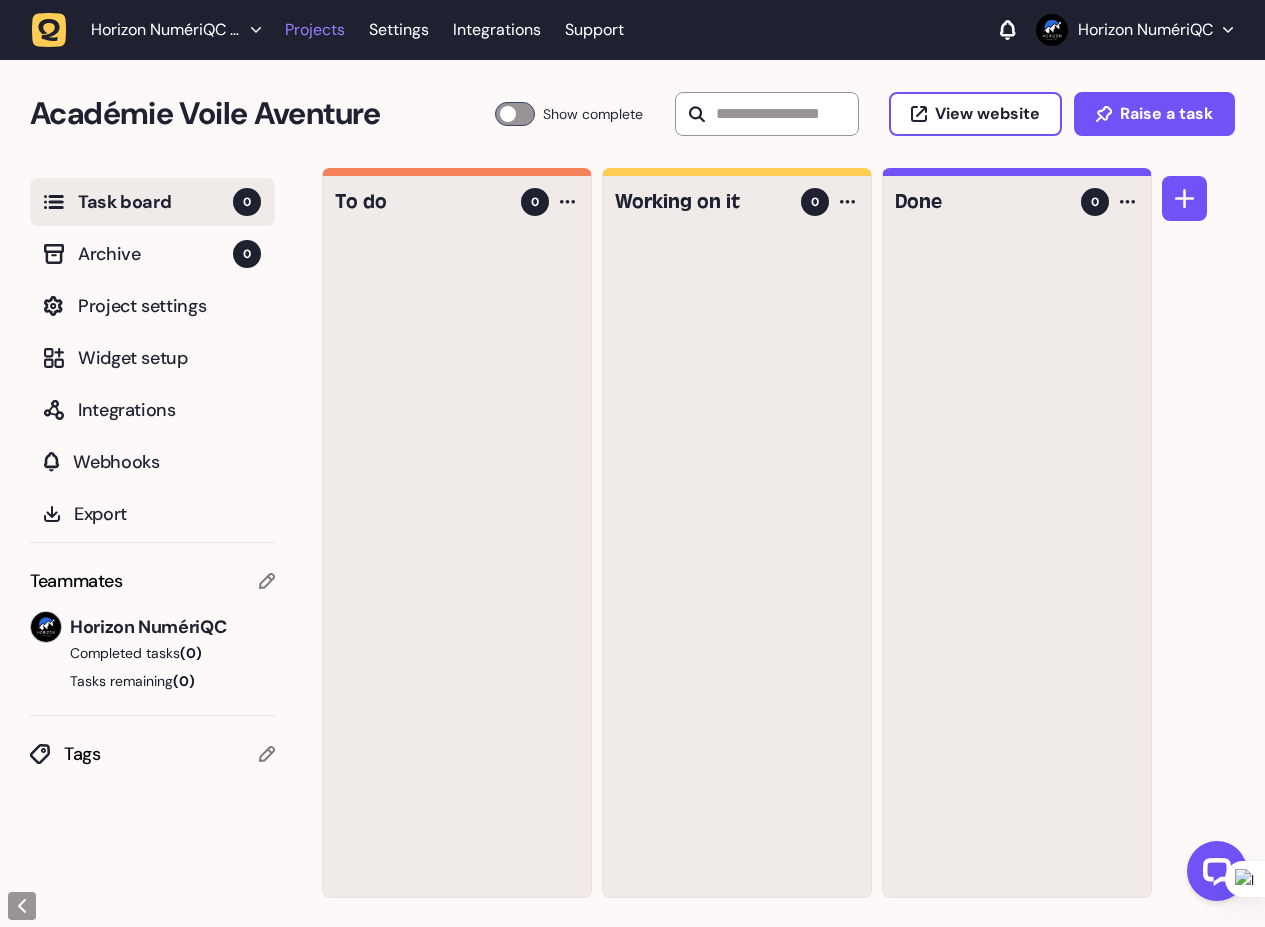 click on "Projects" 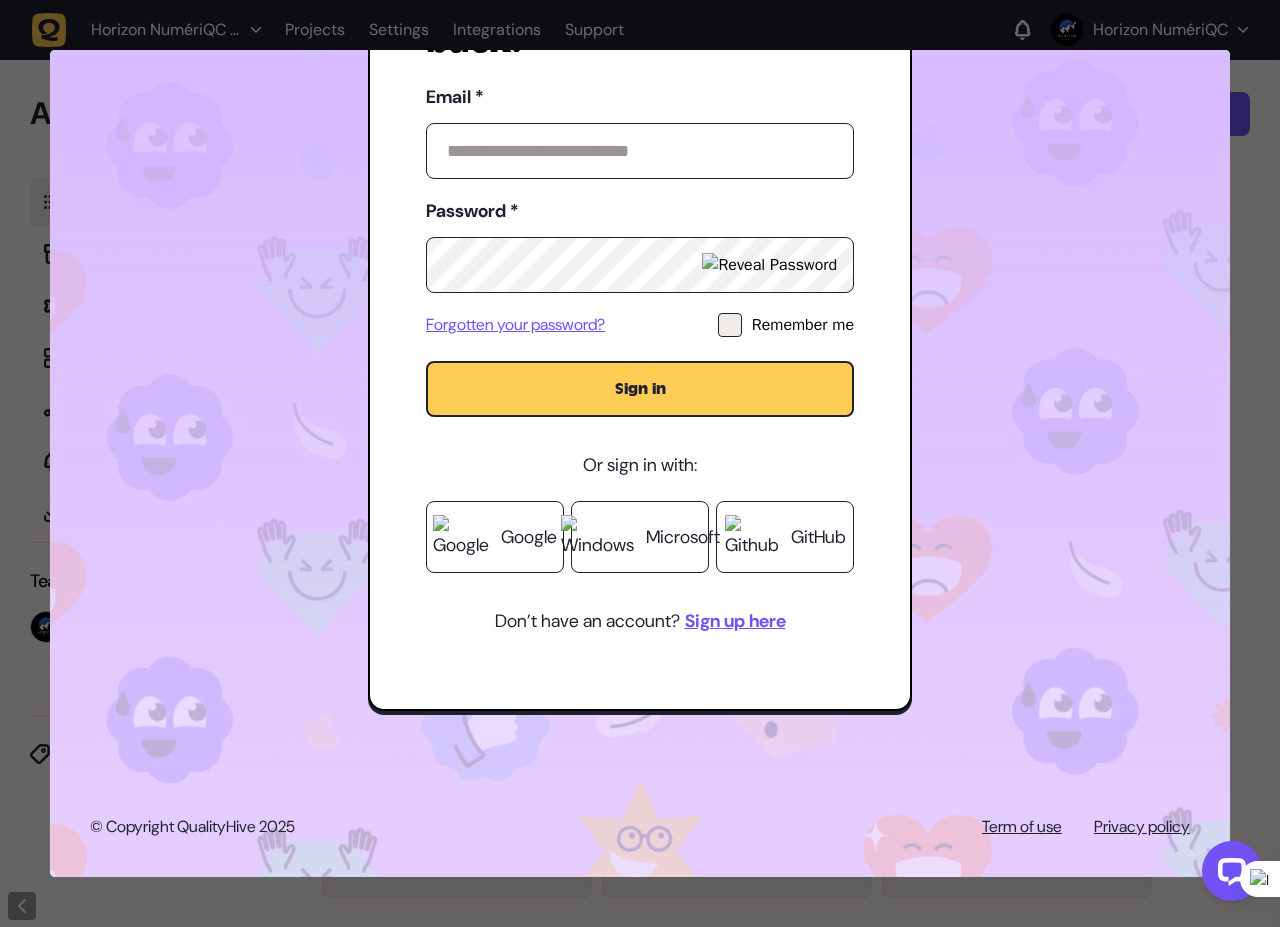 scroll, scrollTop: 383, scrollLeft: 0, axis: vertical 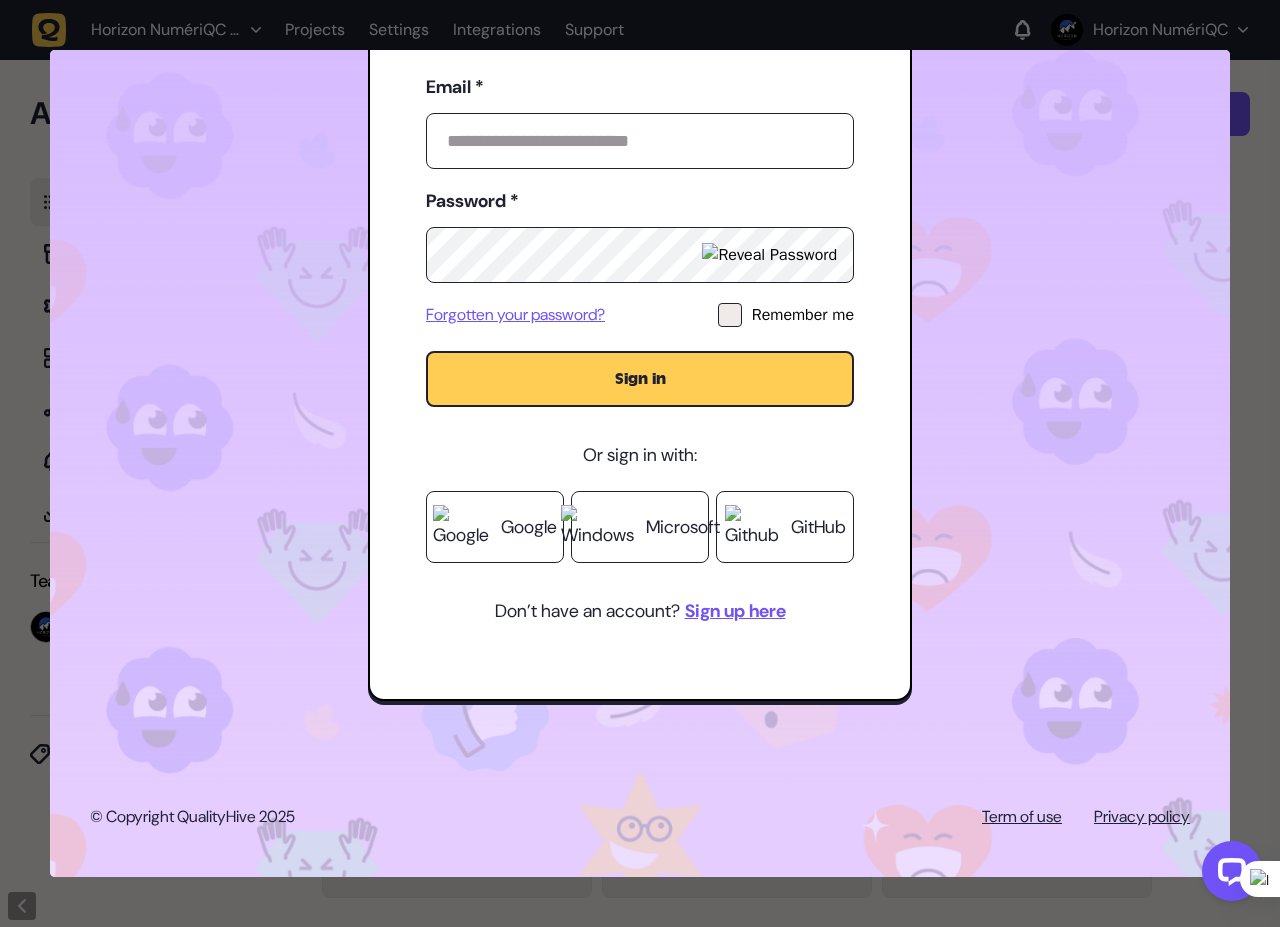click at bounding box center [461, 527] 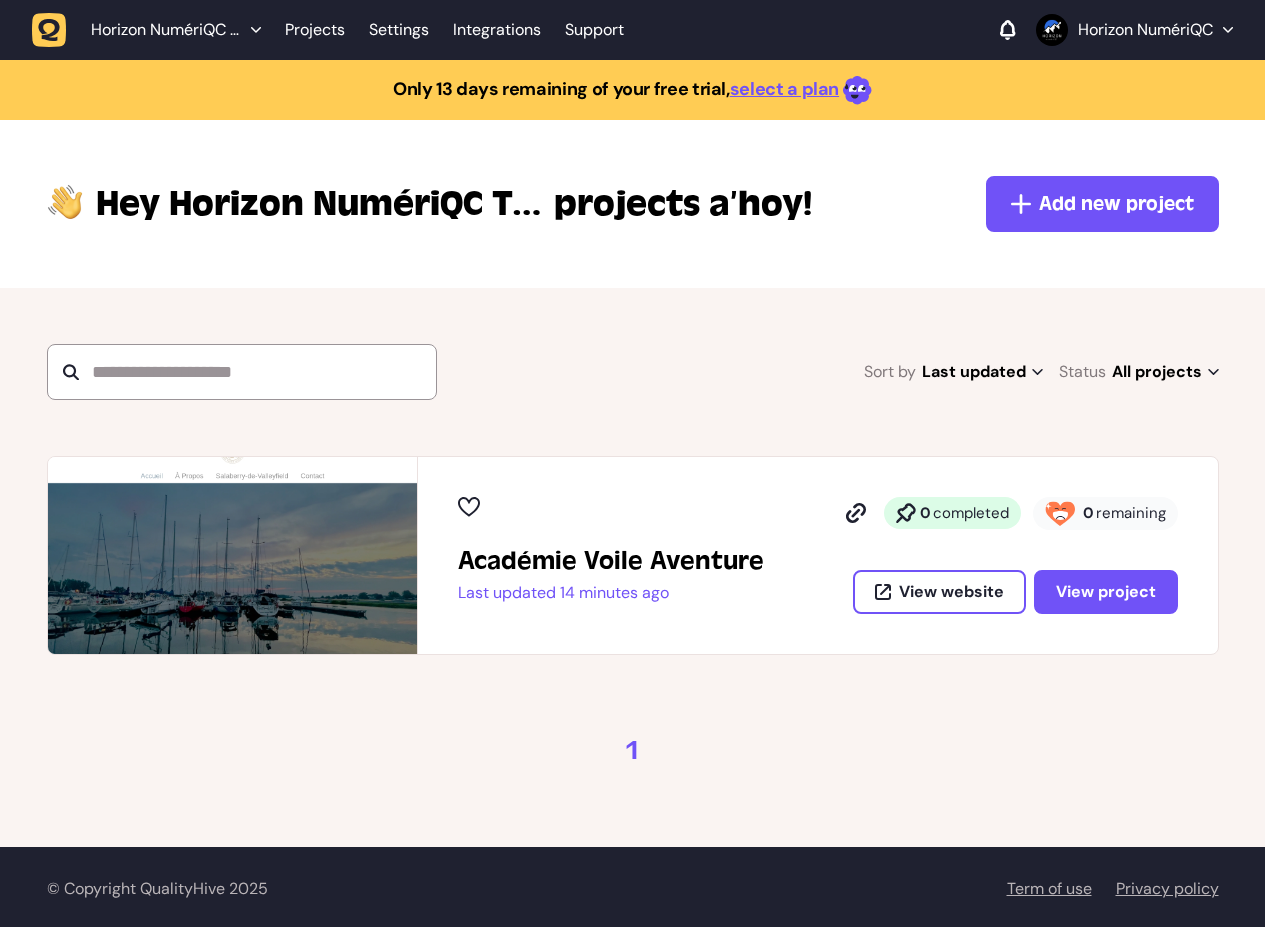 scroll, scrollTop: 0, scrollLeft: 0, axis: both 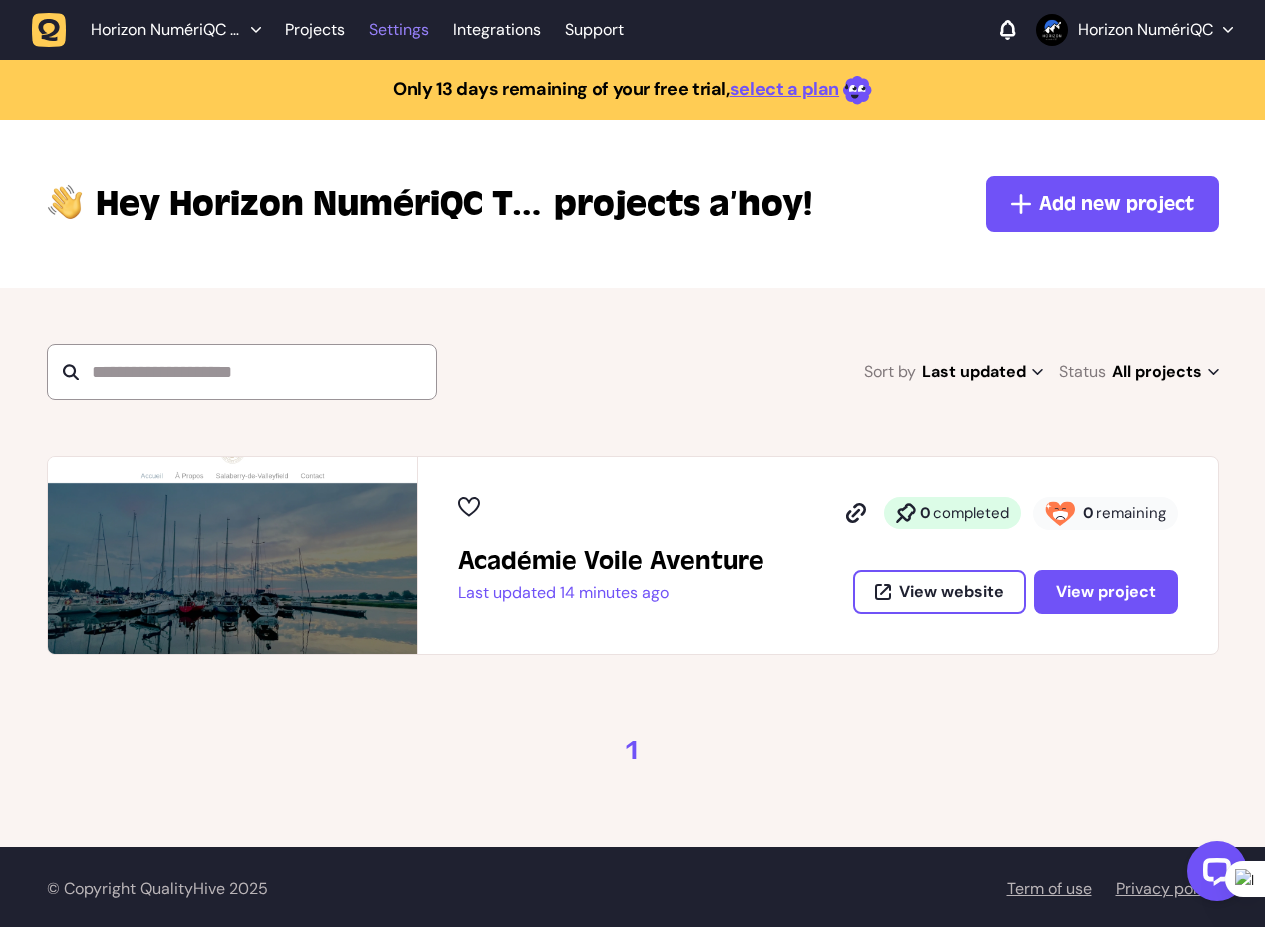 click on "Settings" 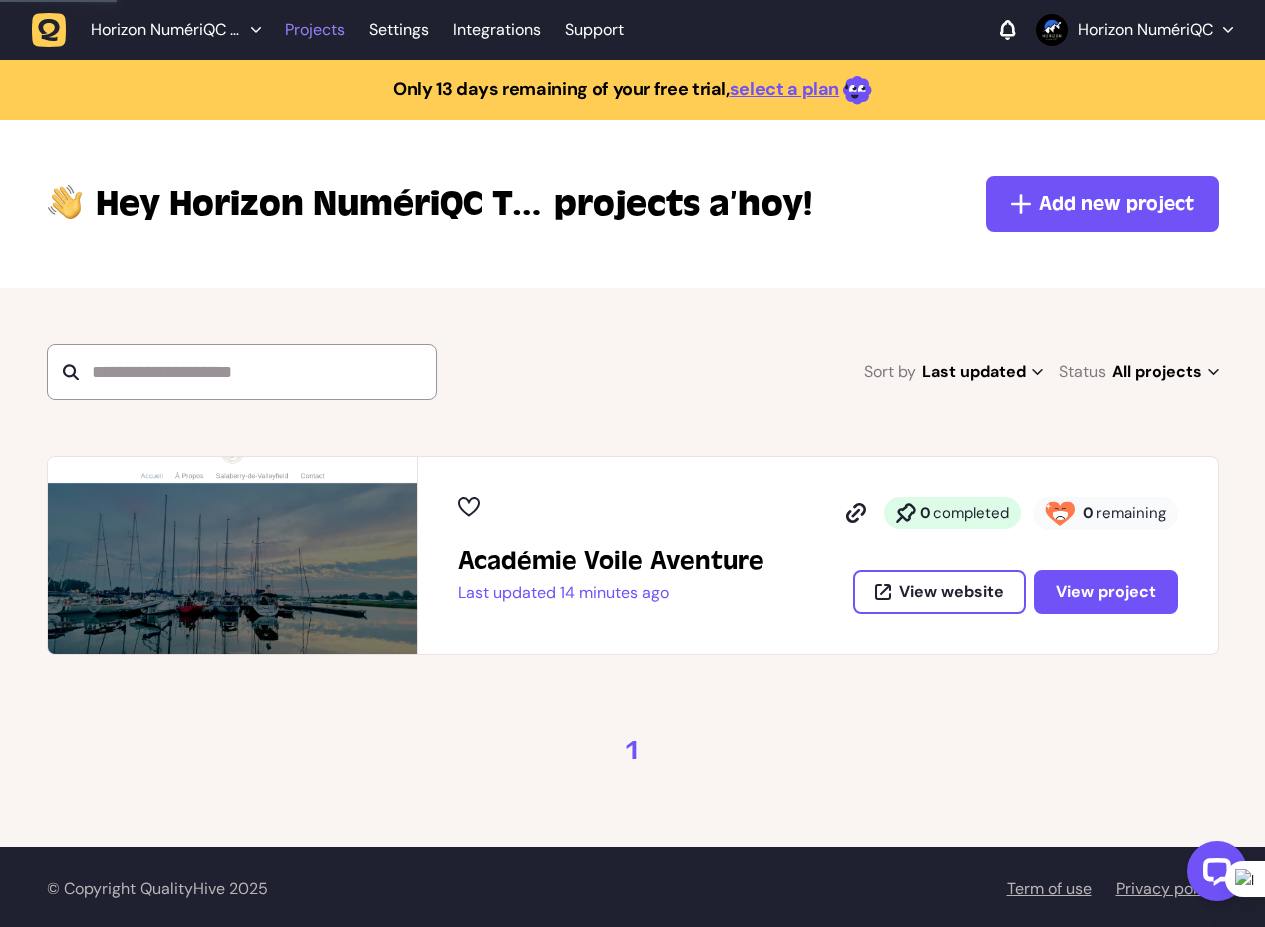 click on "Projects" 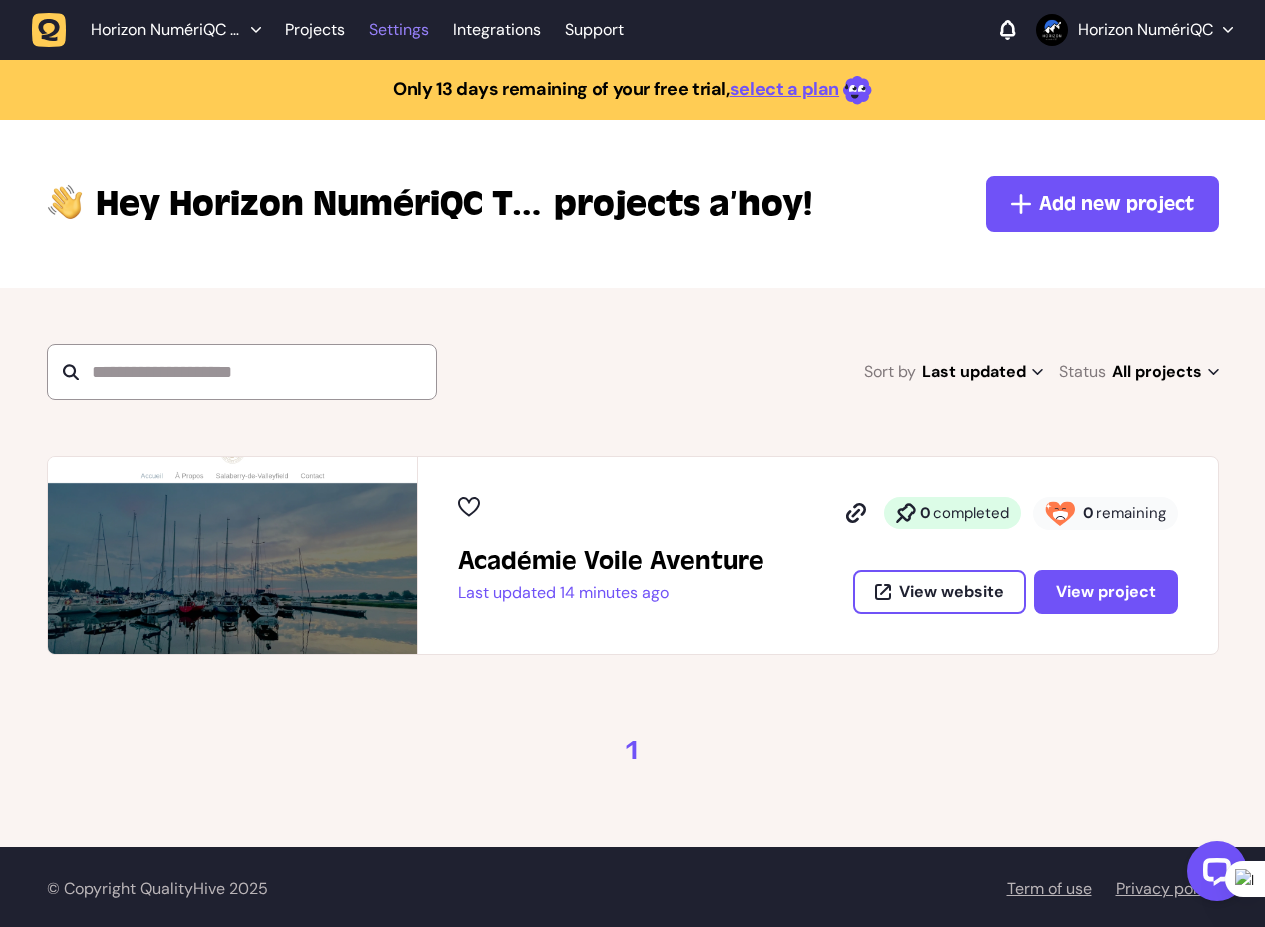 click on "Settings" 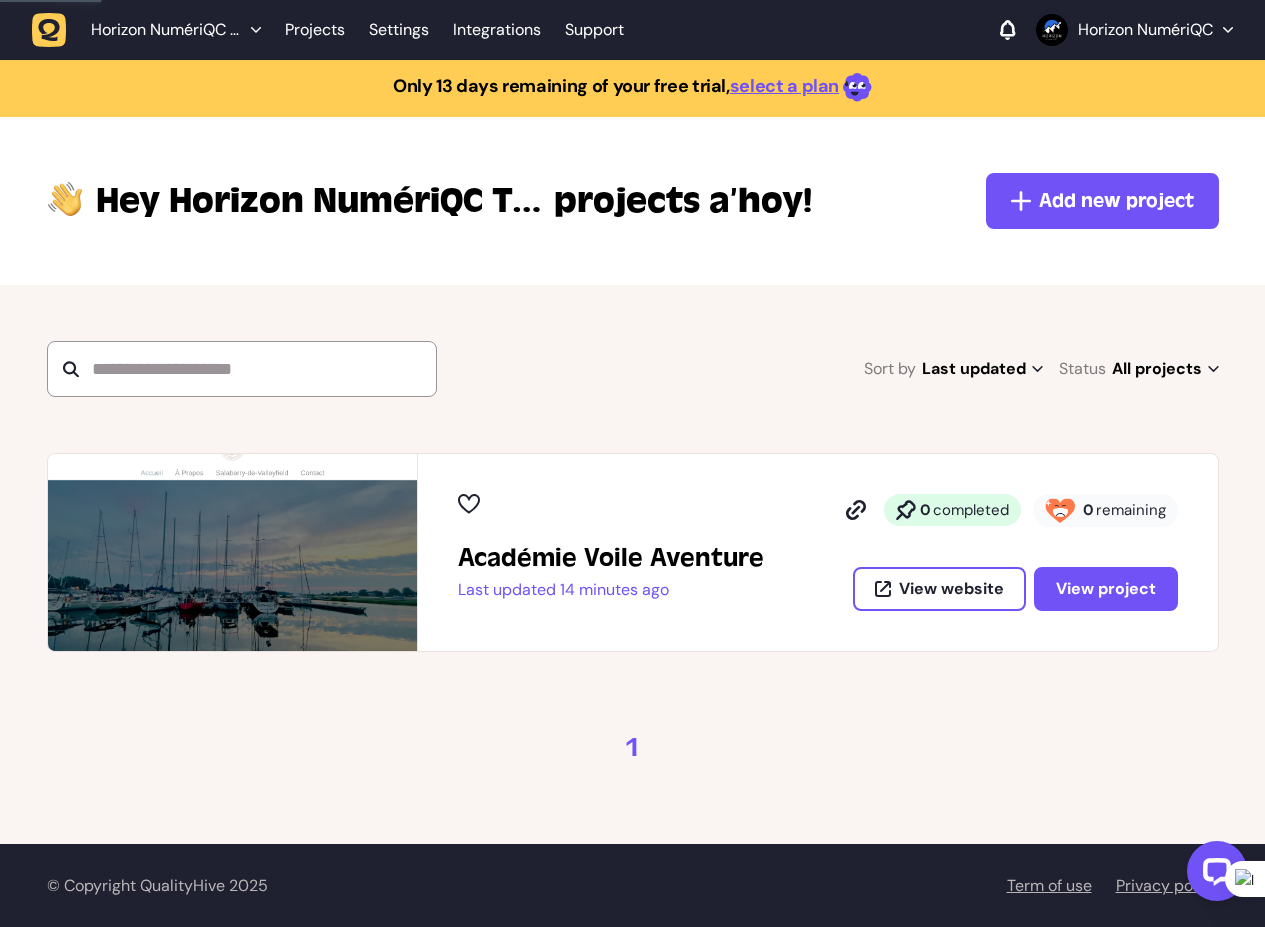 scroll, scrollTop: 4, scrollLeft: 0, axis: vertical 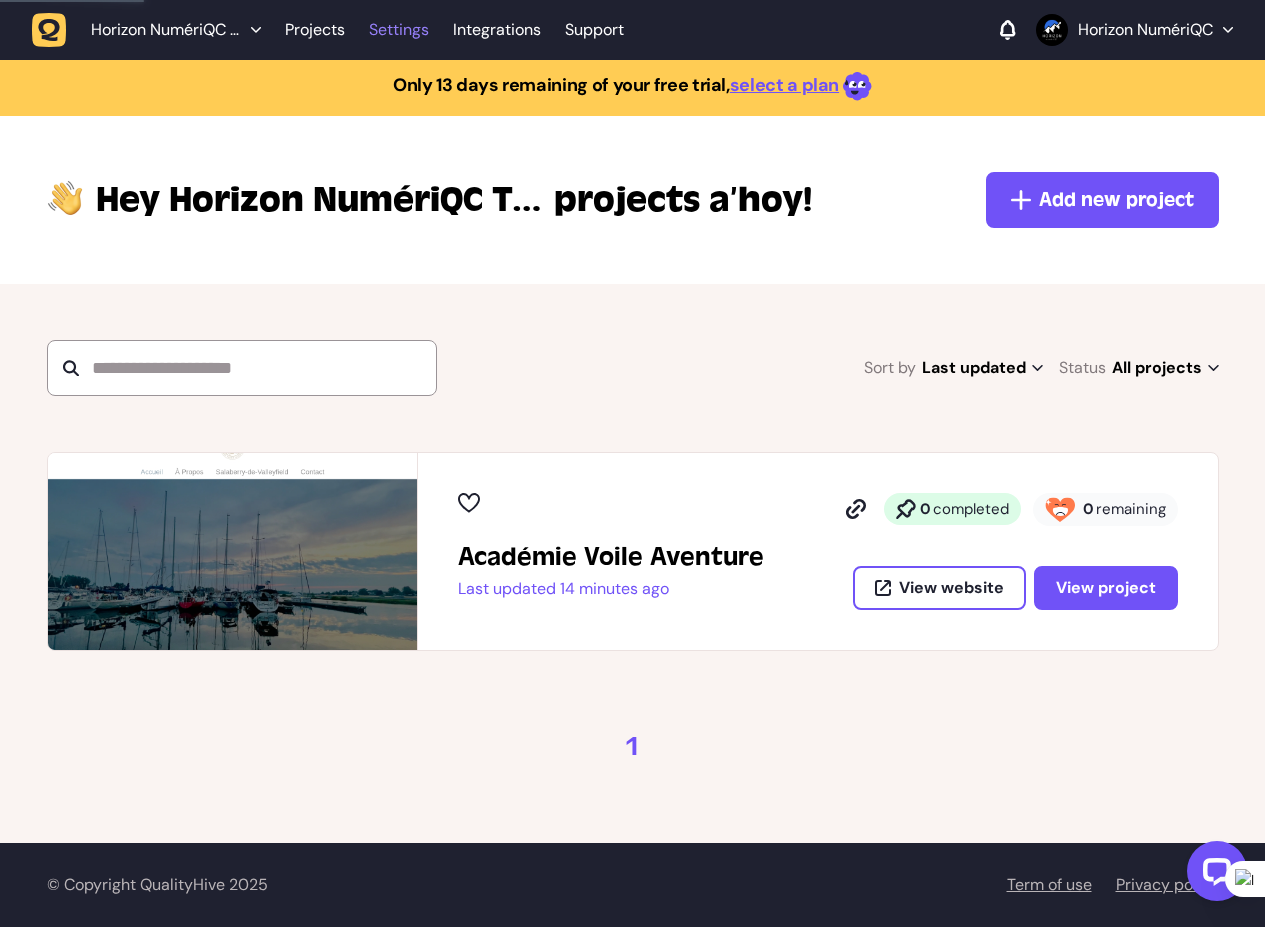 click on "Settings" 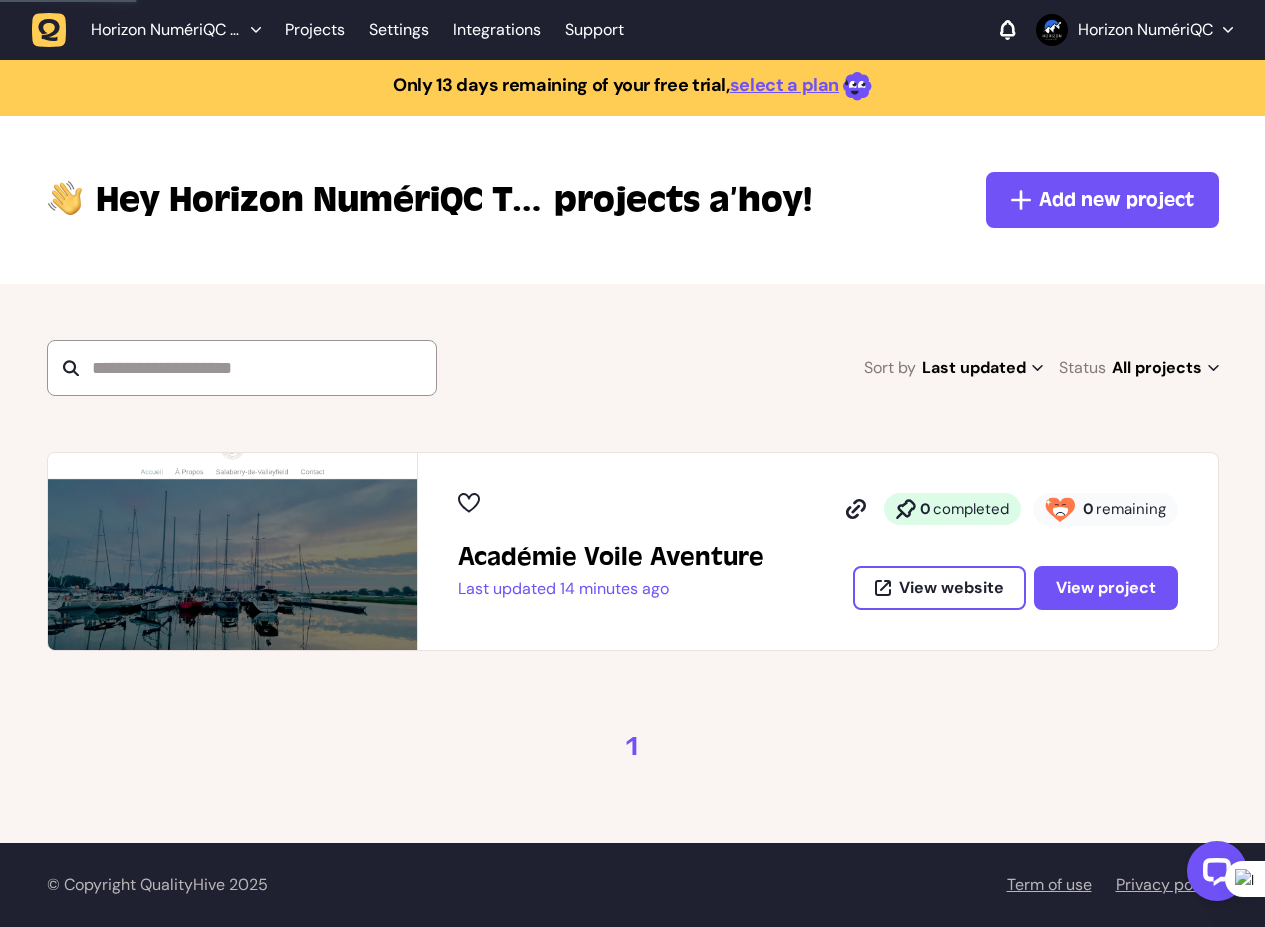 click on "Horizon NumériQC Team" 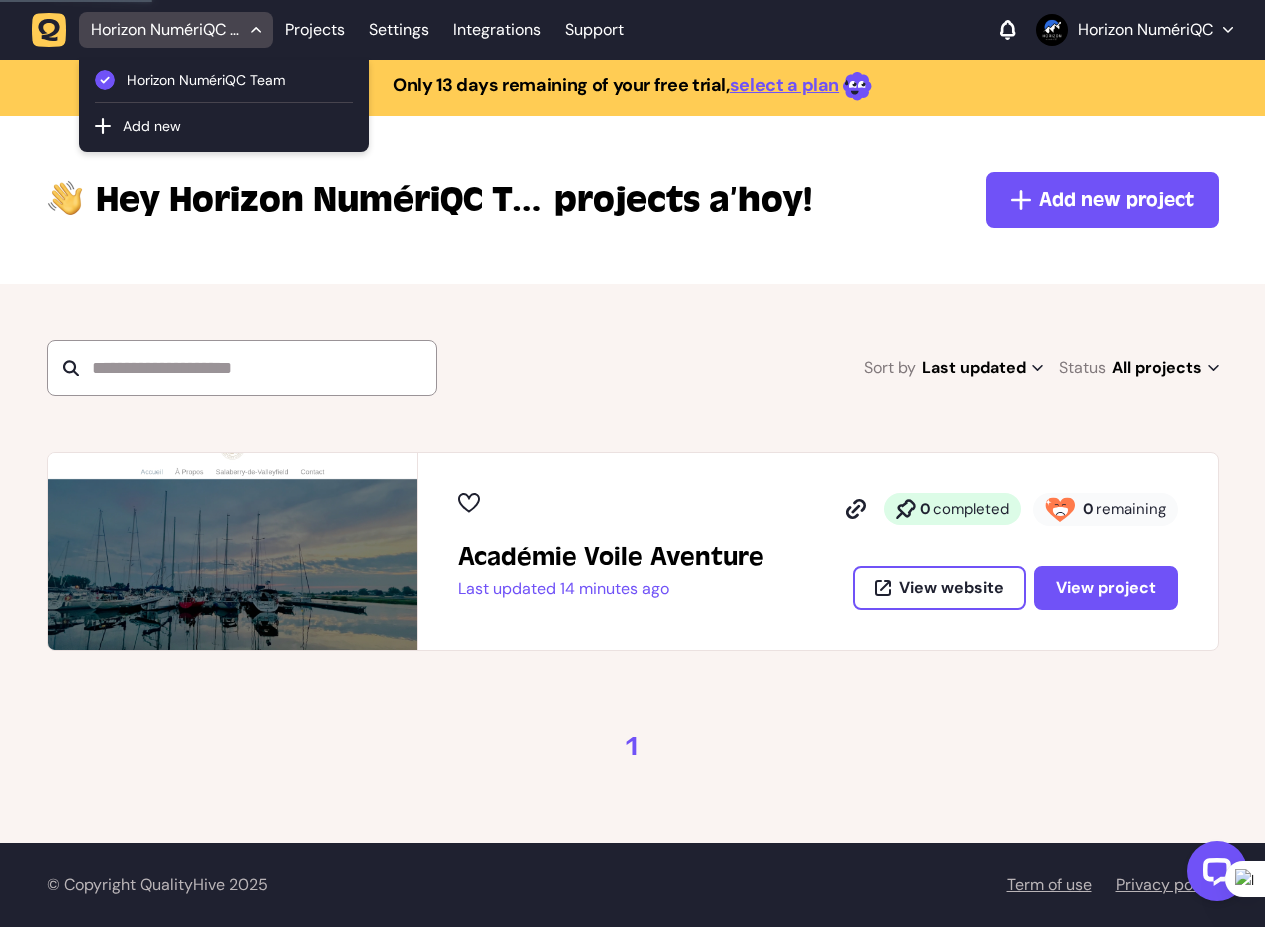 click on "Horizon NumériQC Team" 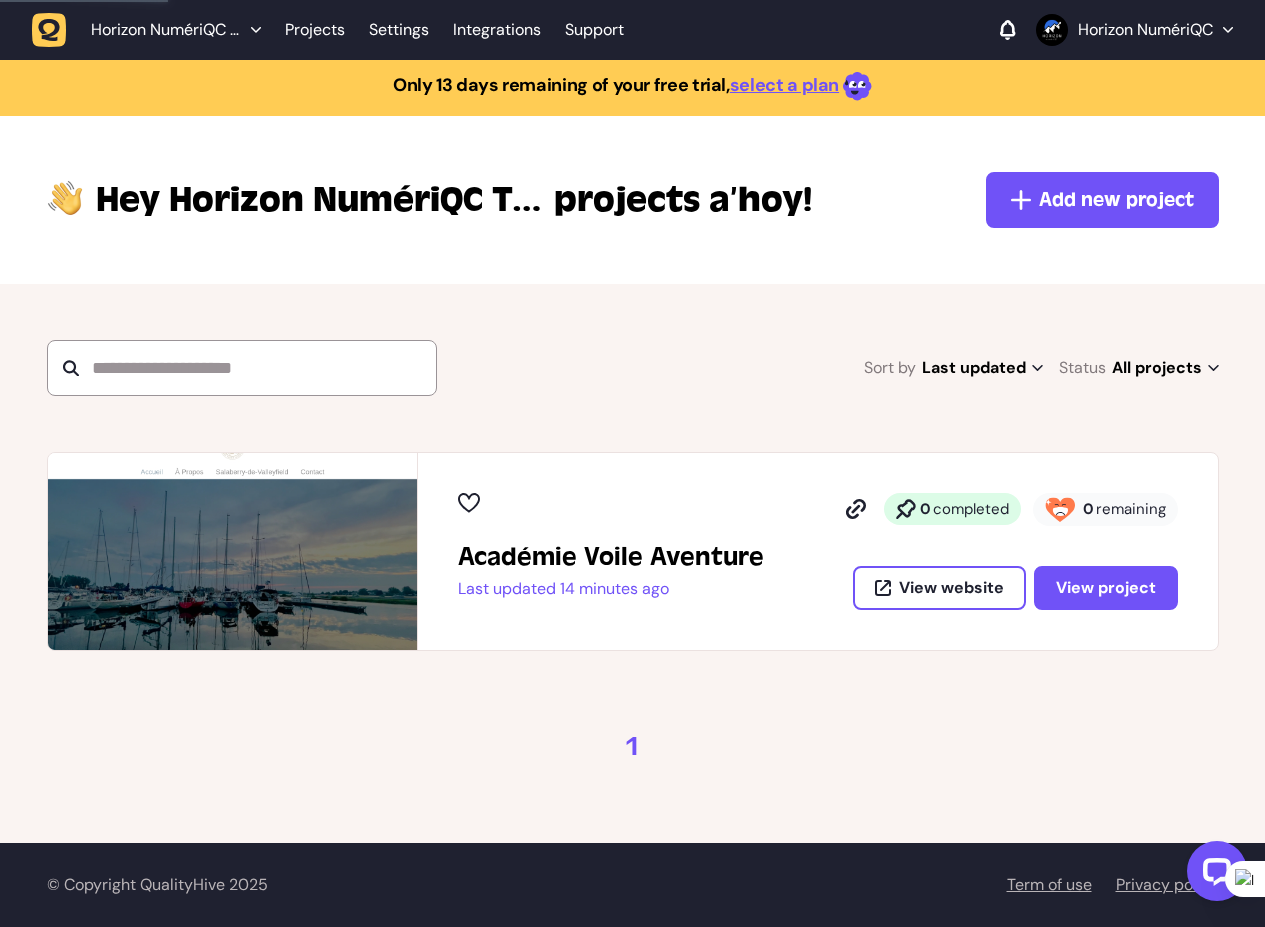 click on "Horizon NumériQC" 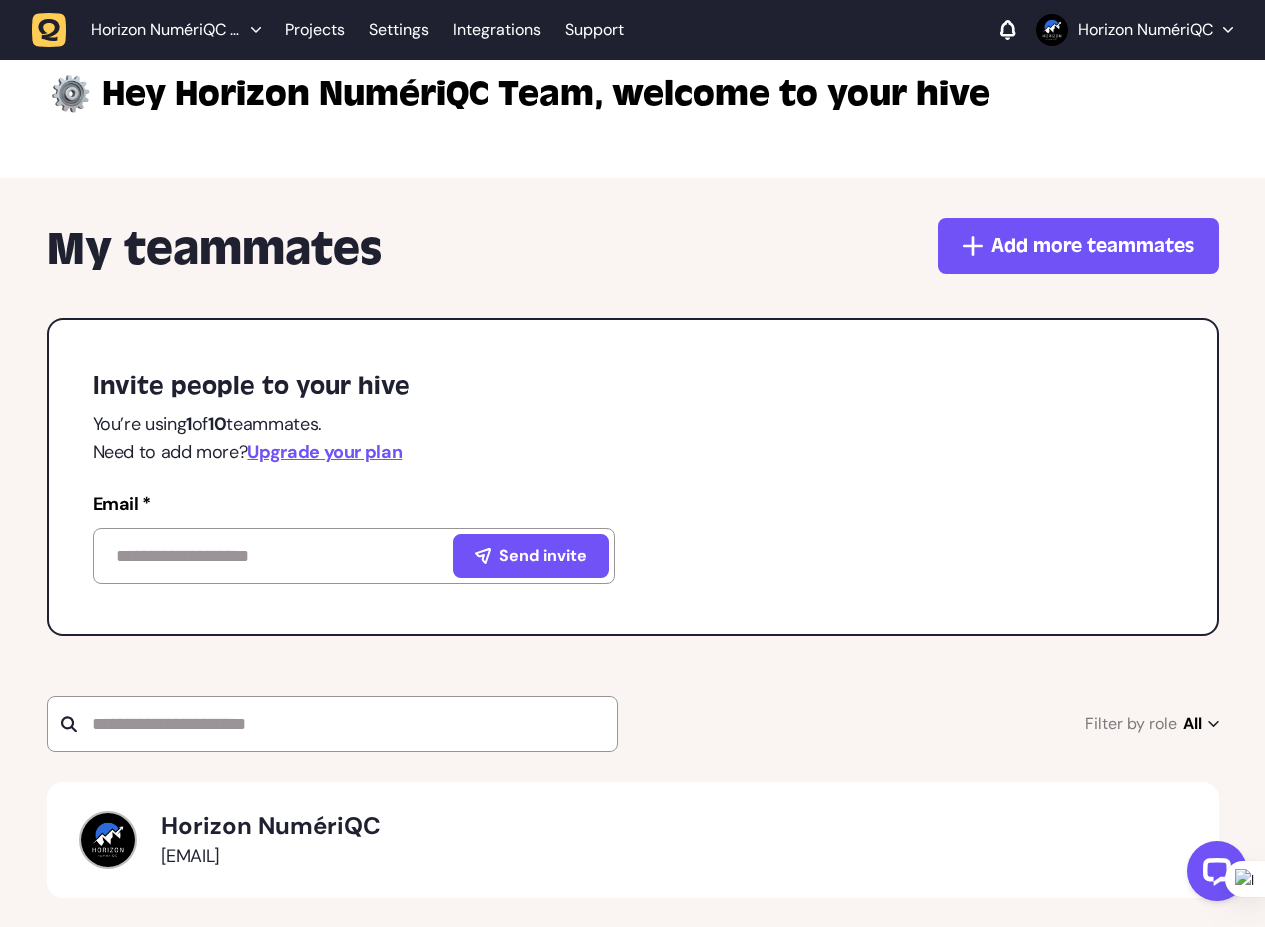scroll, scrollTop: 120, scrollLeft: 0, axis: vertical 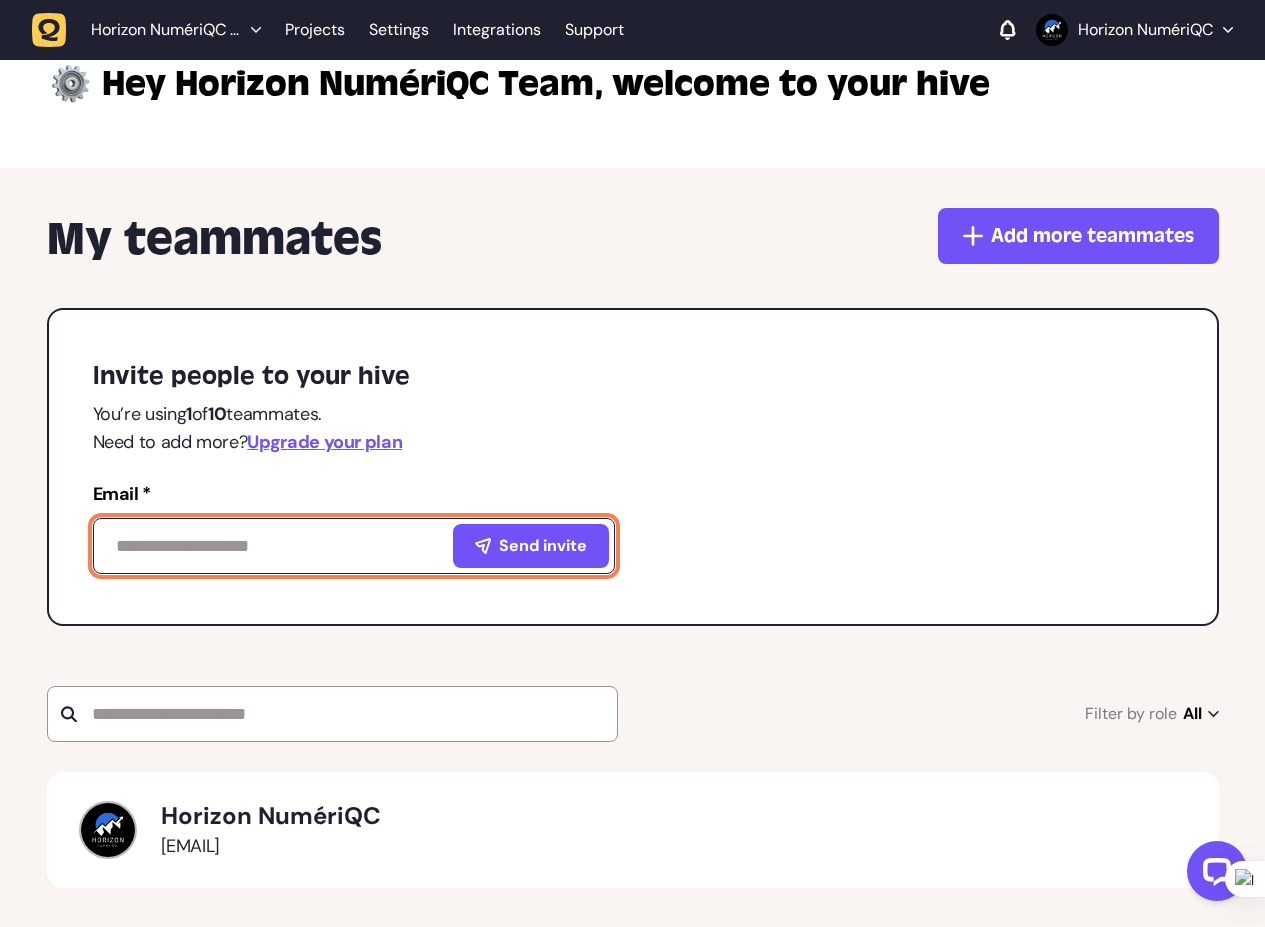 click 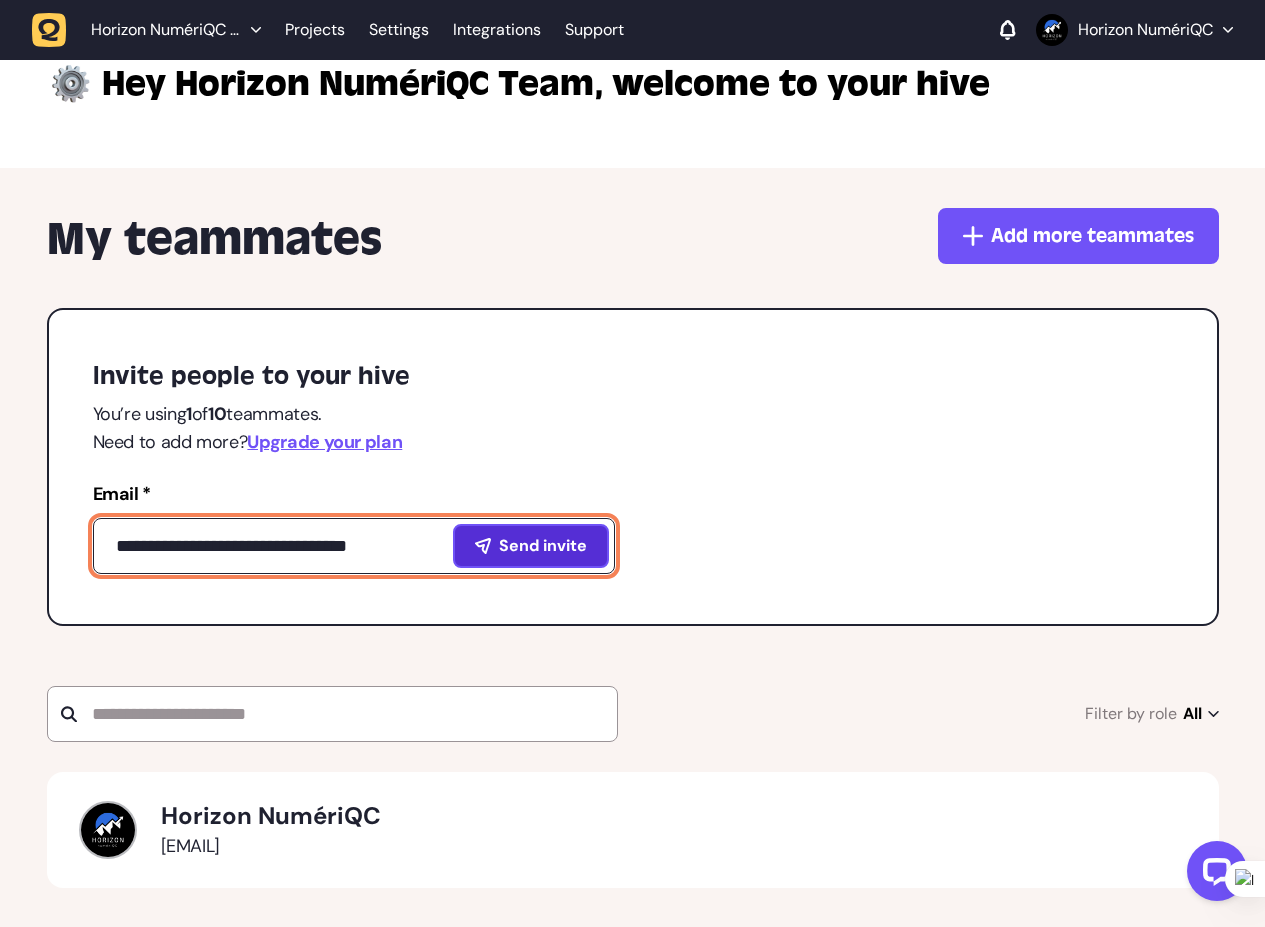 type on "**********" 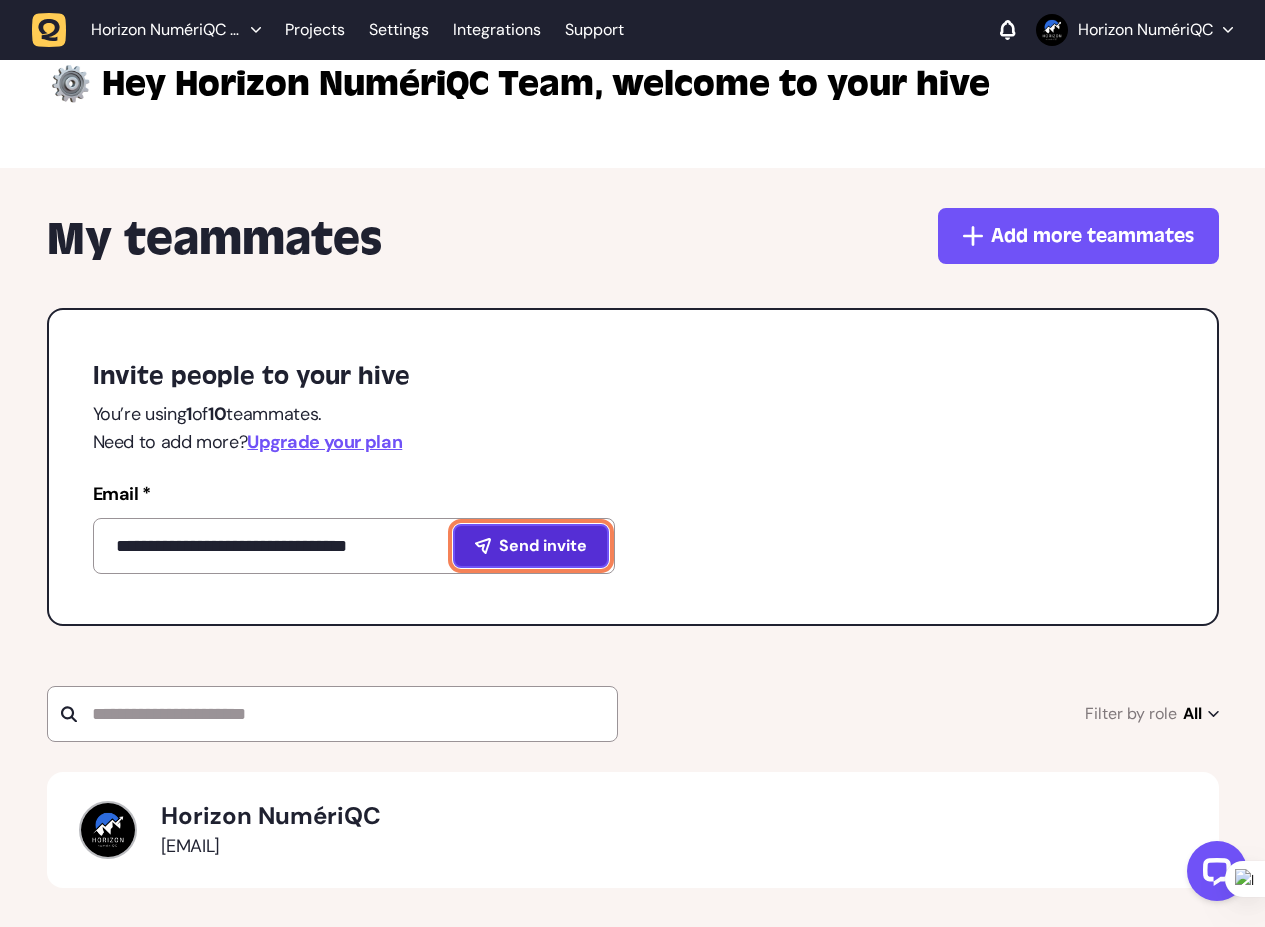 click on "Send invite" 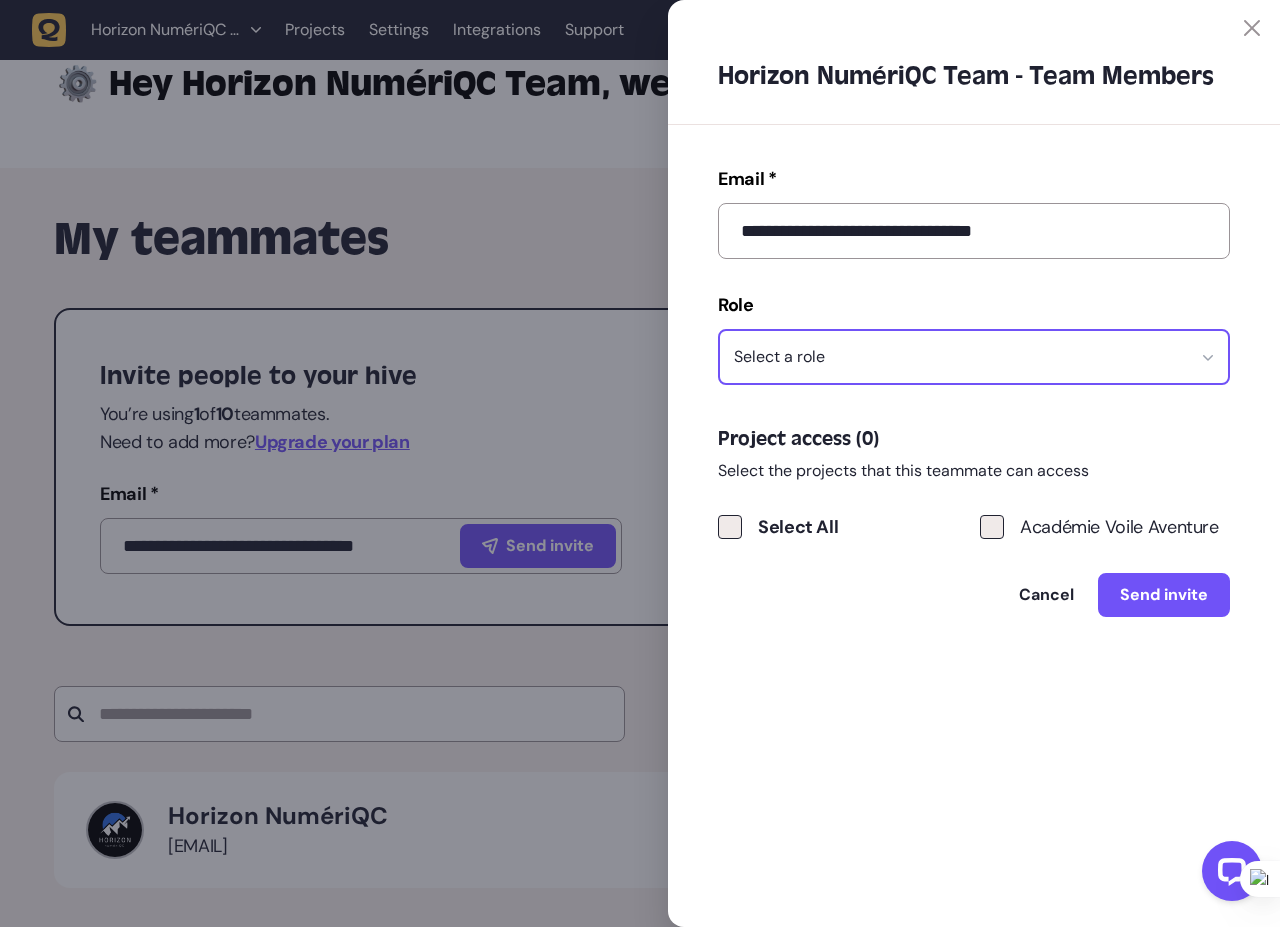 click on "Select a role" 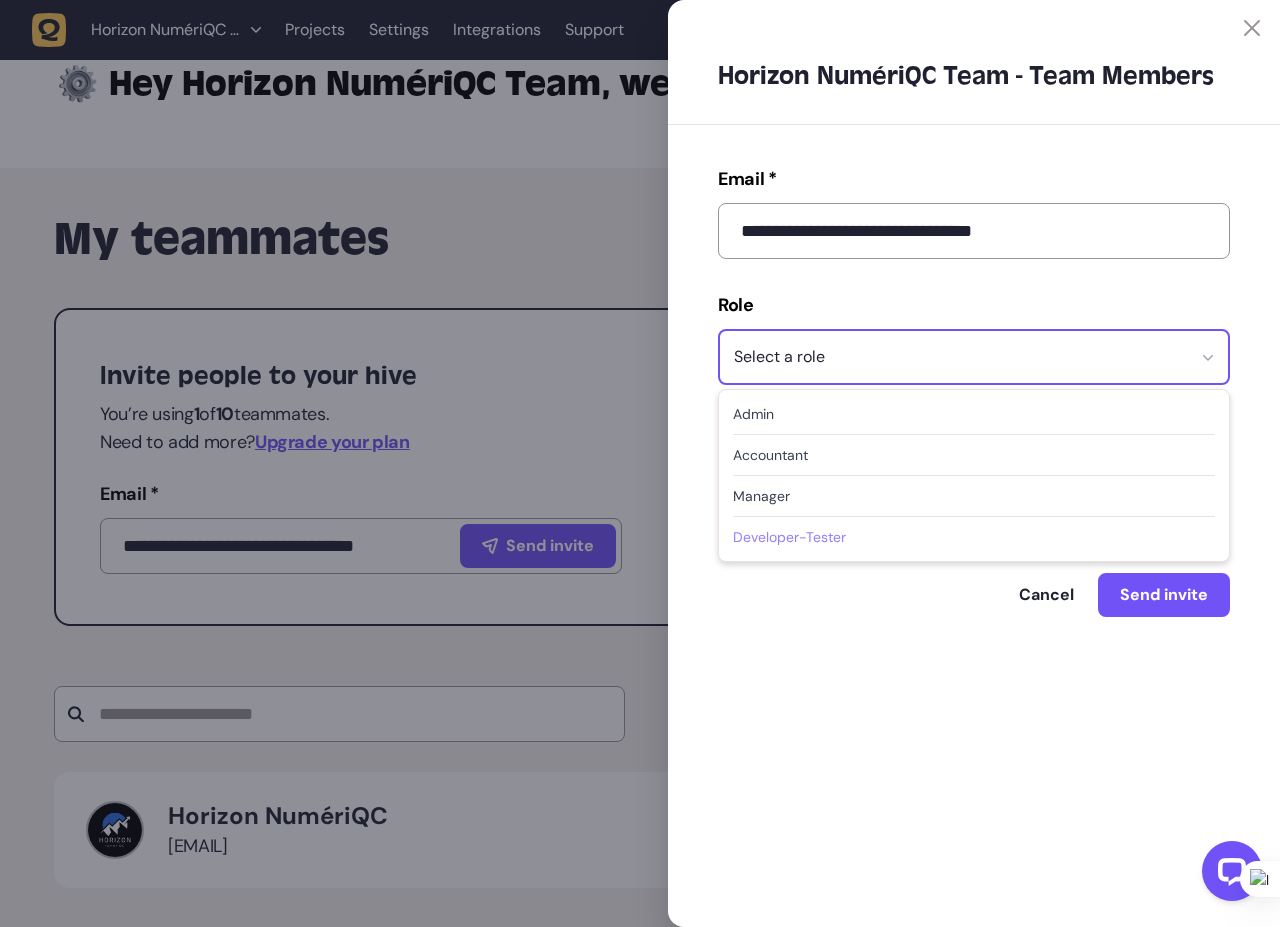 click on "Developer-Tester" 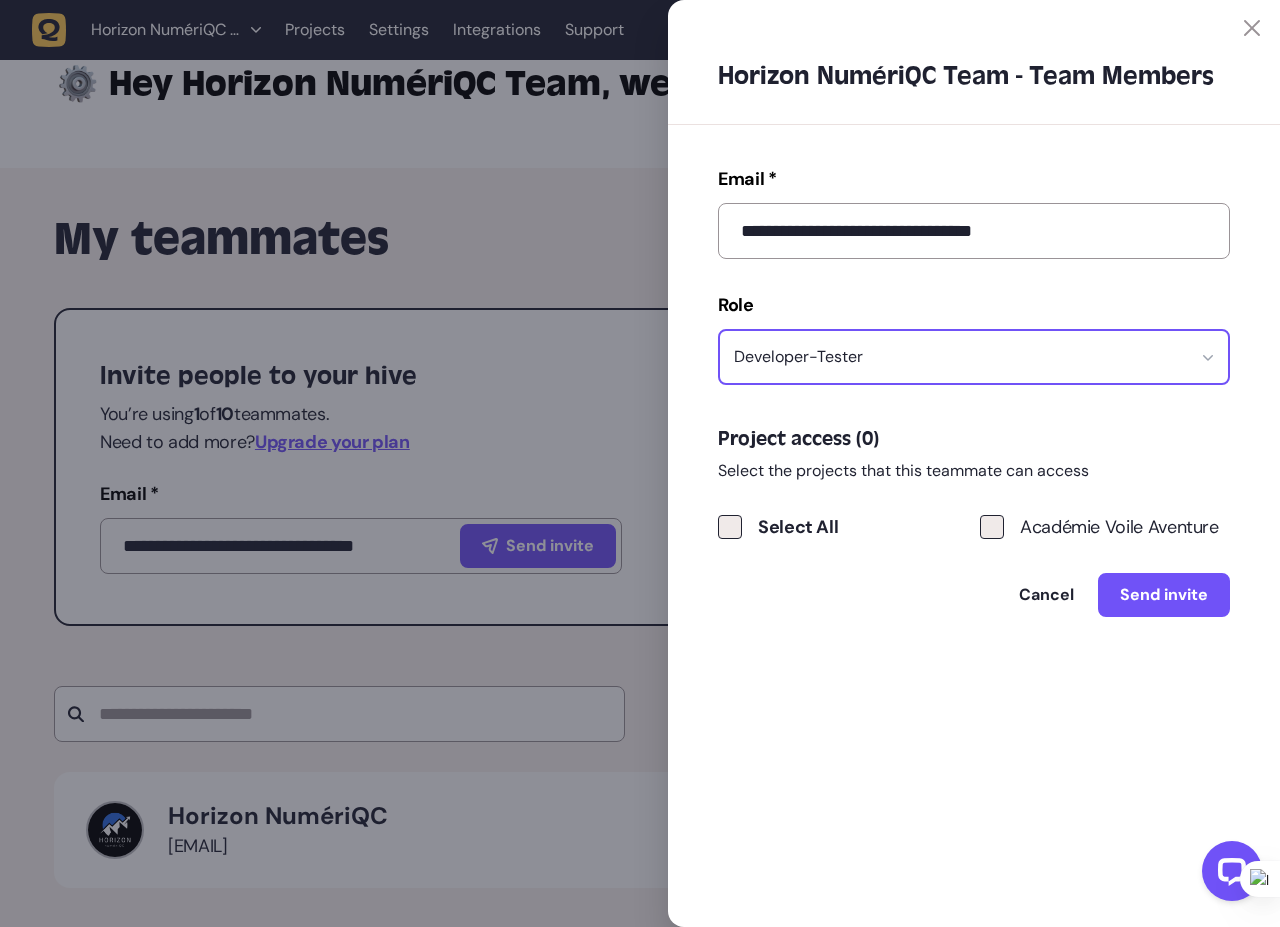 click on "Académie Voile Aventure" 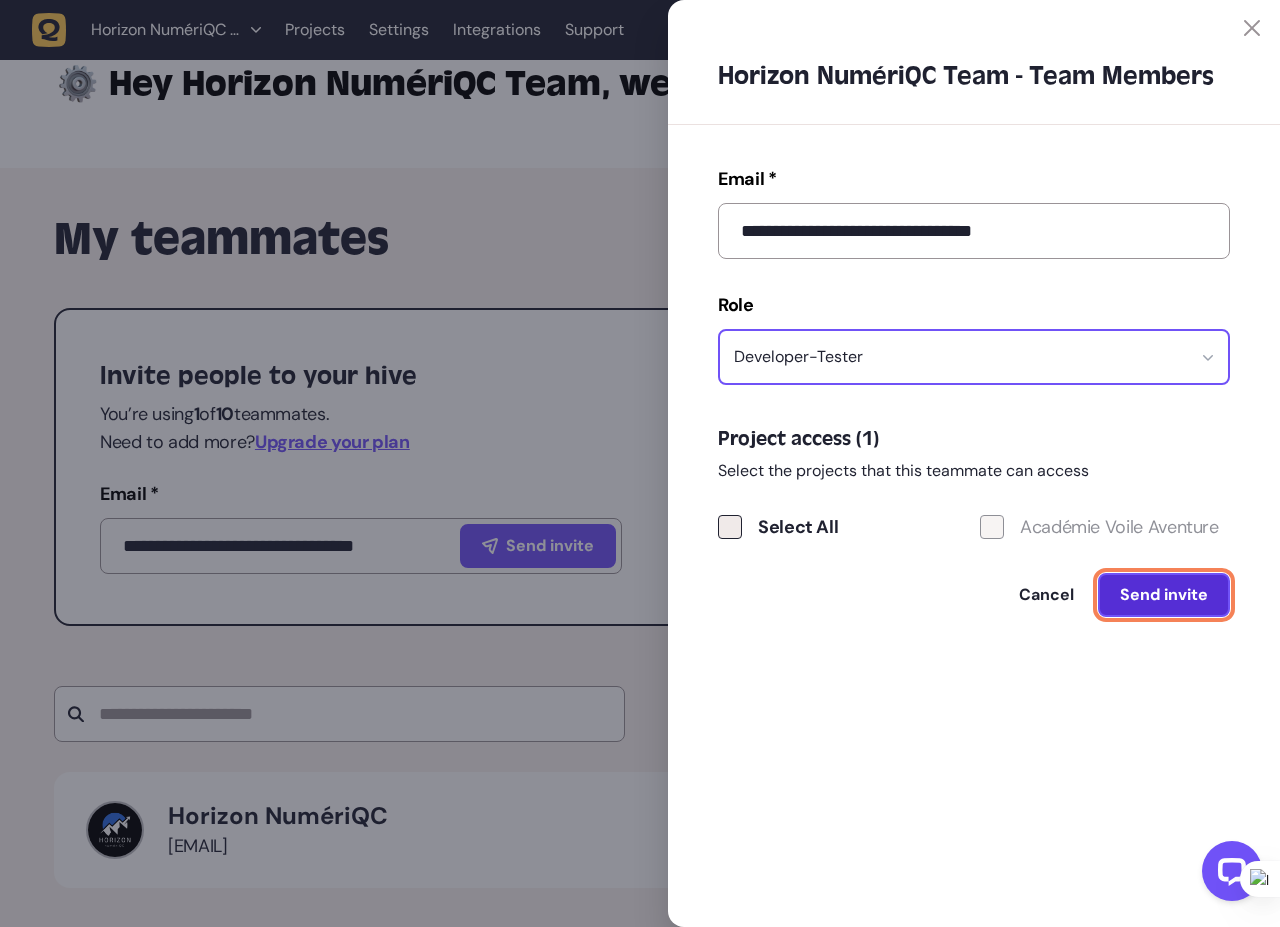 click on "Send invite" 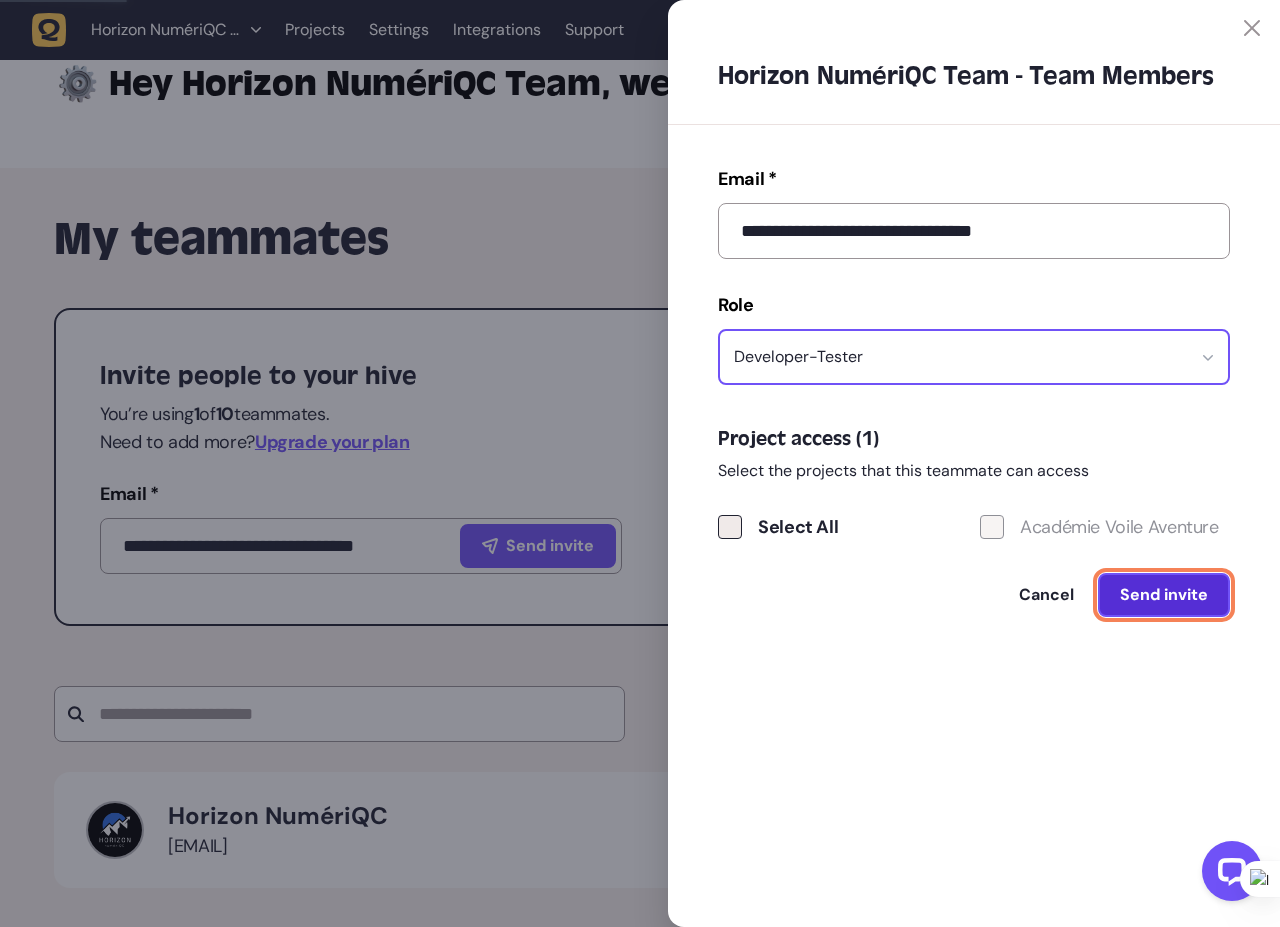 type 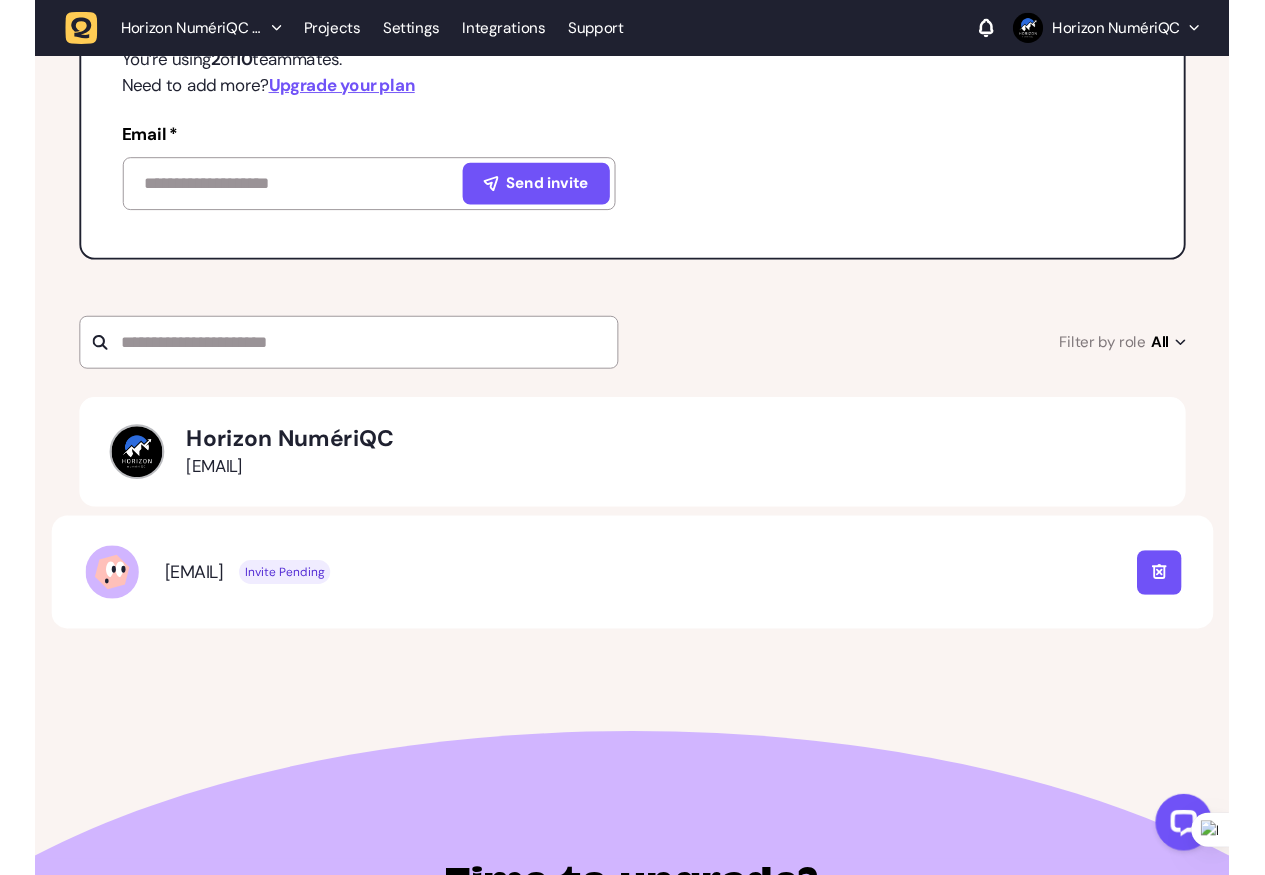 scroll, scrollTop: 600, scrollLeft: 0, axis: vertical 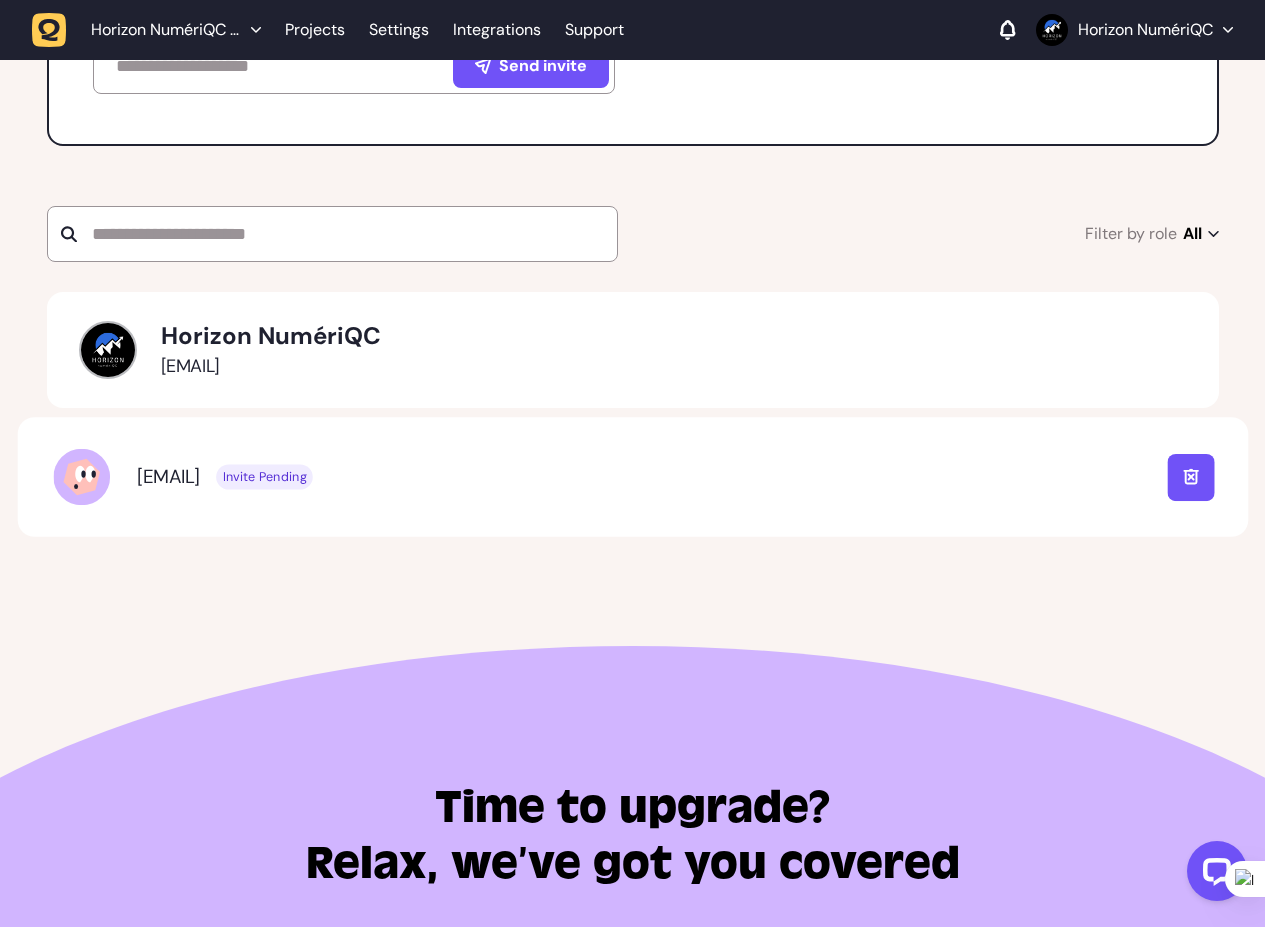 click on "[EMAIL]  Invite Pending" 